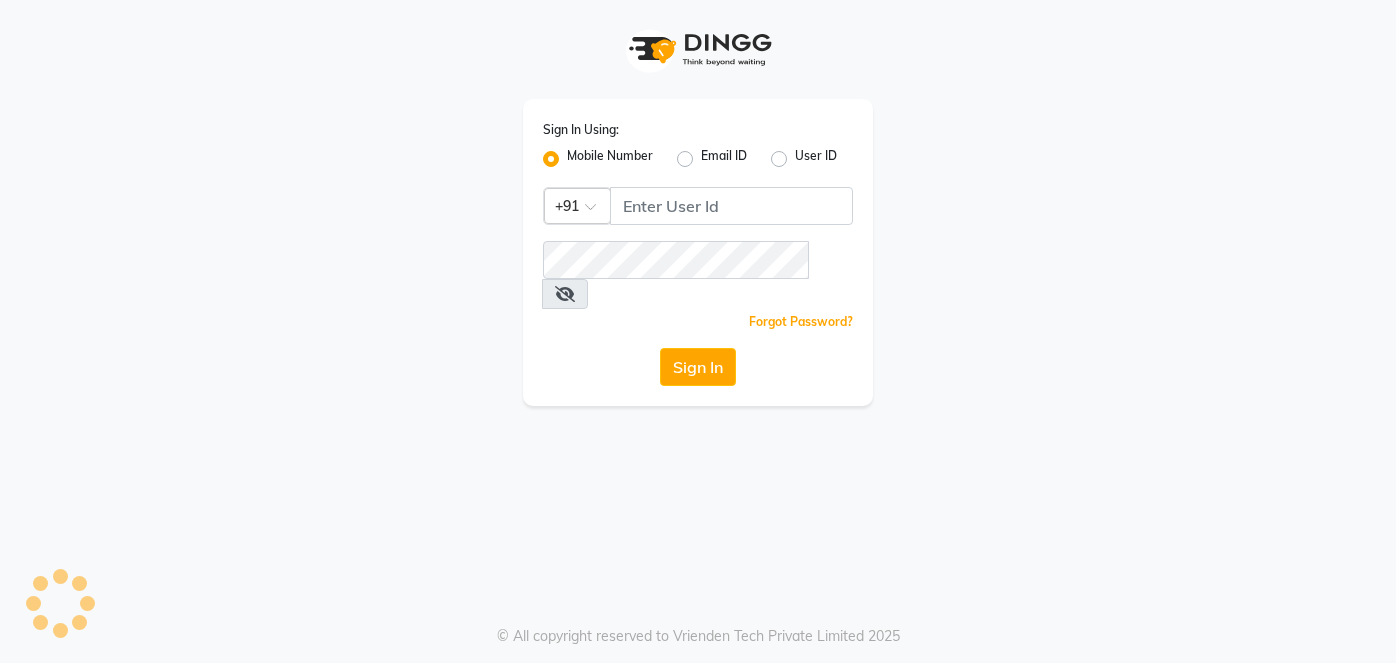 scroll, scrollTop: 0, scrollLeft: 0, axis: both 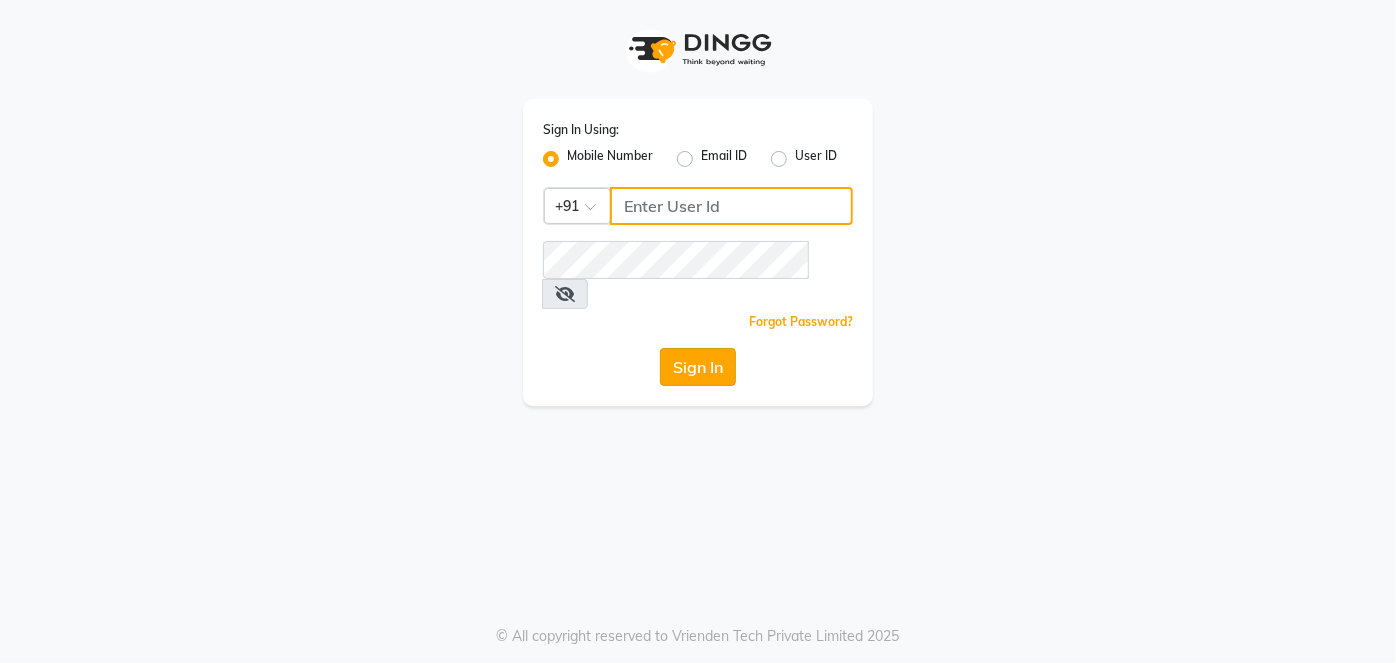 type on "[PHONE]" 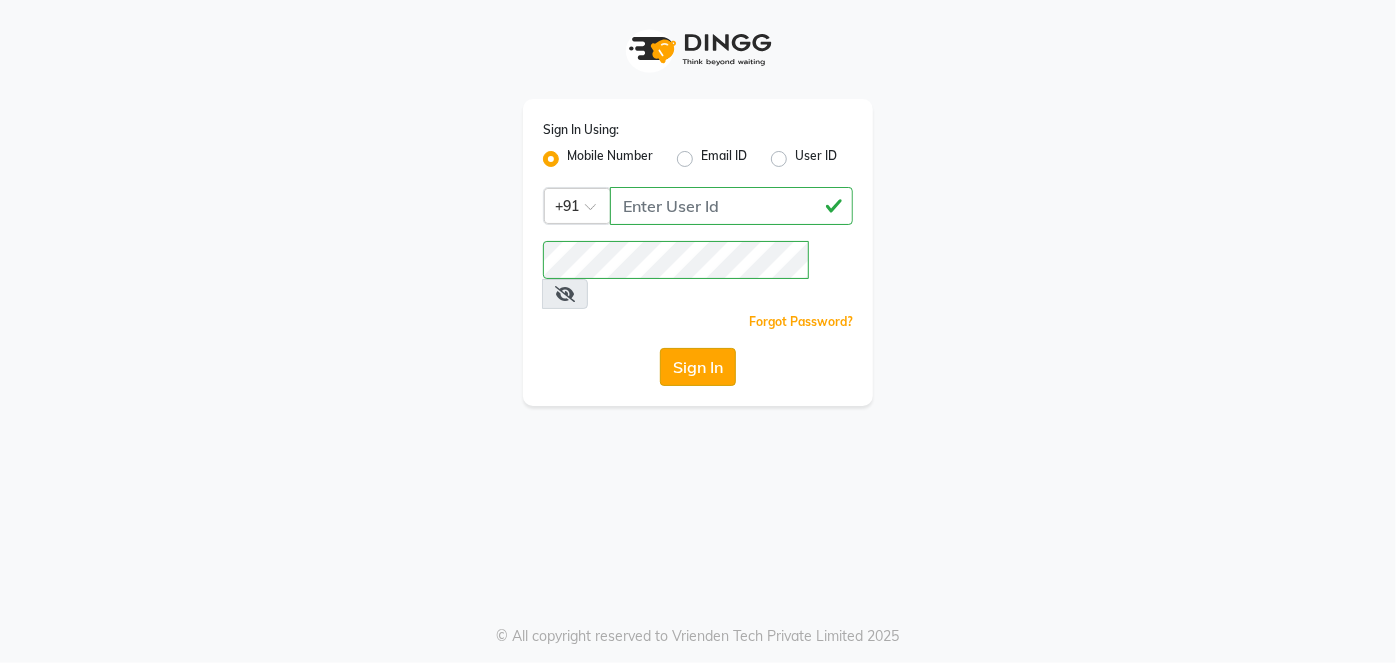 click on "Sign In" 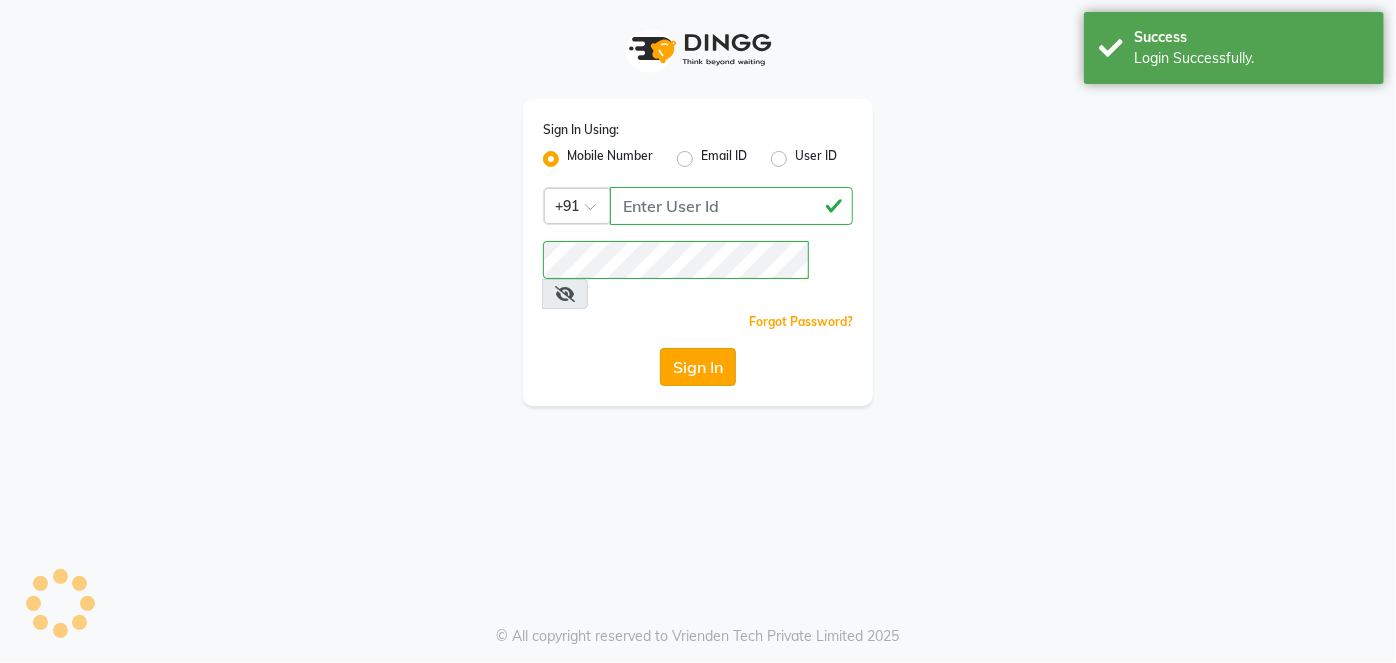 select on "5188" 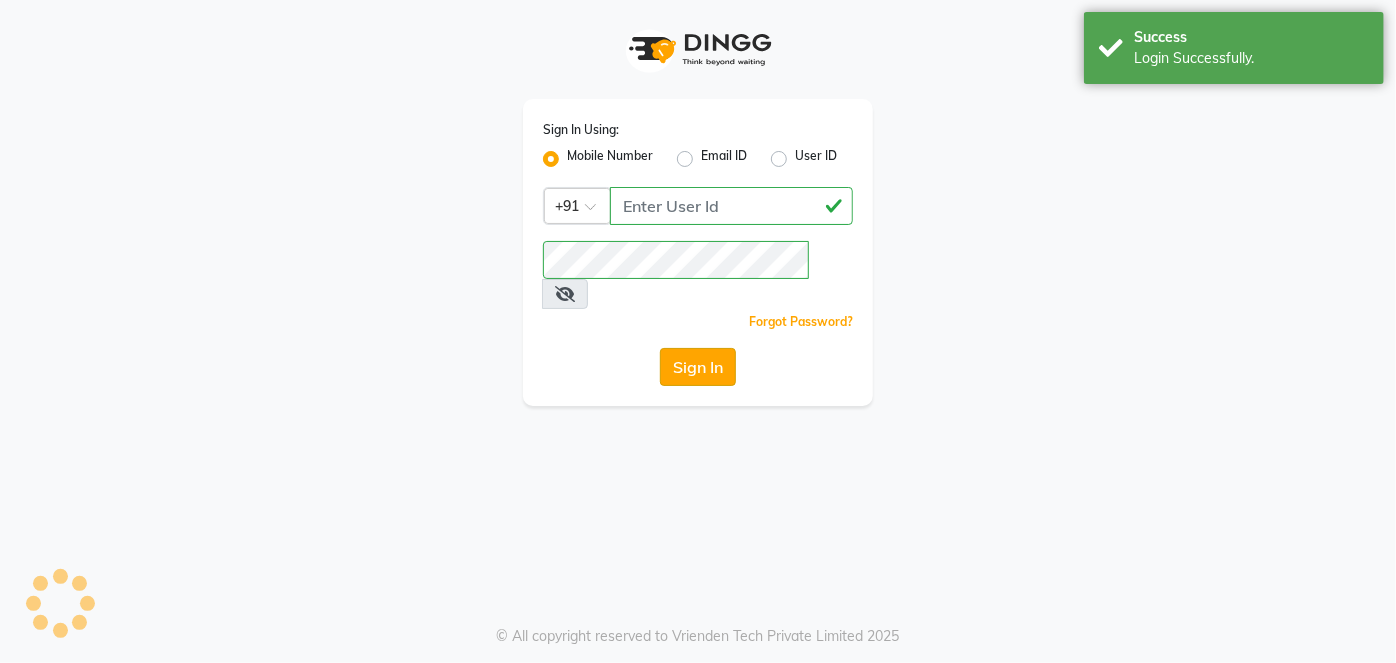 select on "service" 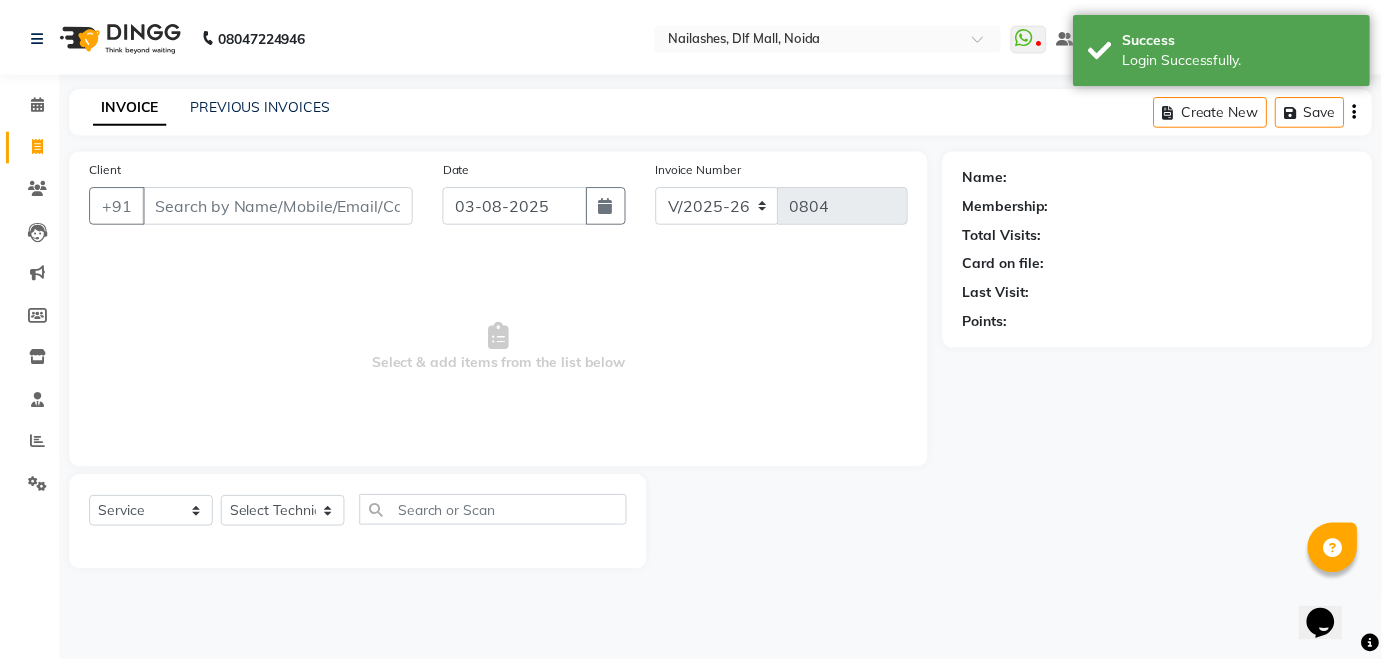 scroll, scrollTop: 0, scrollLeft: 0, axis: both 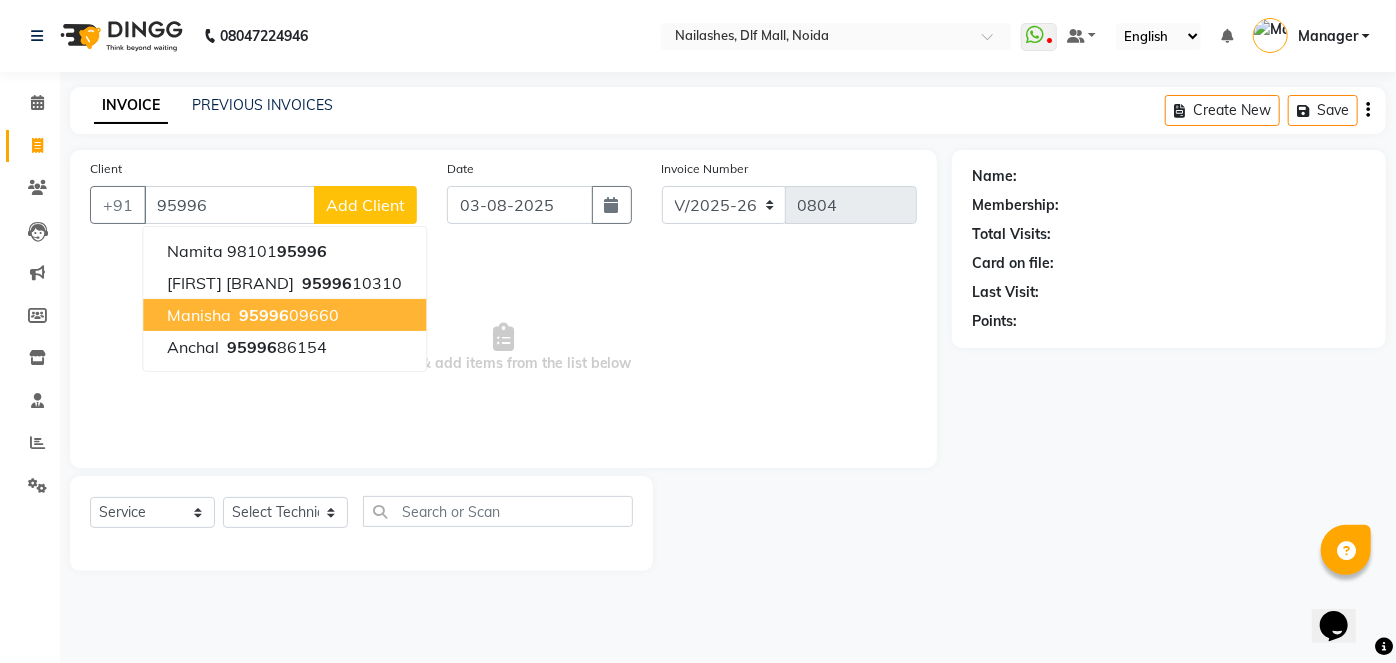 click on "95996" at bounding box center [264, 315] 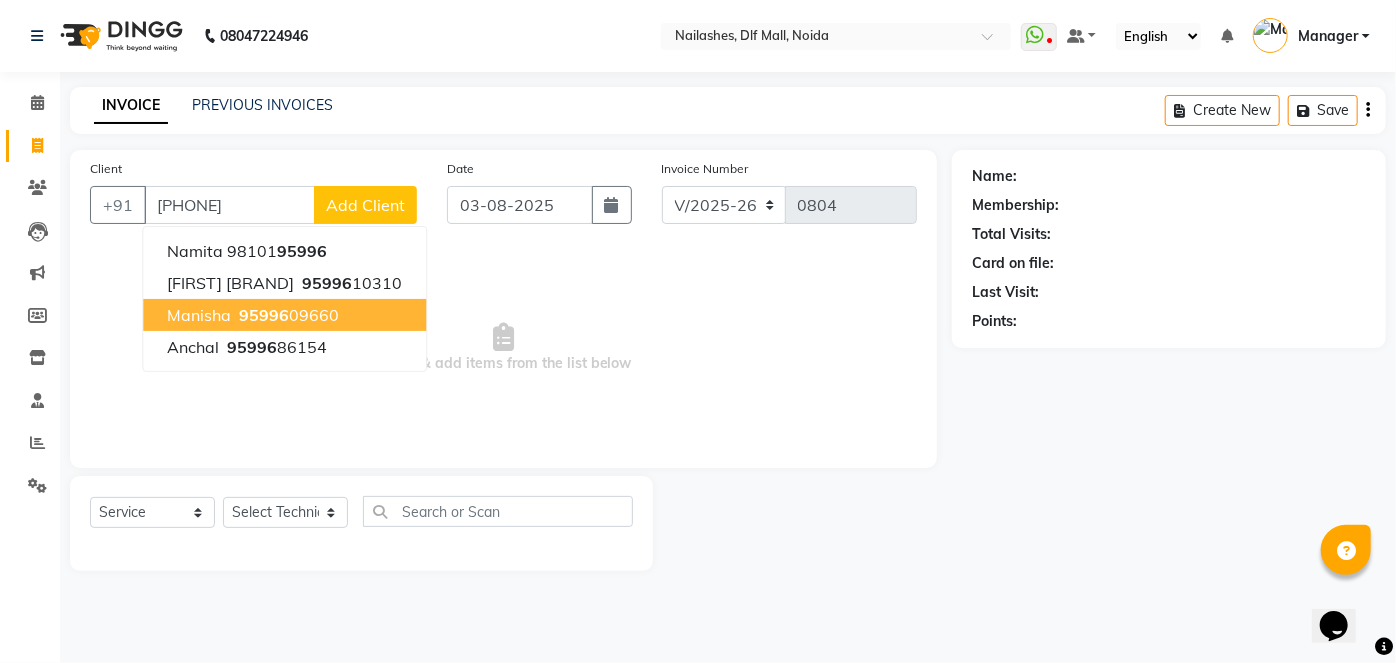 type on "[PHONE]" 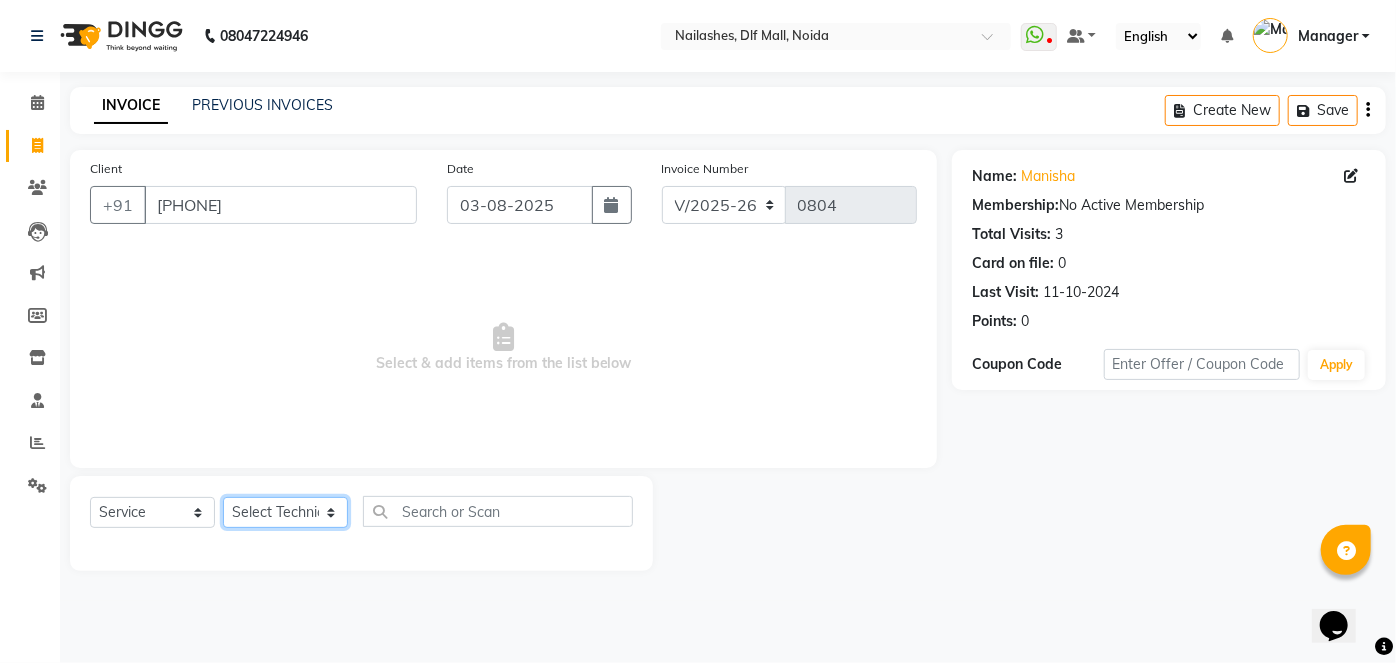 click on "Select Technician [FIRST] [FIRST] Manager [FIRST] [FIRST] [FIRST] [FIRST] [FIRST] [FIRST]" 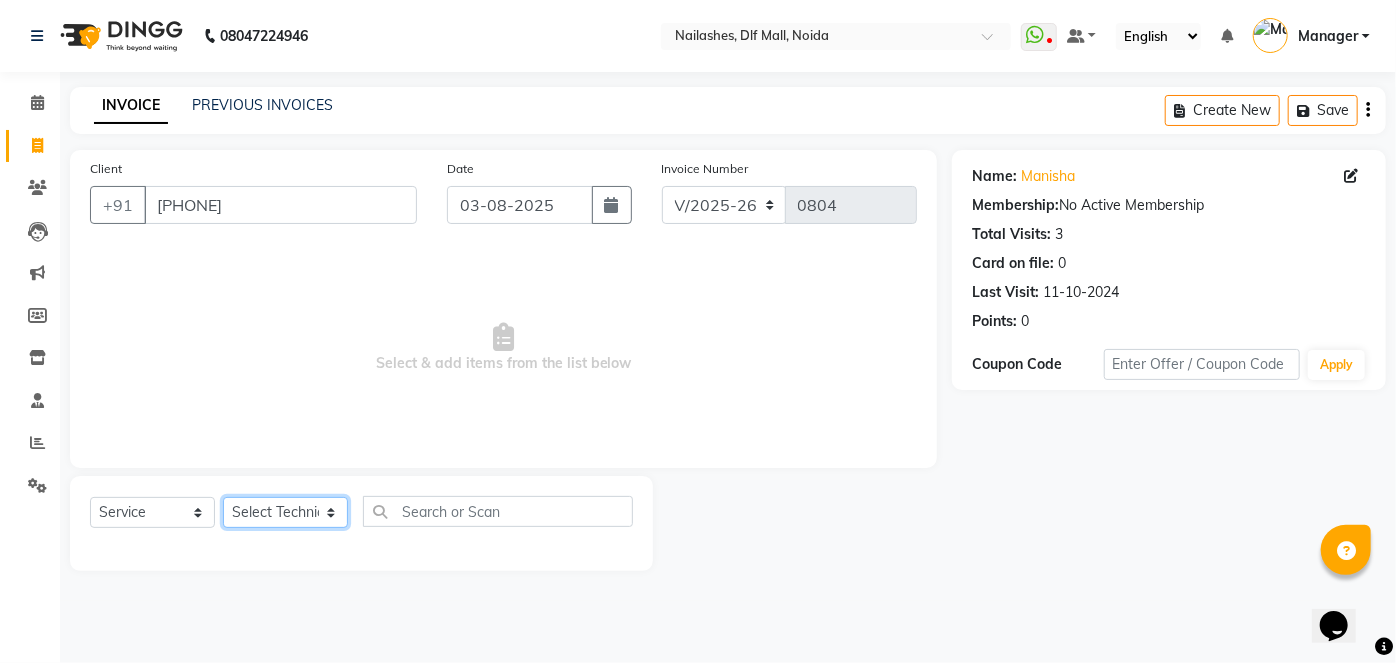 select on "48069" 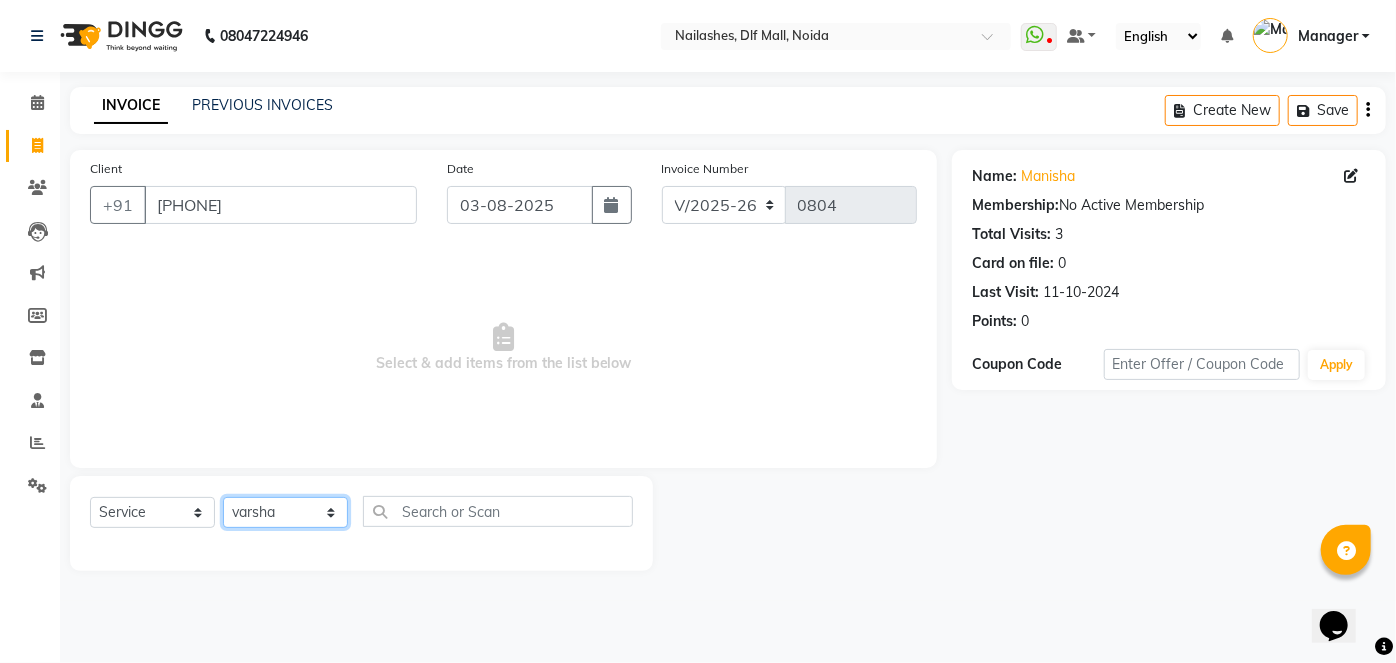 click on "Select Technician [FIRST] [FIRST] Manager [FIRST] [FIRST] [FIRST] [FIRST] [FIRST] [FIRST]" 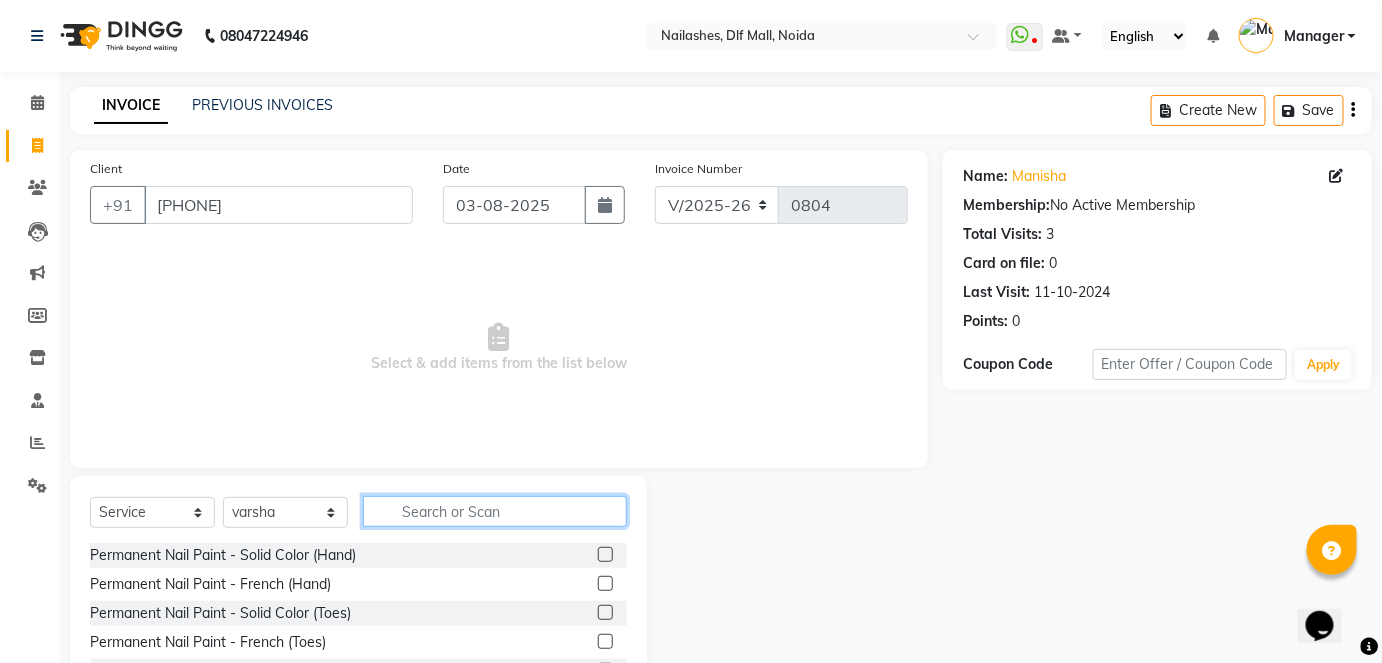 click 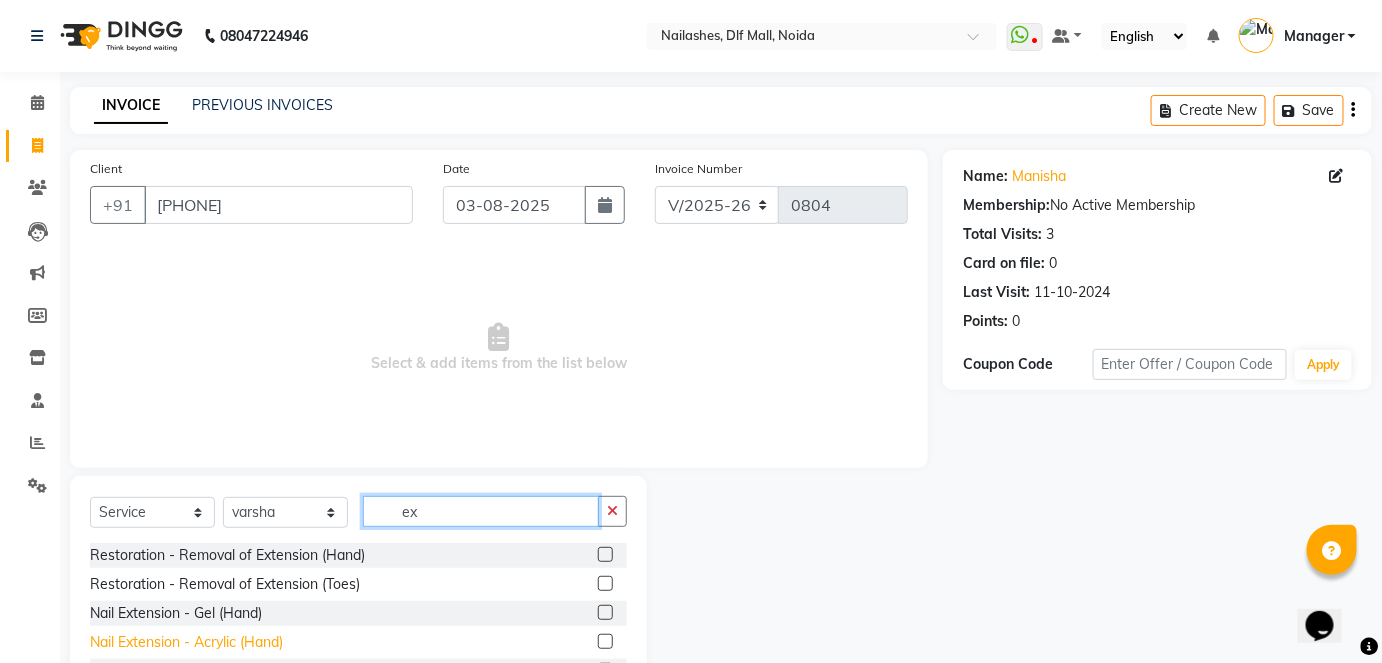 type on "ex" 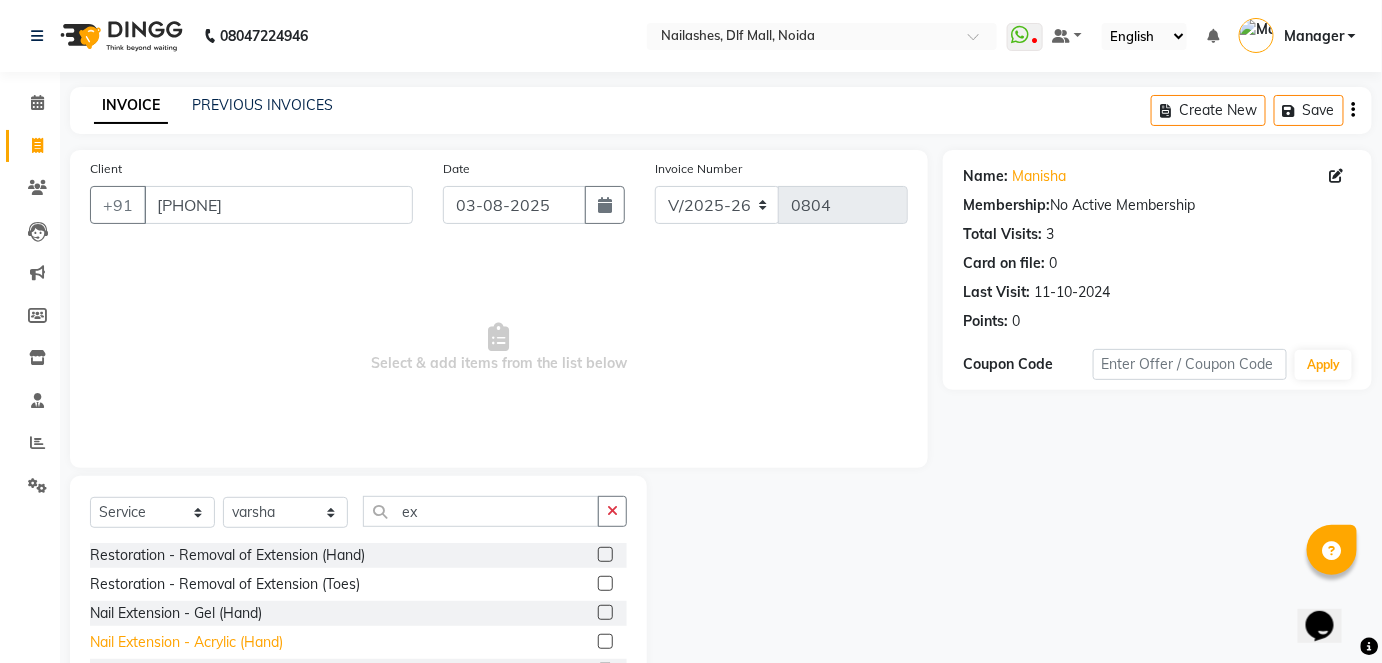 click on "Nail Extension - Acrylic (Hand)" 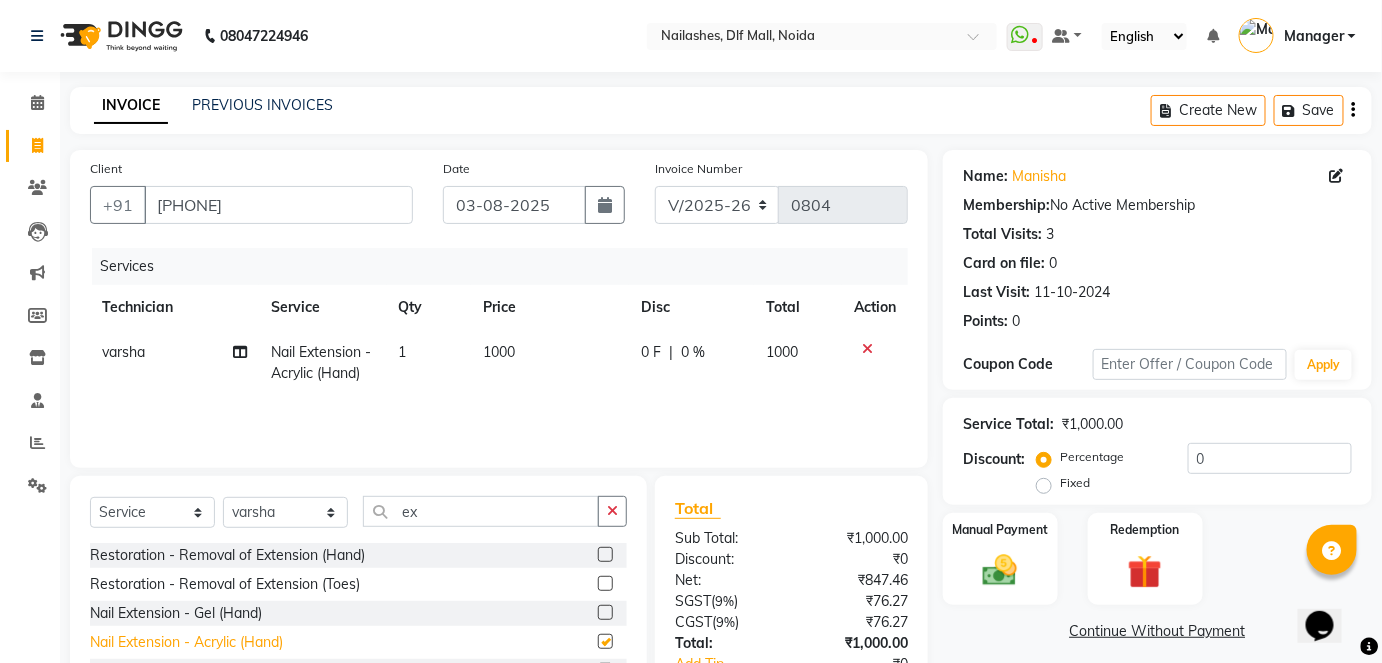 checkbox on "false" 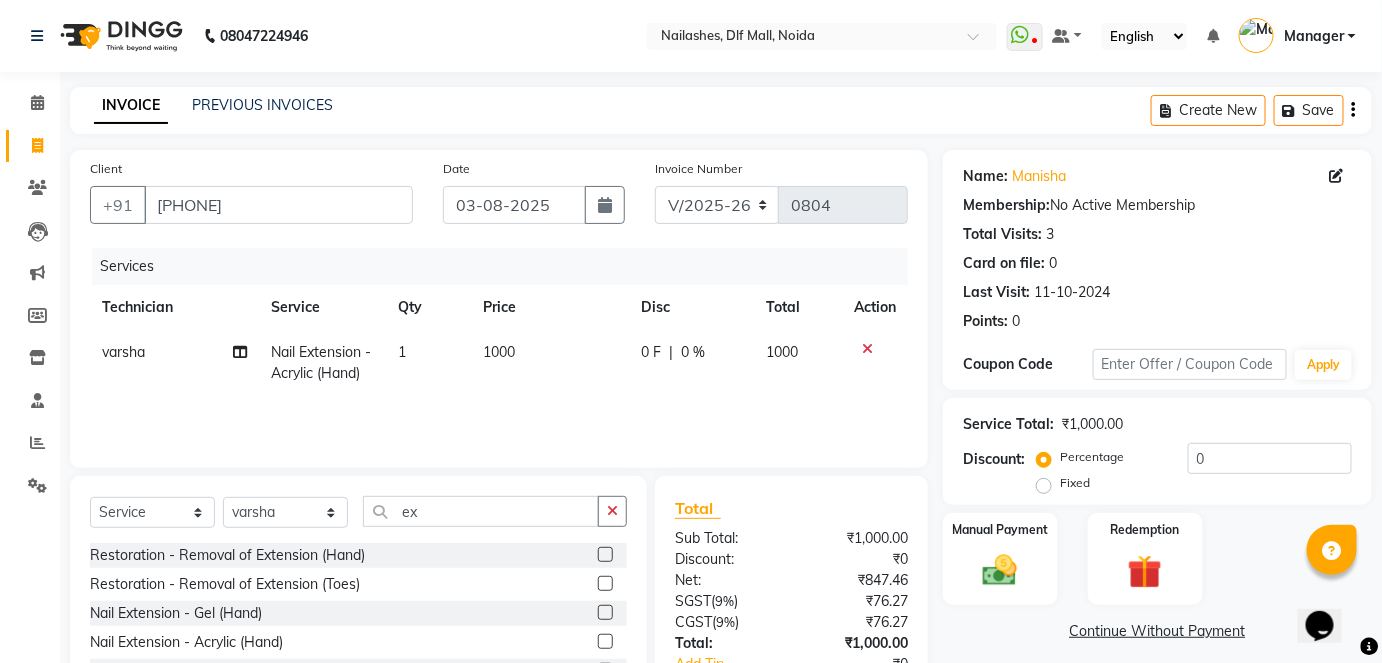 click on "1000" 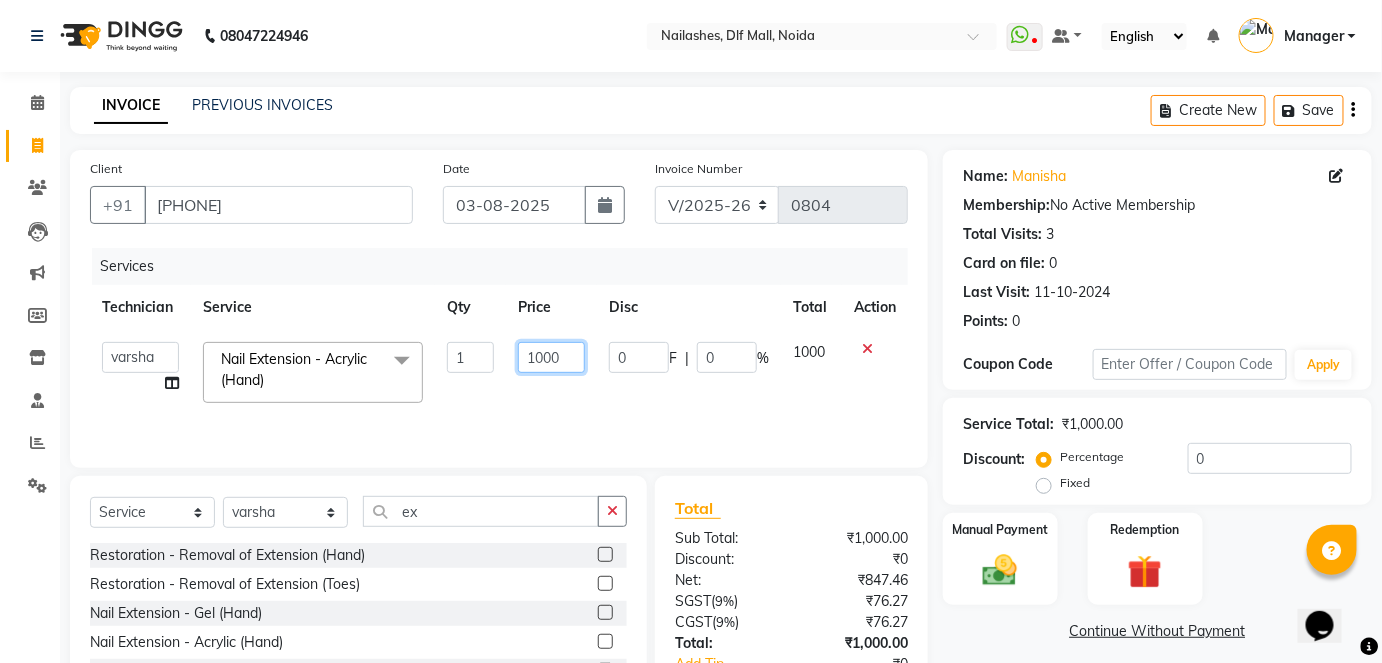 click on "1000" 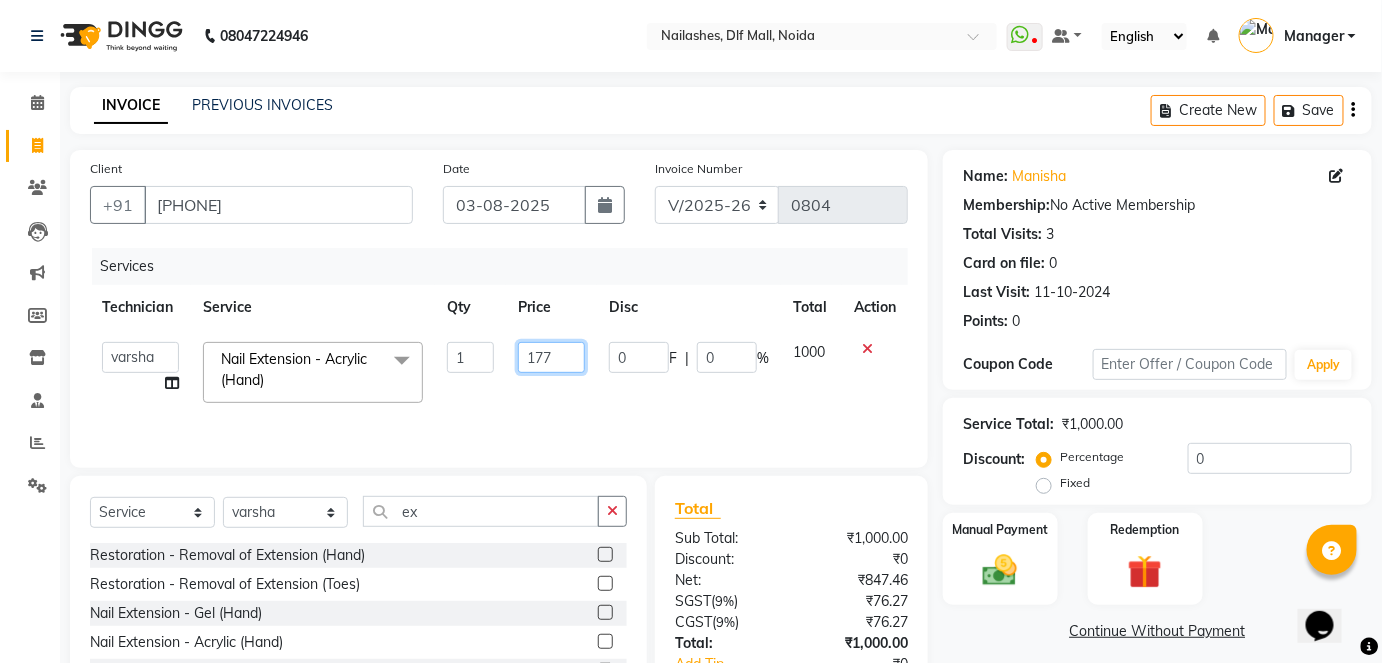 type on "1770" 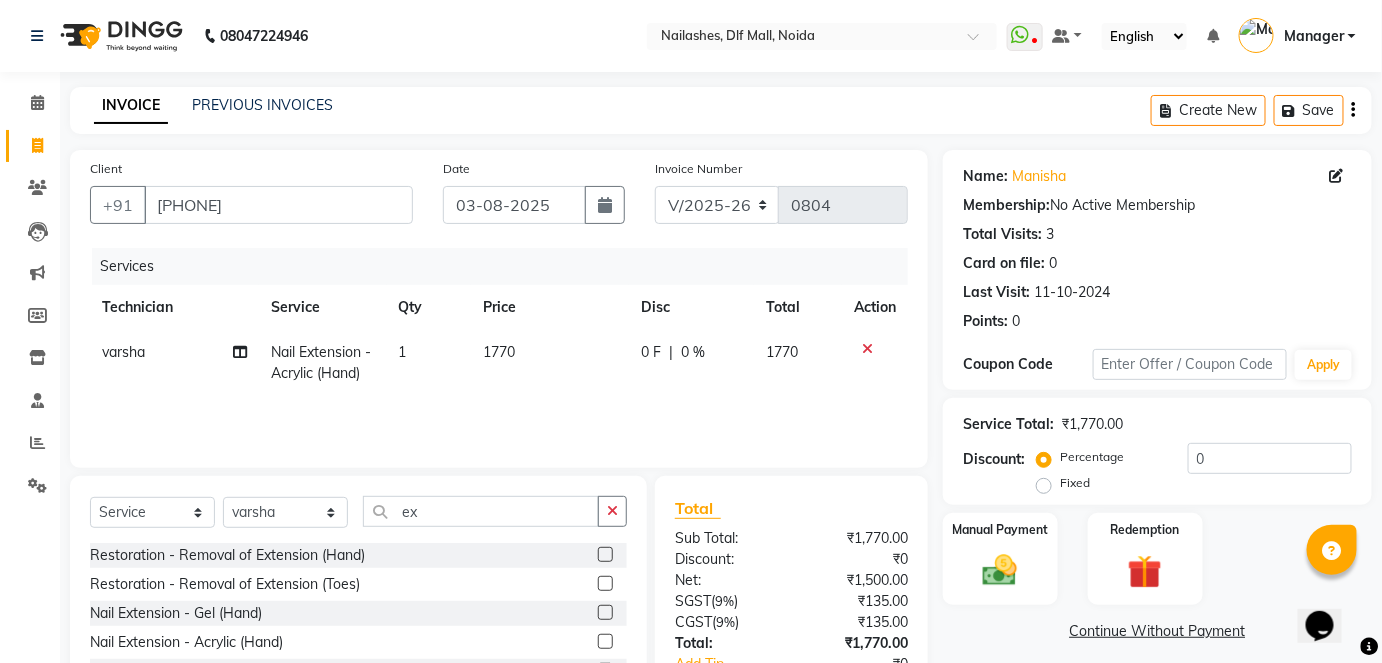 click on "1770" 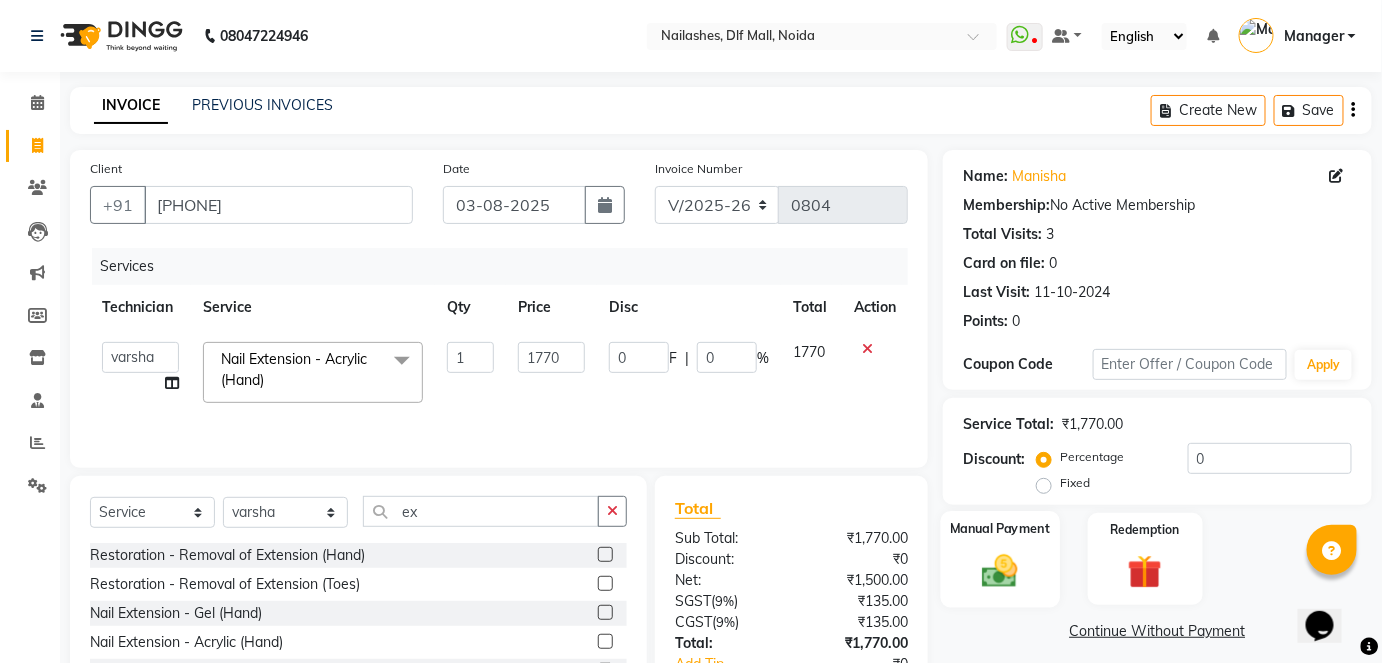click on "Manual Payment" 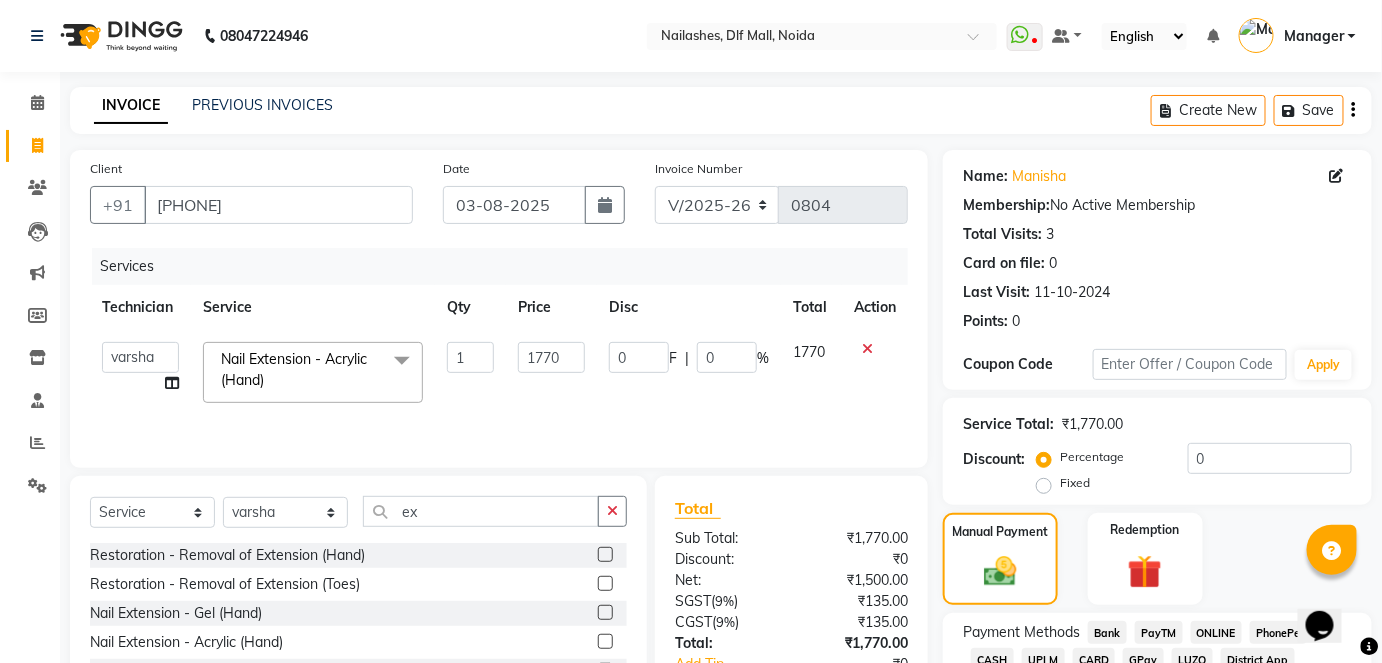 click on "ONLINE" 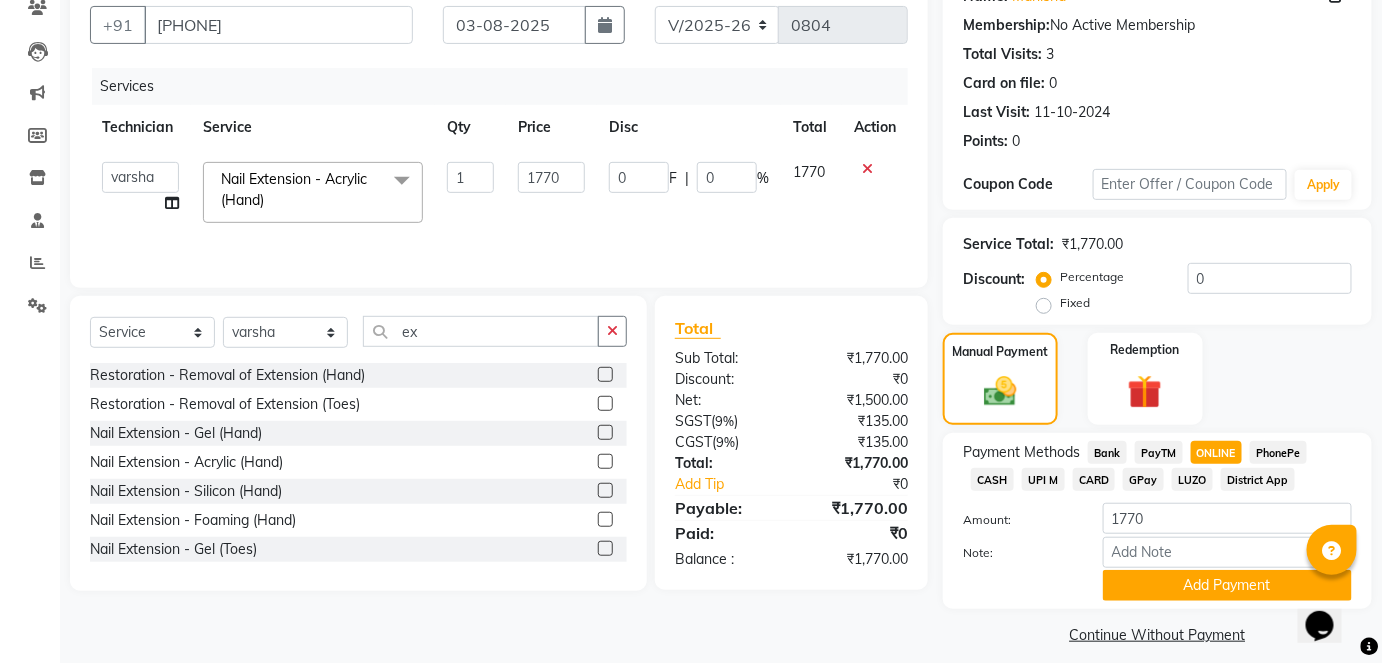 scroll, scrollTop: 196, scrollLeft: 0, axis: vertical 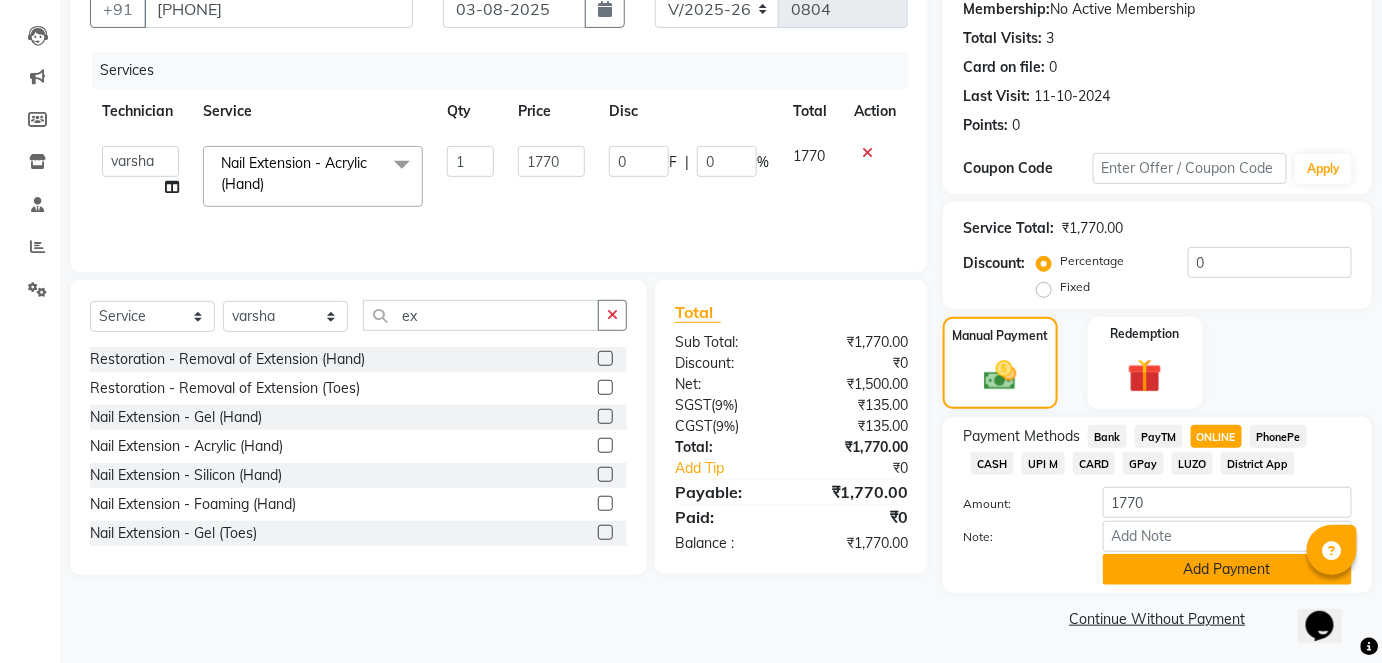 click on "Add Payment" 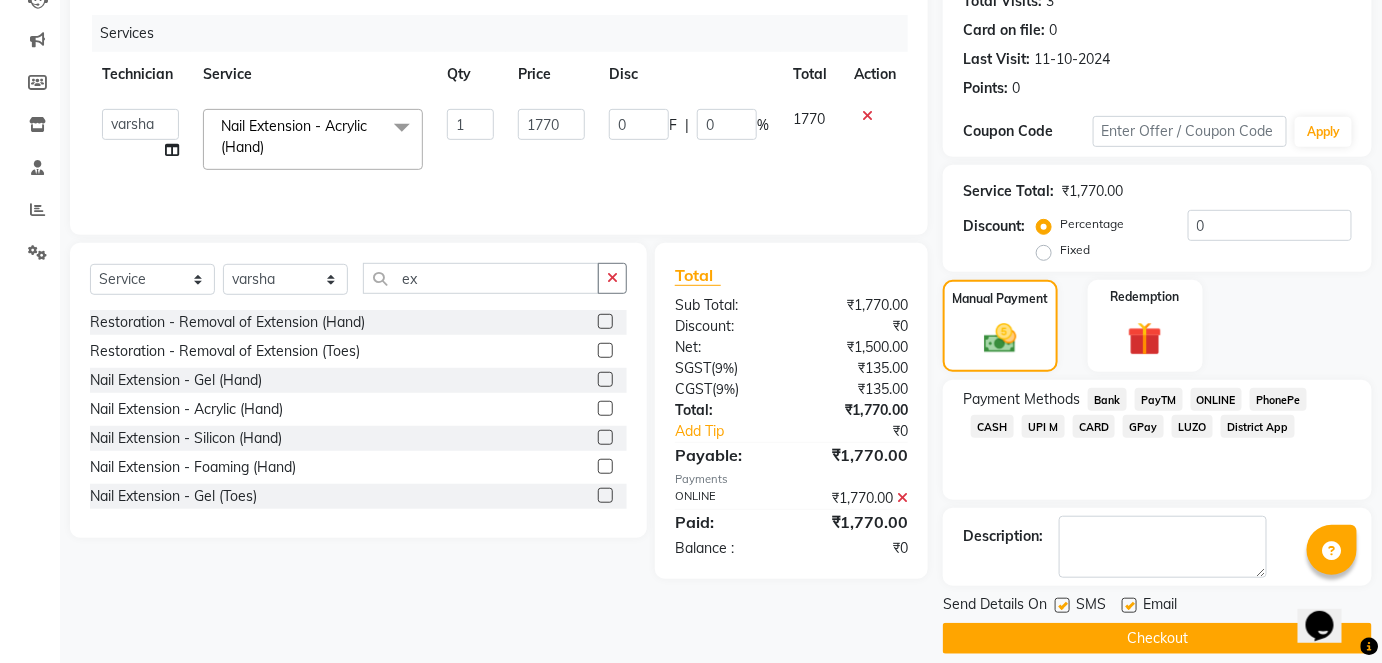 scroll, scrollTop: 252, scrollLeft: 0, axis: vertical 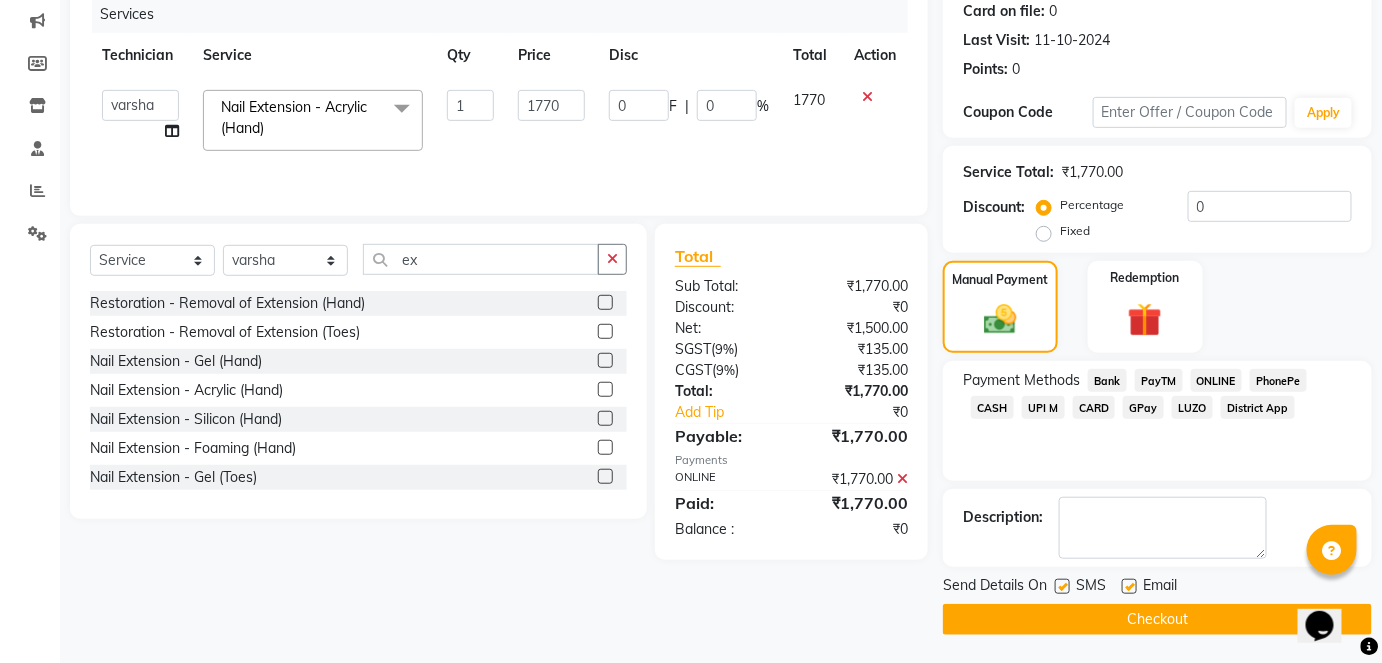 click on "Checkout" 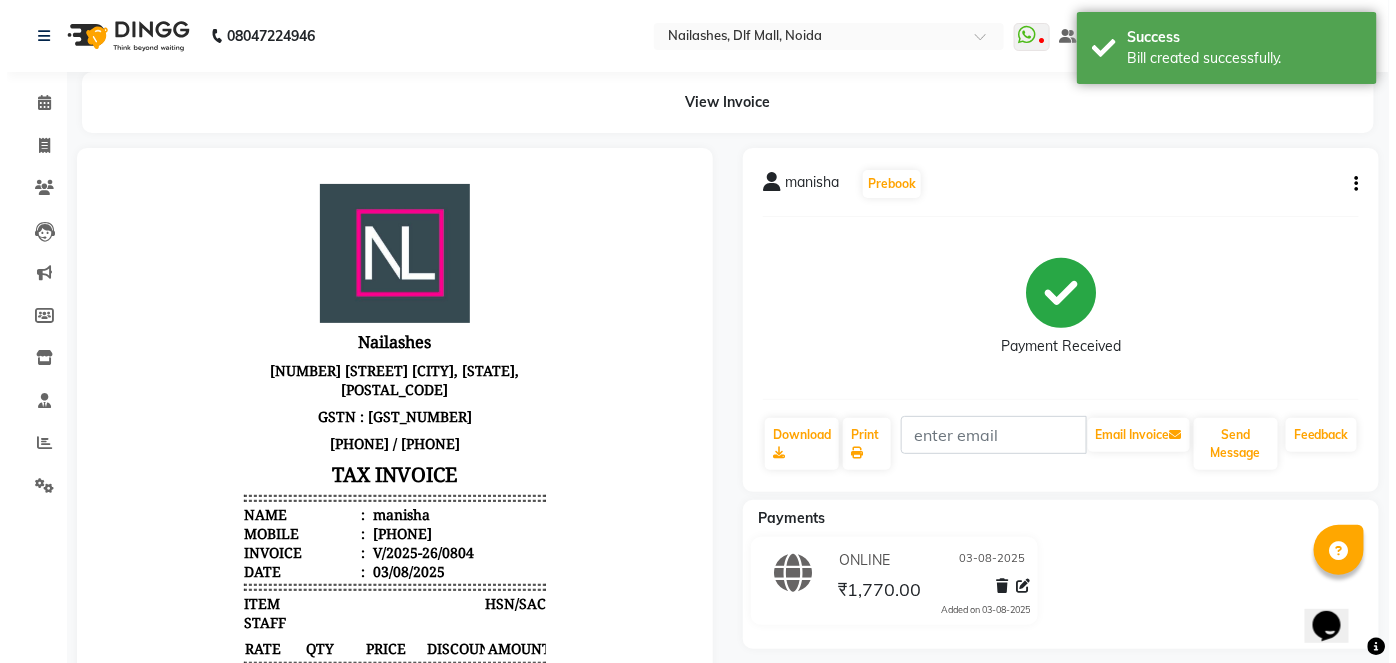scroll, scrollTop: 0, scrollLeft: 0, axis: both 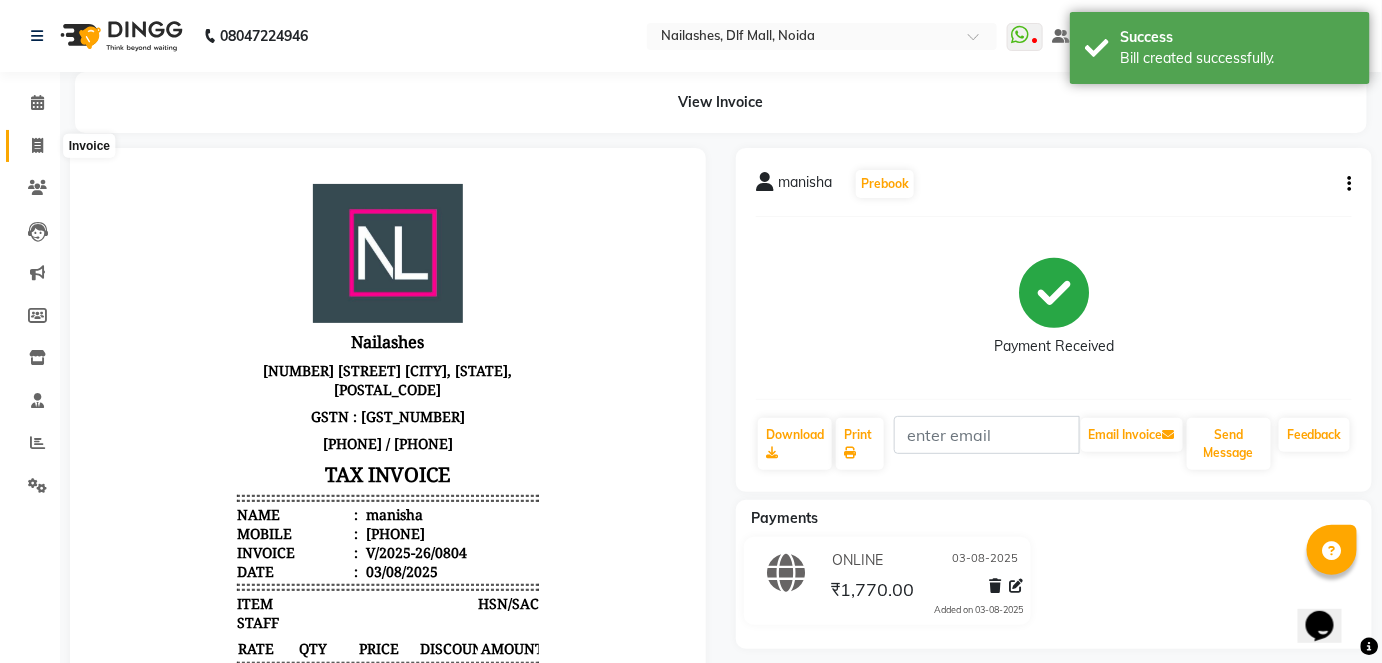 click 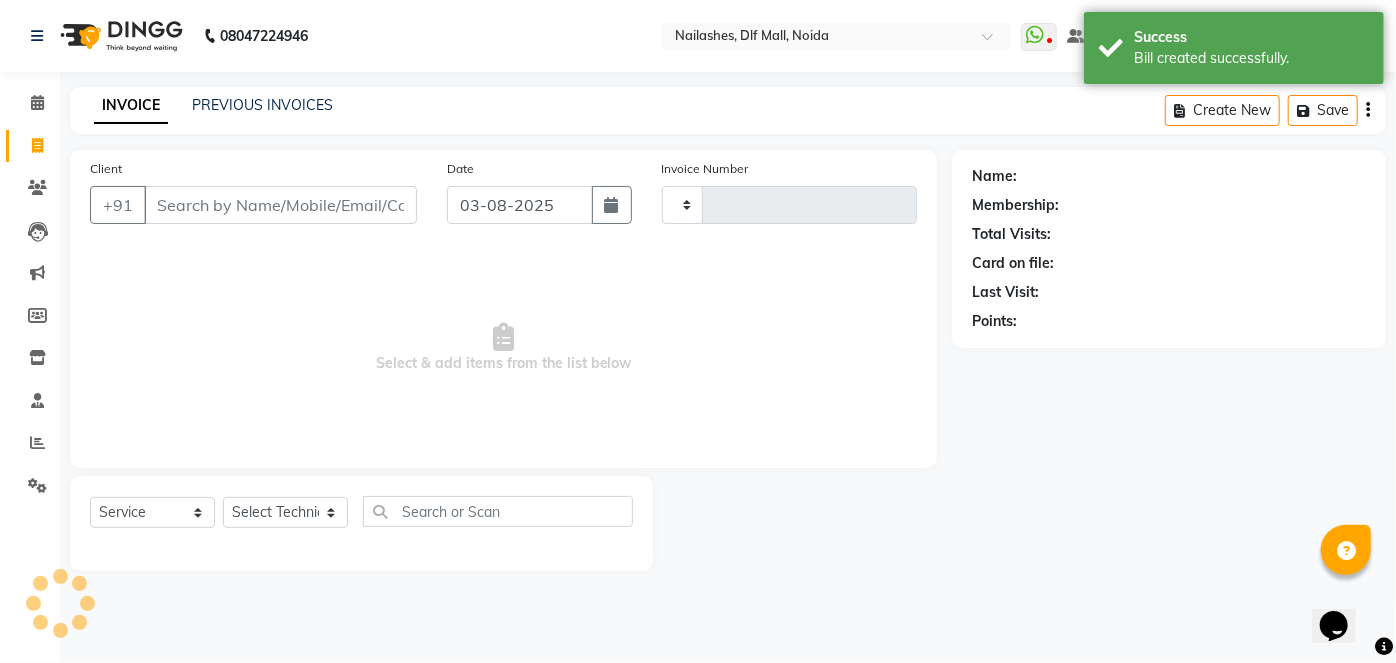 type on "0805" 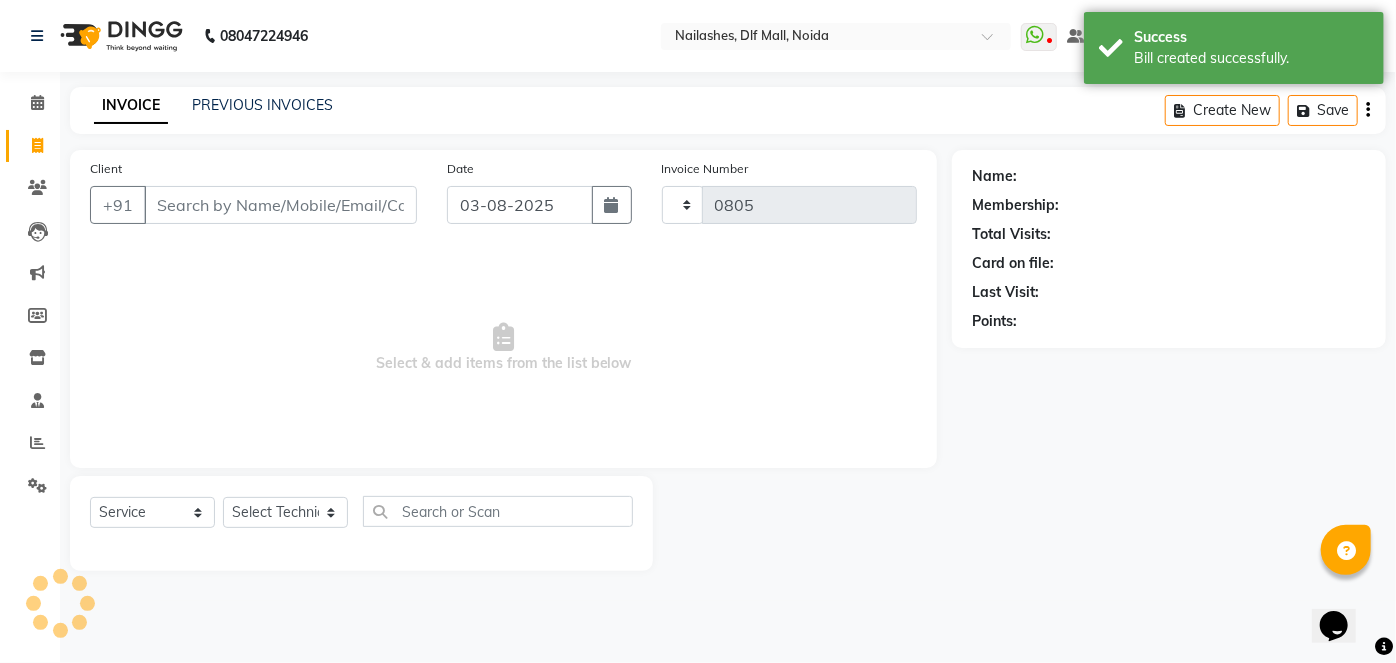select on "5188" 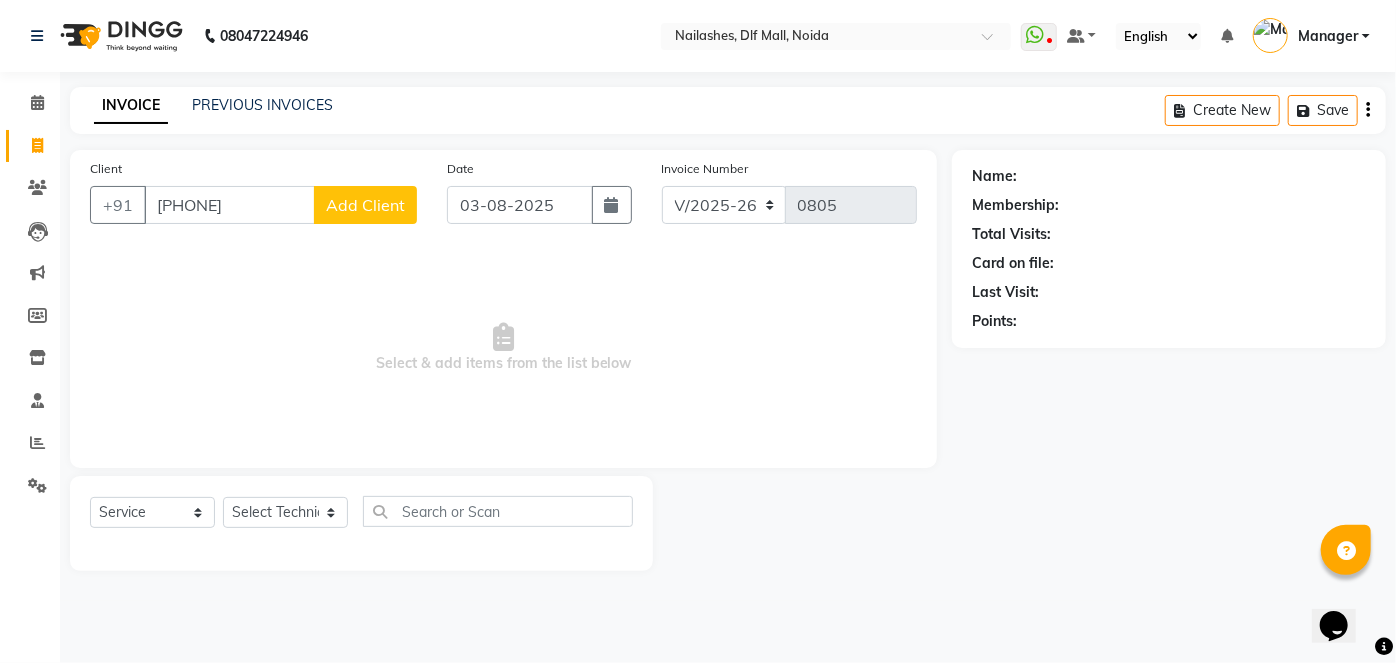 type on "[PHONE]" 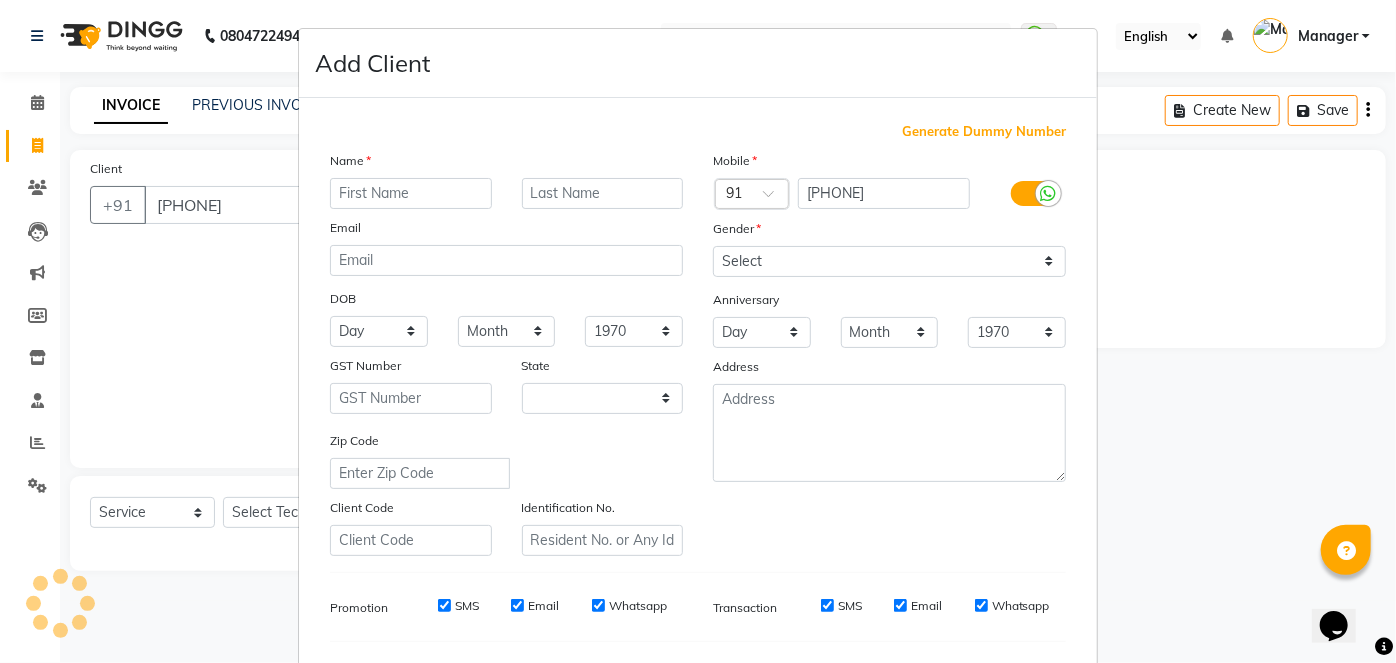 select on "21" 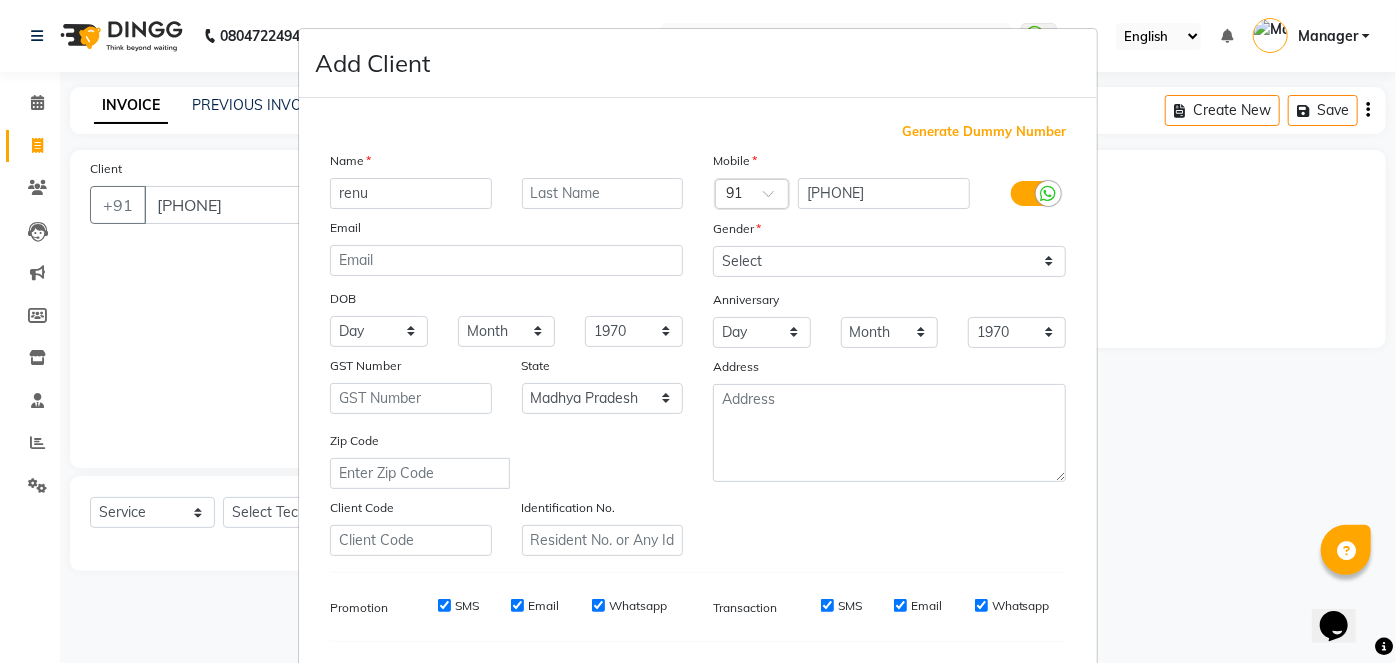 type on "renu" 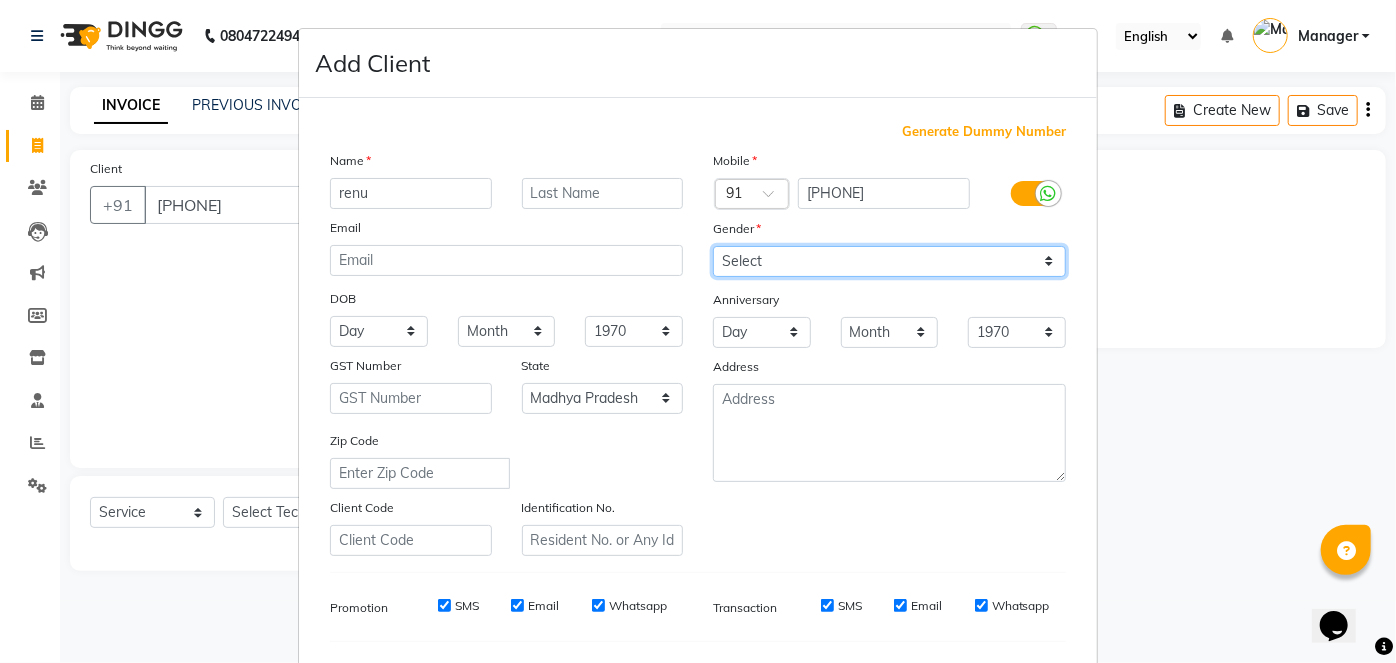click on "Select Male Female Other Prefer Not To Say" at bounding box center (889, 261) 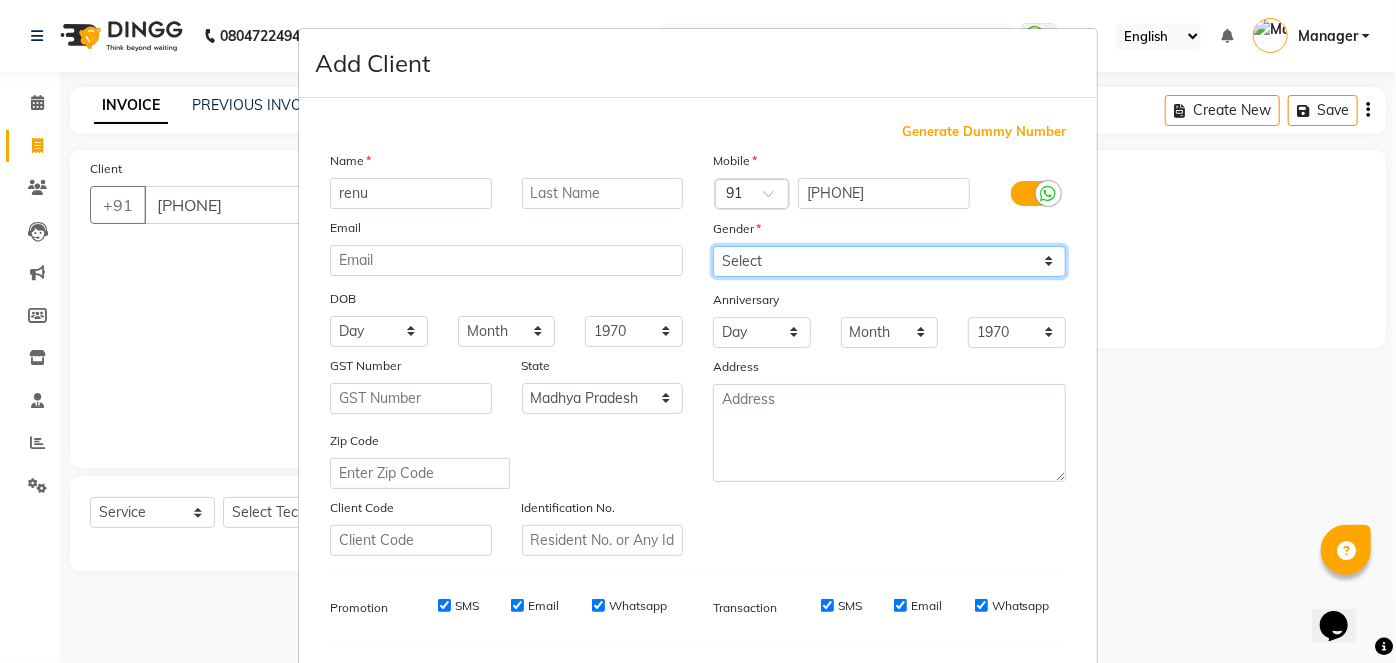 select on "female" 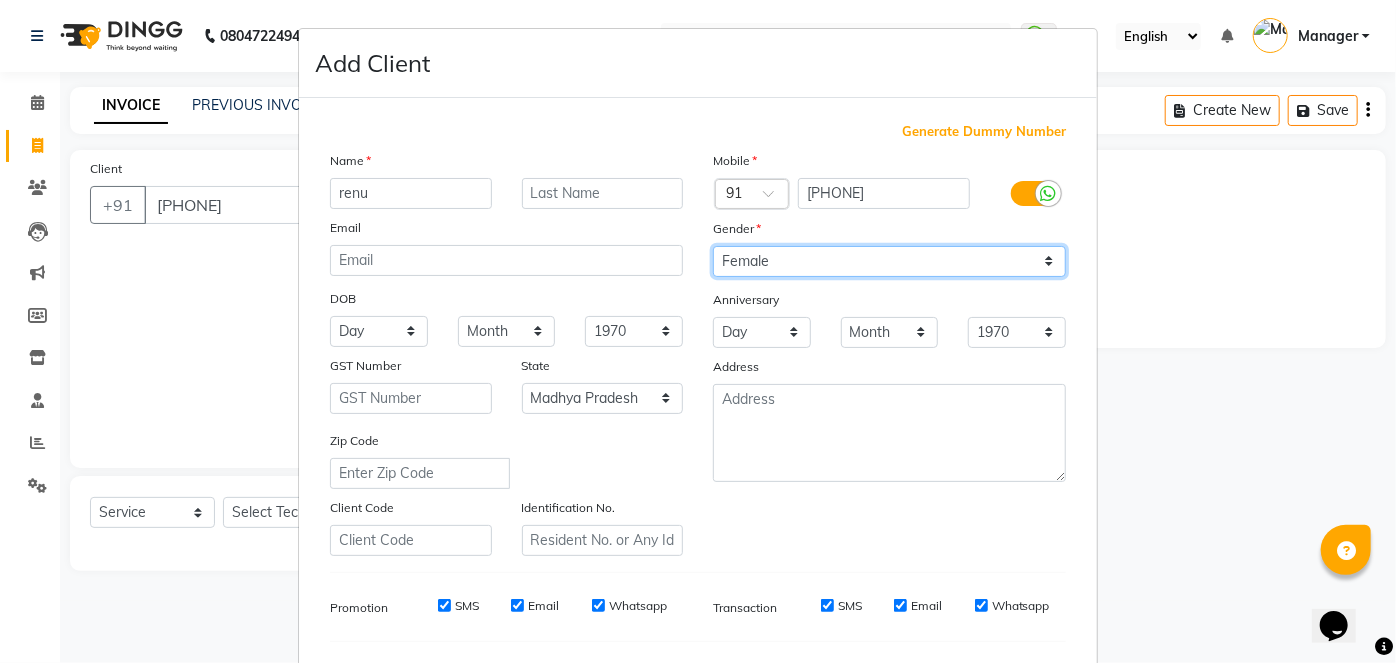click on "Select Male Female Other Prefer Not To Say" at bounding box center (889, 261) 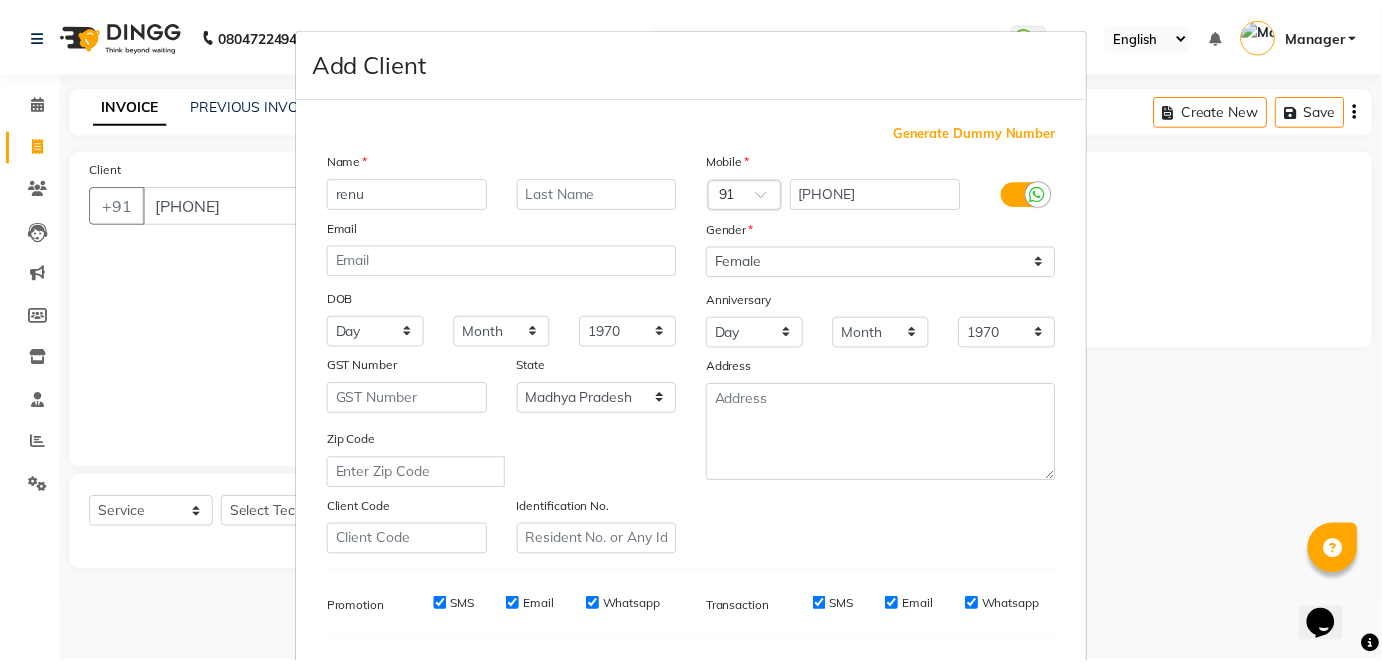 scroll, scrollTop: 258, scrollLeft: 0, axis: vertical 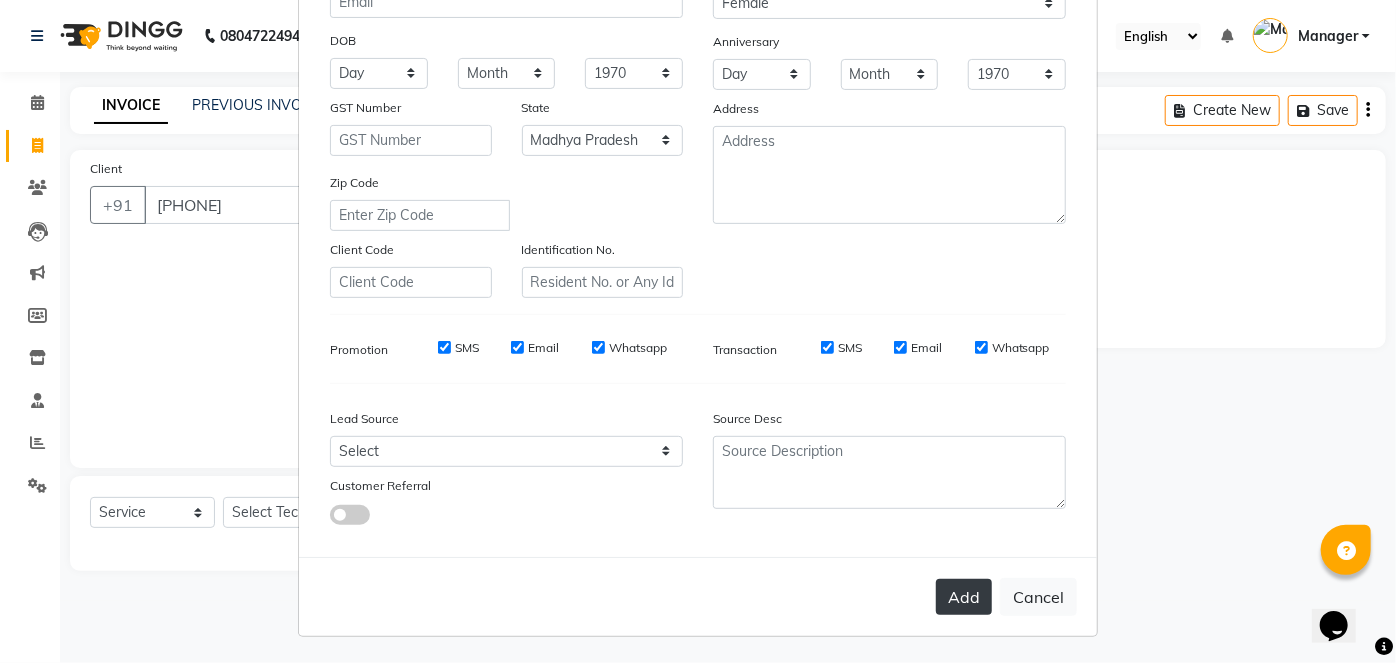 click on "Add" at bounding box center [964, 597] 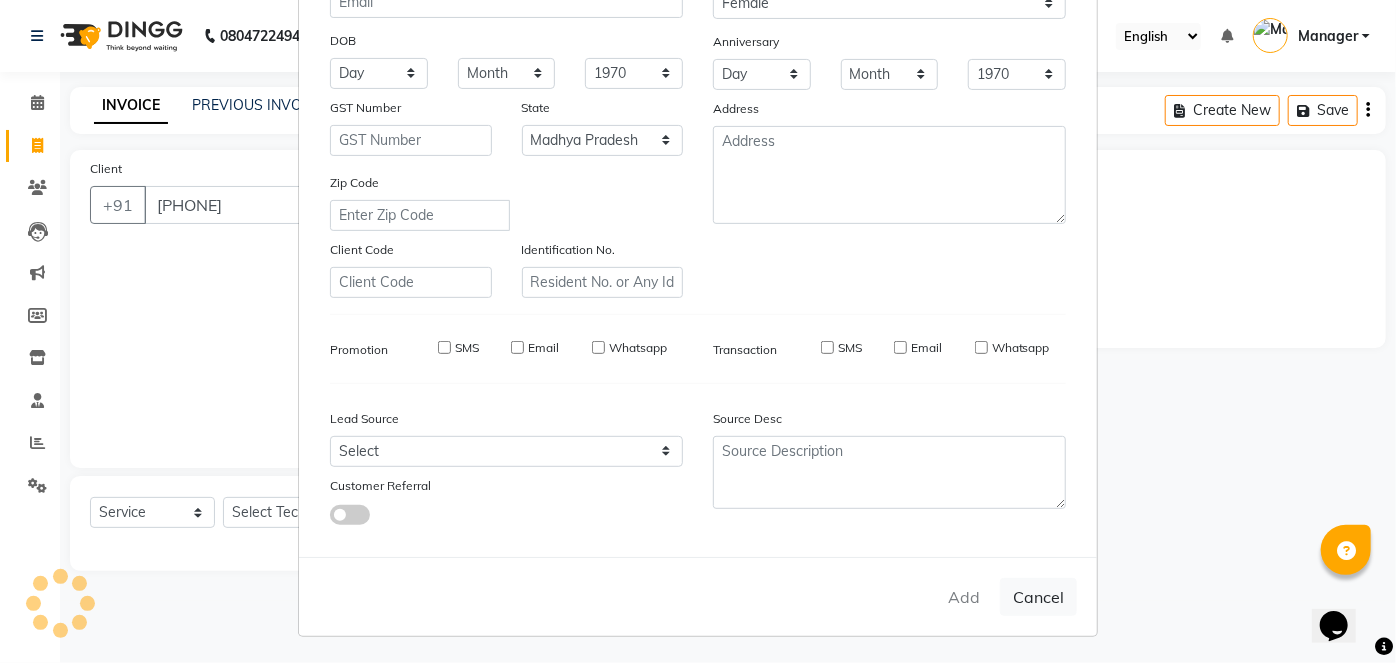 type 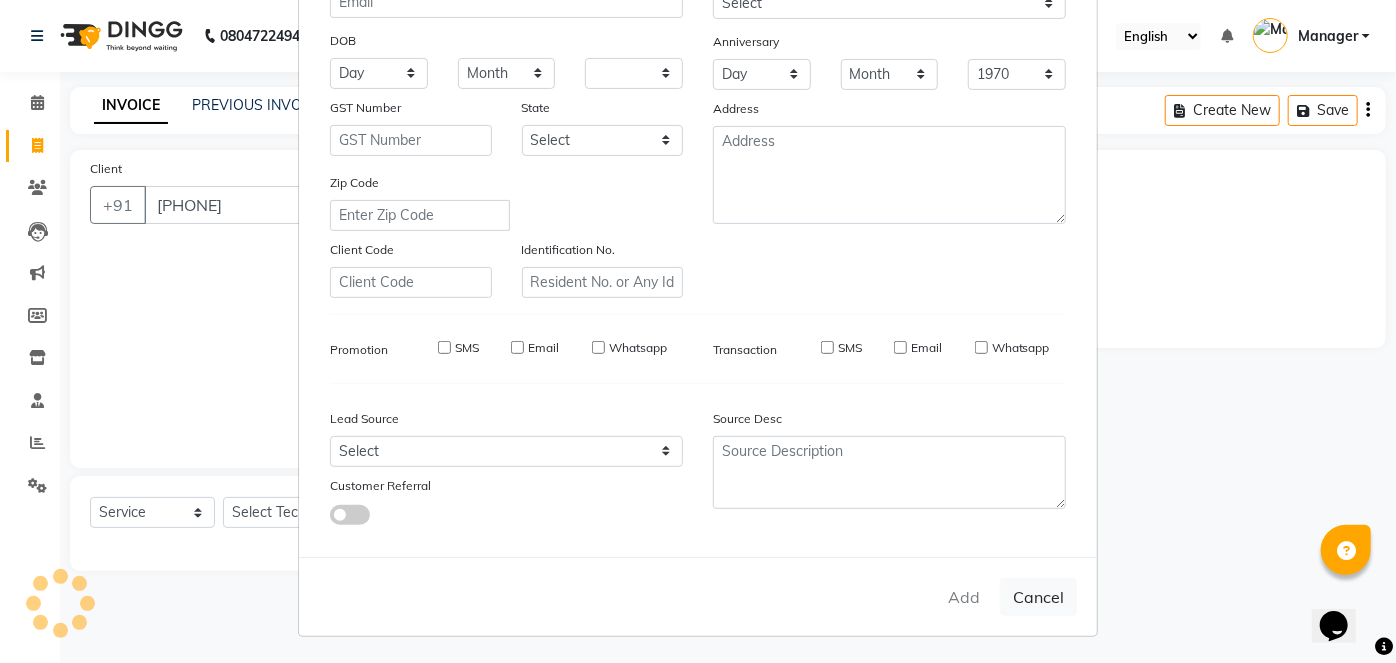 select 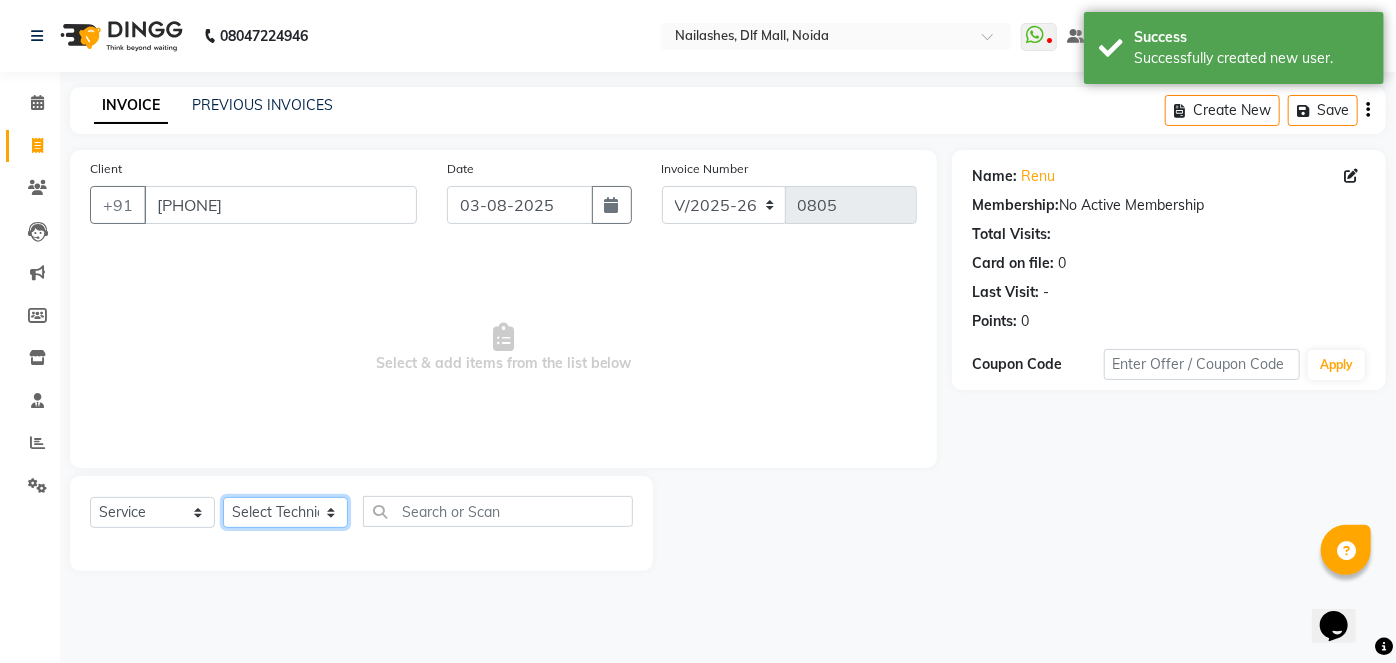 click on "Select Technician [FIRST] [FIRST] Manager [FIRST] [FIRST] [FIRST] [FIRST] [FIRST] [FIRST]" 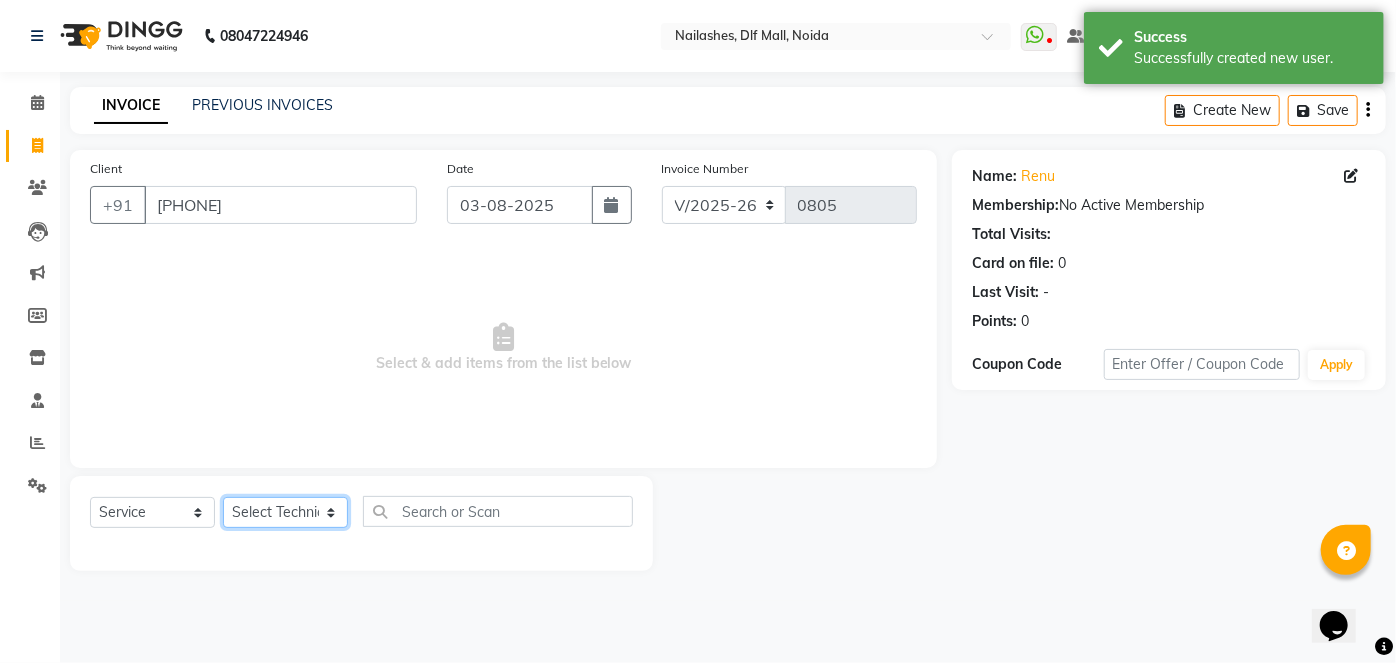 select on "[NUMBER]" 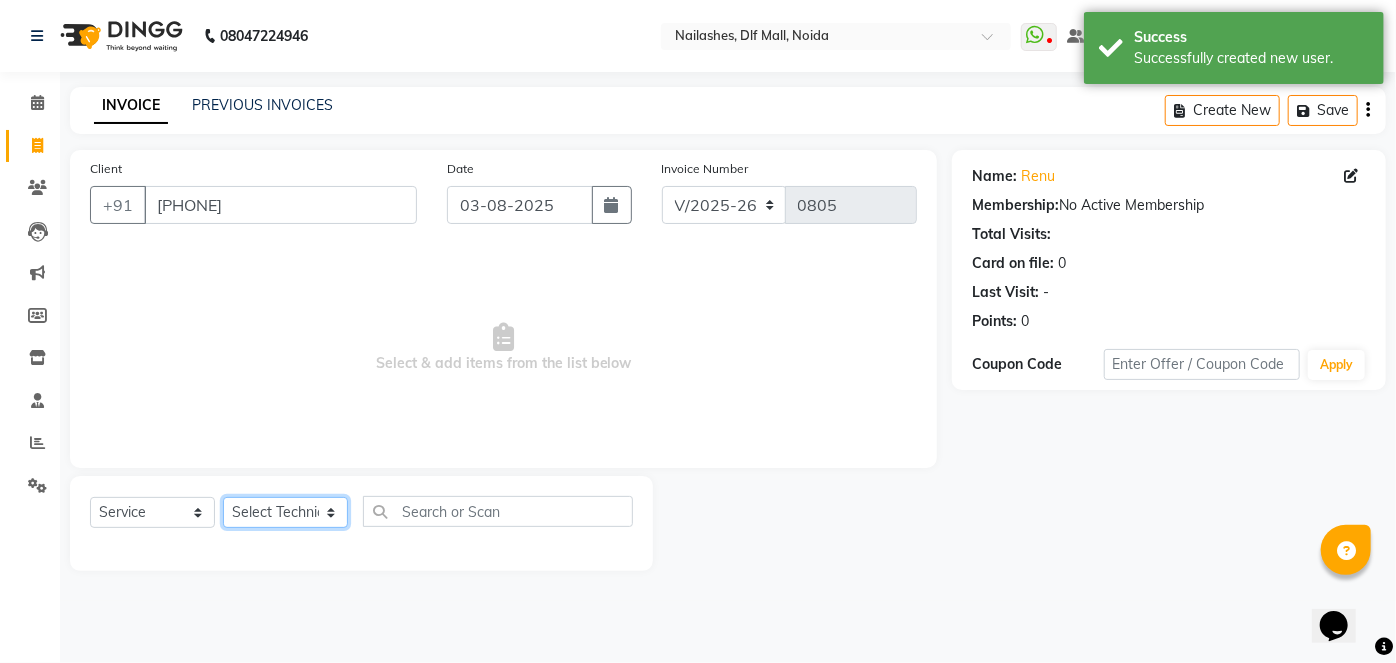 click on "Select Technician [FIRST] [FIRST] Manager [FIRST] [FIRST] [FIRST] [FIRST] [FIRST] [FIRST]" 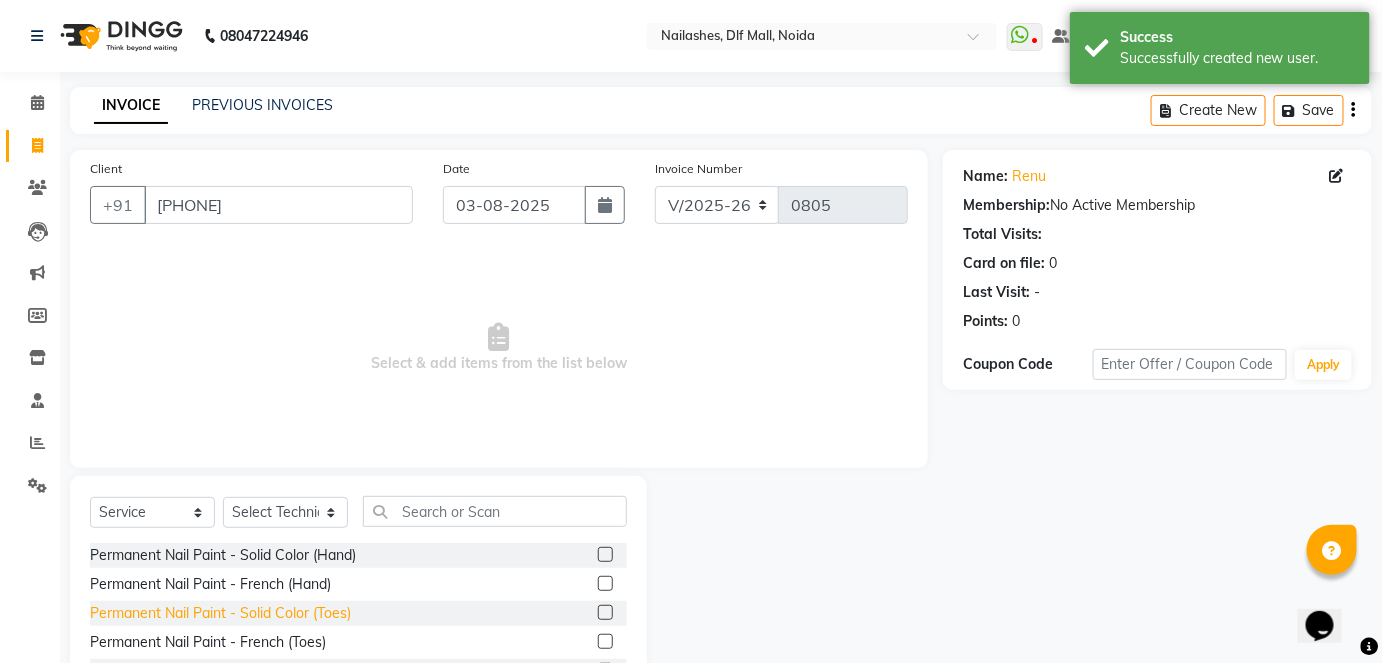 click on "Permanent Nail Paint - Solid Color (Toes)" 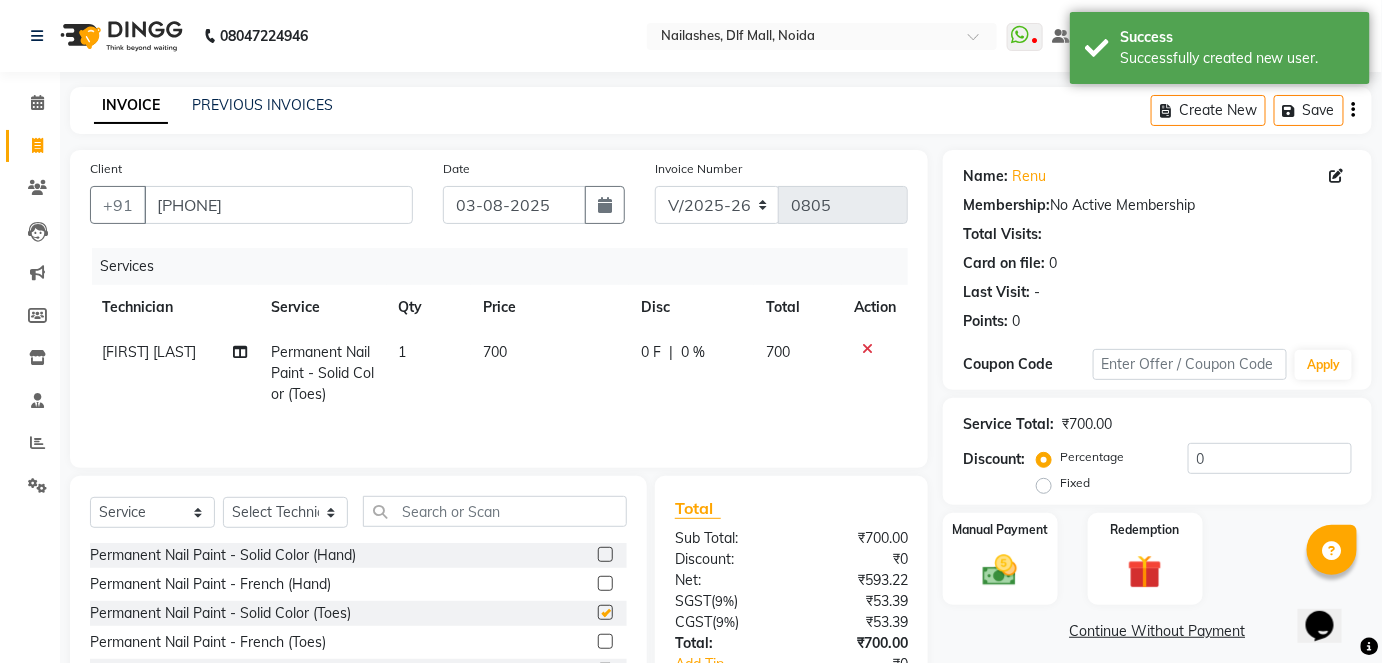 checkbox on "false" 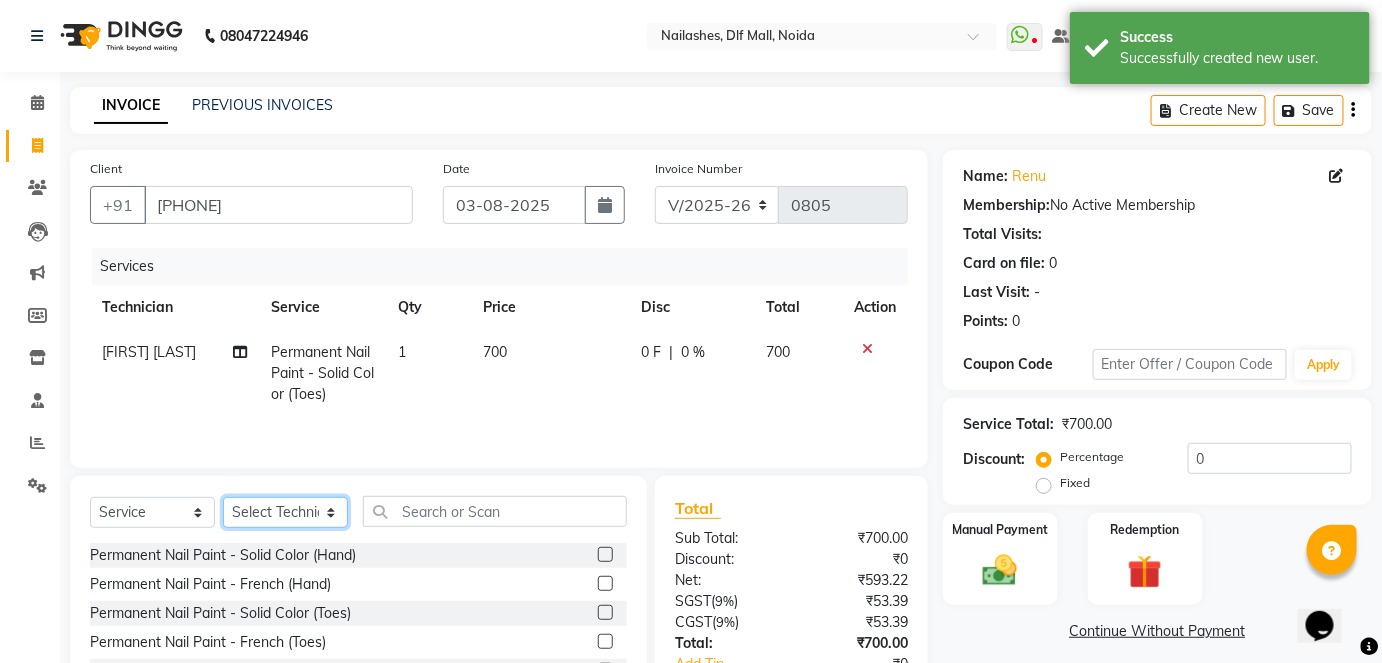 click on "Select Technician [FIRST] [FIRST] Manager [FIRST] [FIRST] [FIRST] [FIRST] [FIRST] [FIRST]" 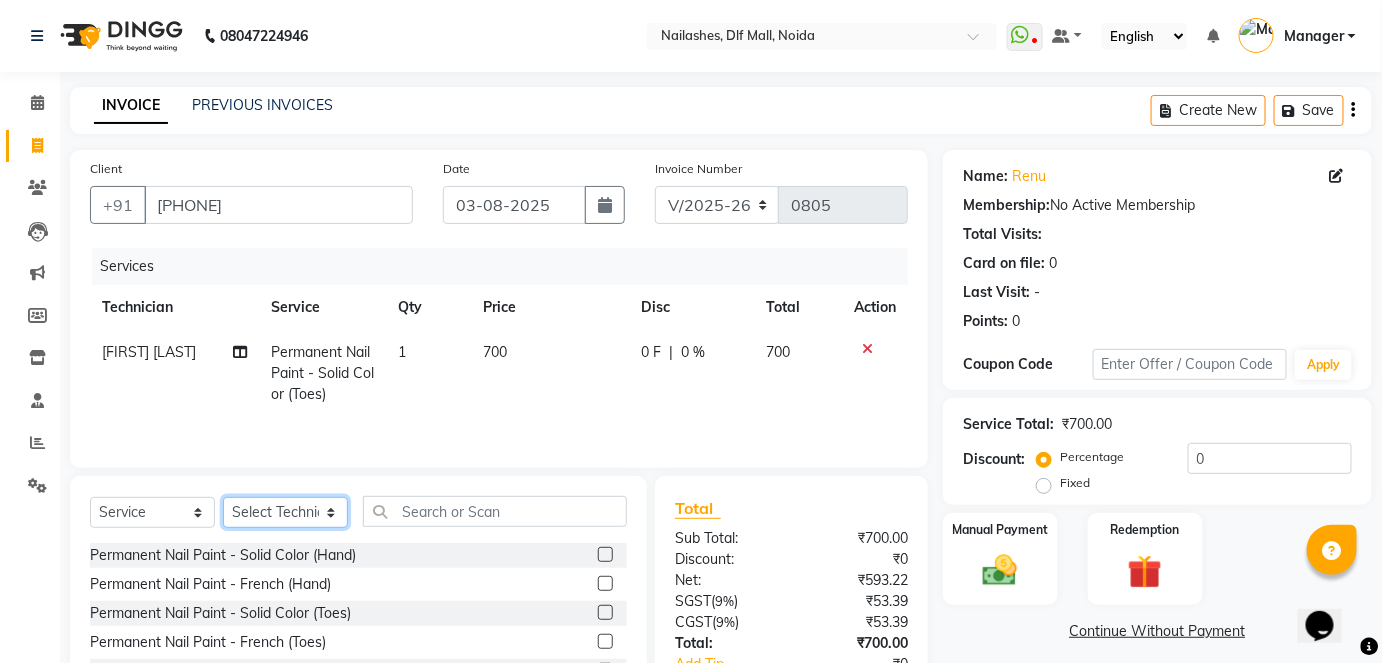 select on "35370" 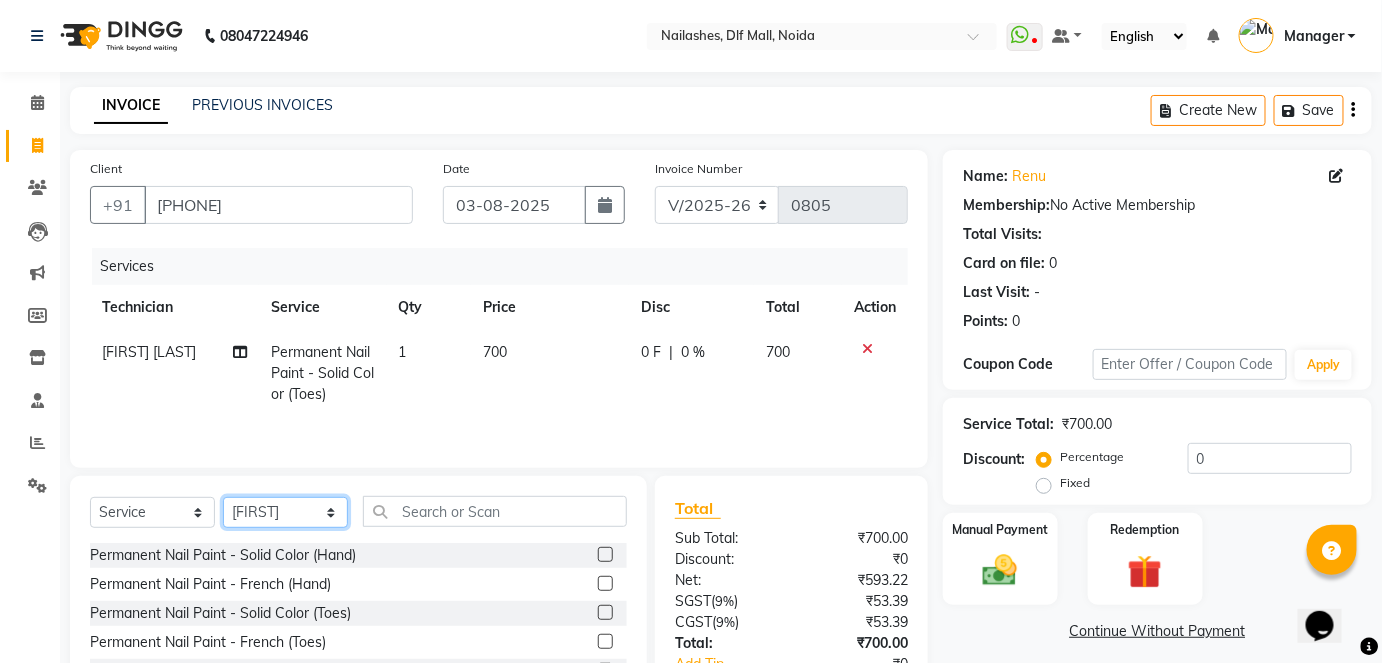 click on "Select Technician [FIRST] [FIRST] Manager [FIRST] [FIRST] [FIRST] [FIRST] [FIRST] [FIRST]" 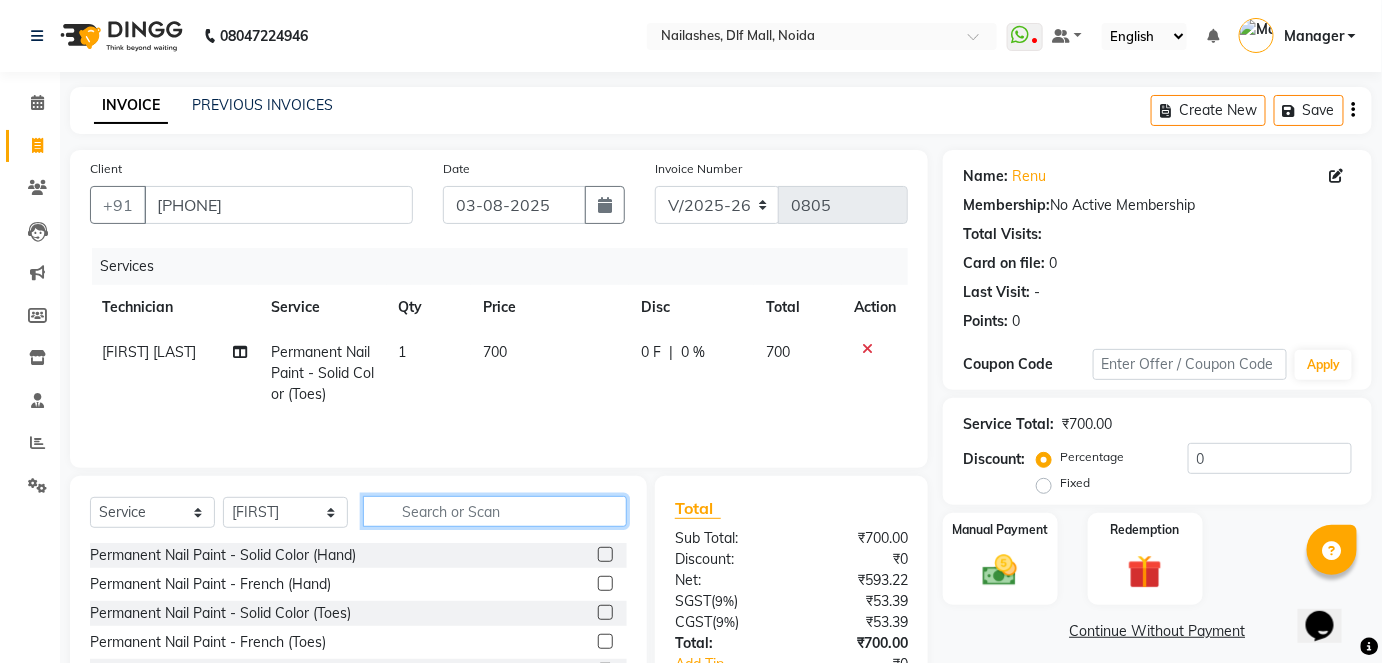 click 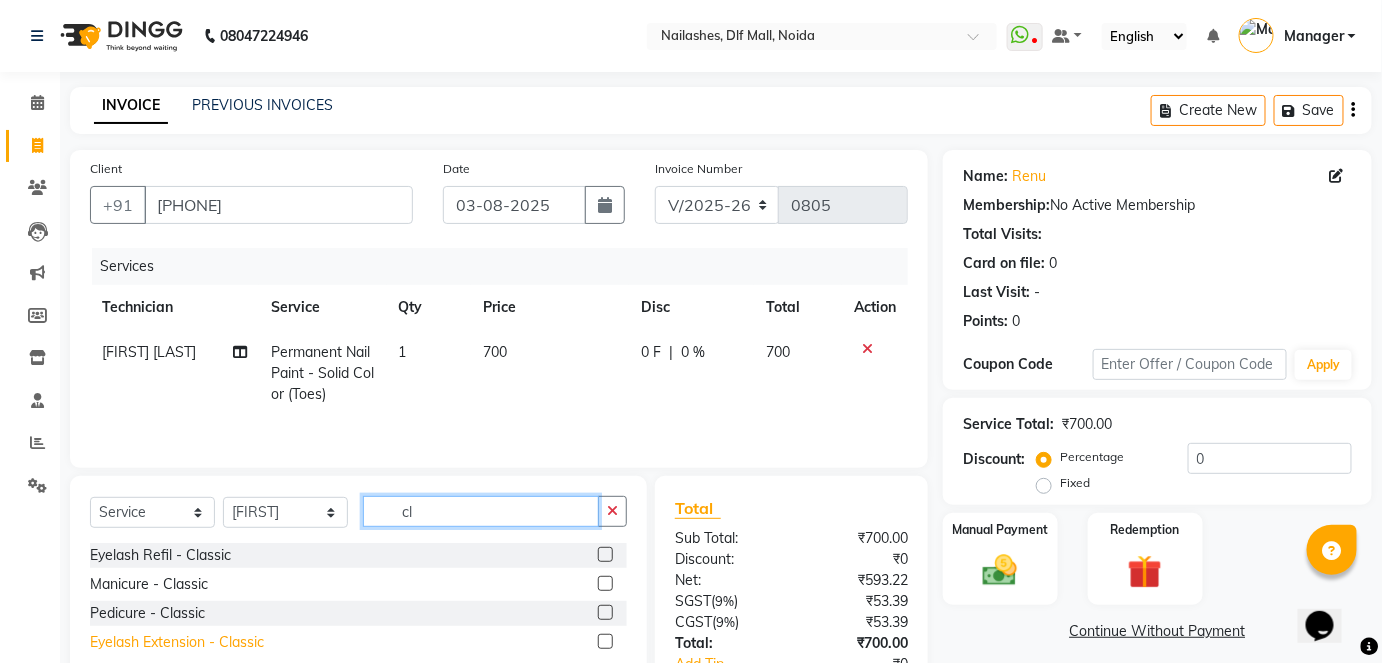 type on "cl" 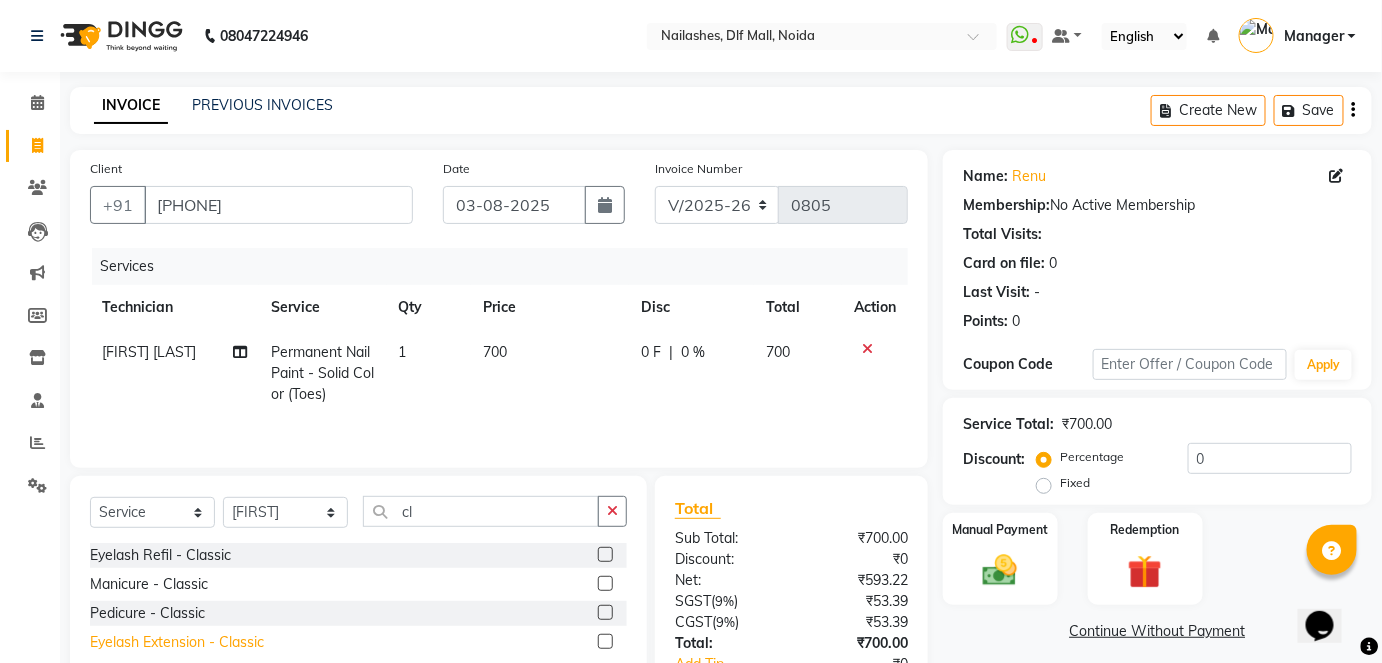 click on "Eyelash Extension - Classic" 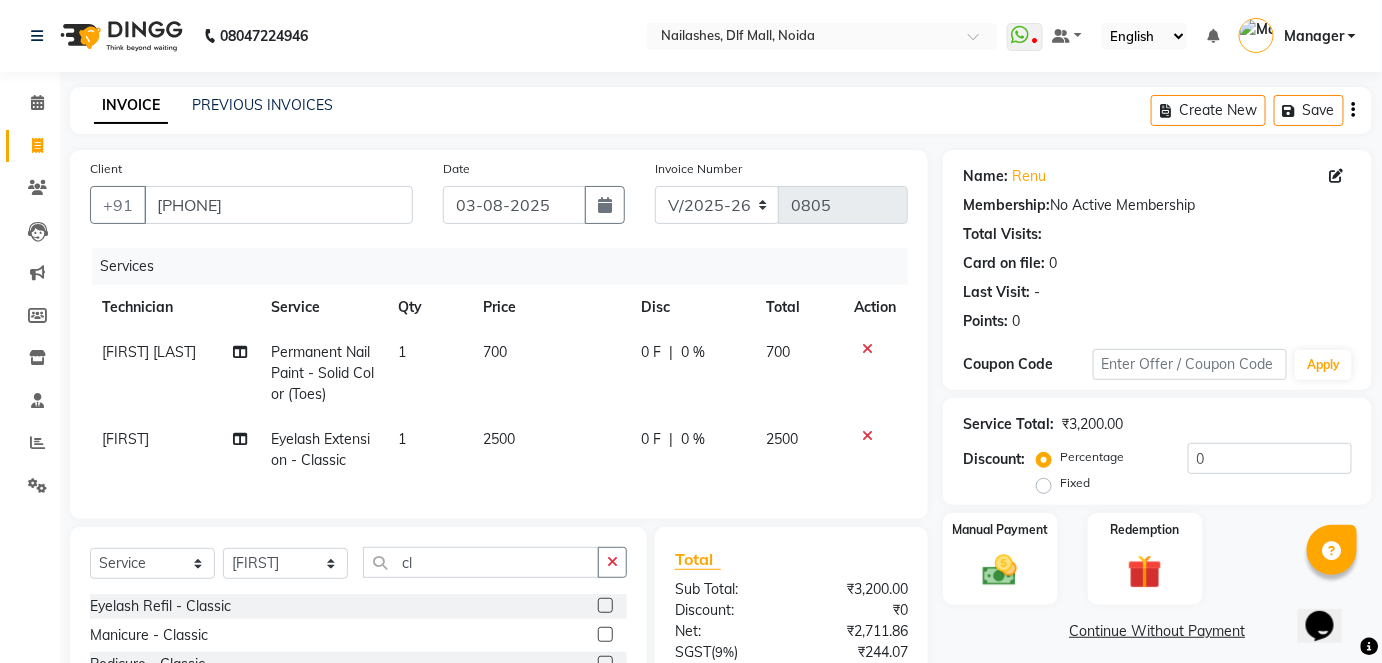 checkbox on "false" 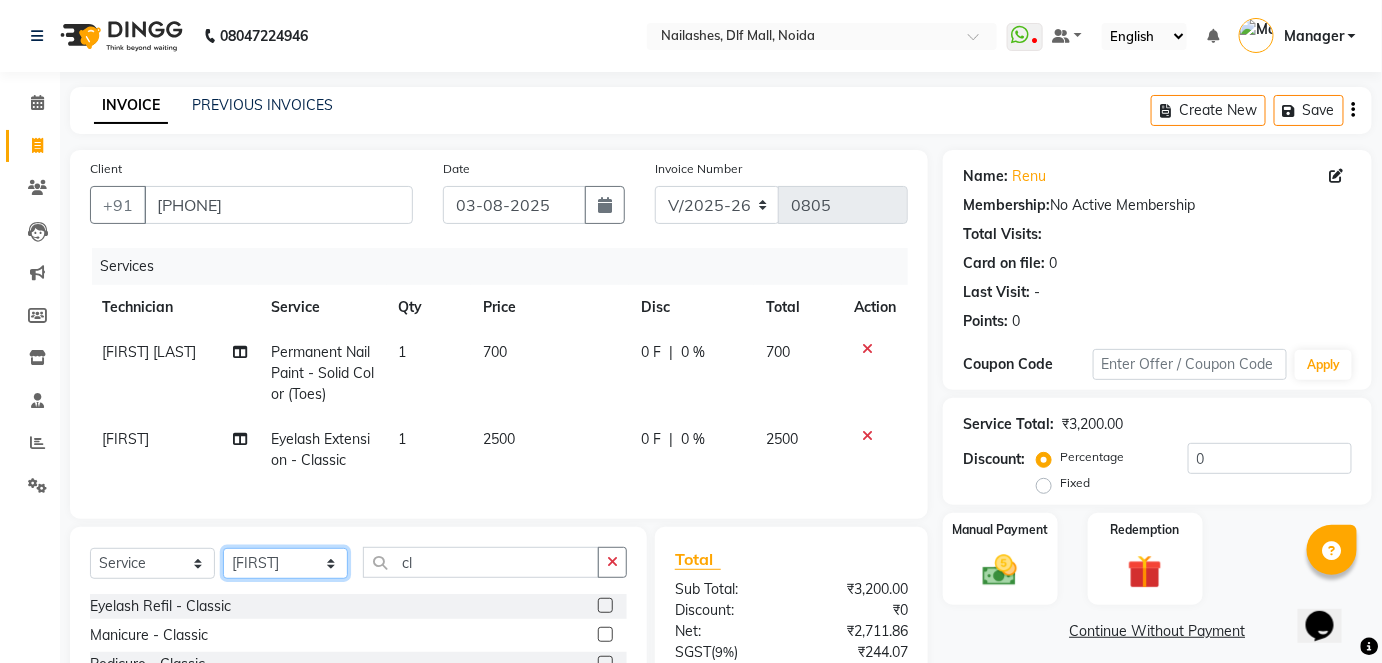 click on "Select Technician [FIRST] [FIRST] Manager [FIRST] [FIRST] [FIRST] [FIRST] [FIRST] [FIRST]" 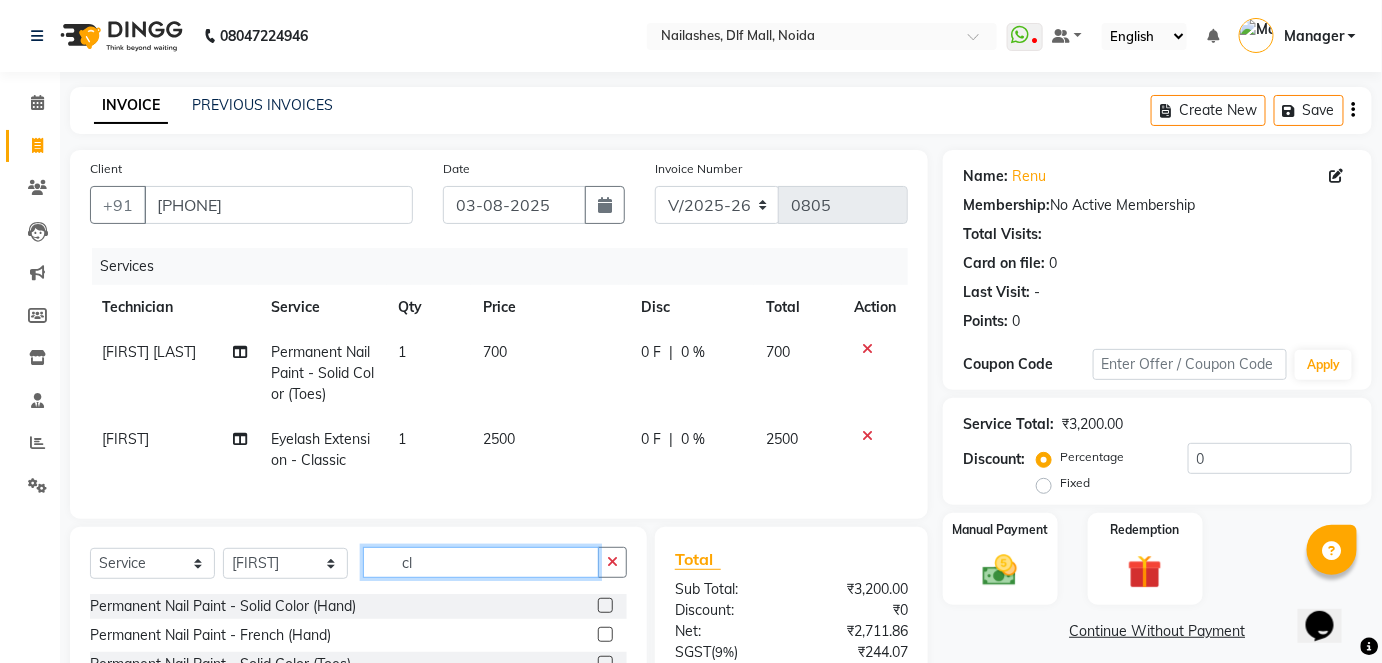 click on "cl" 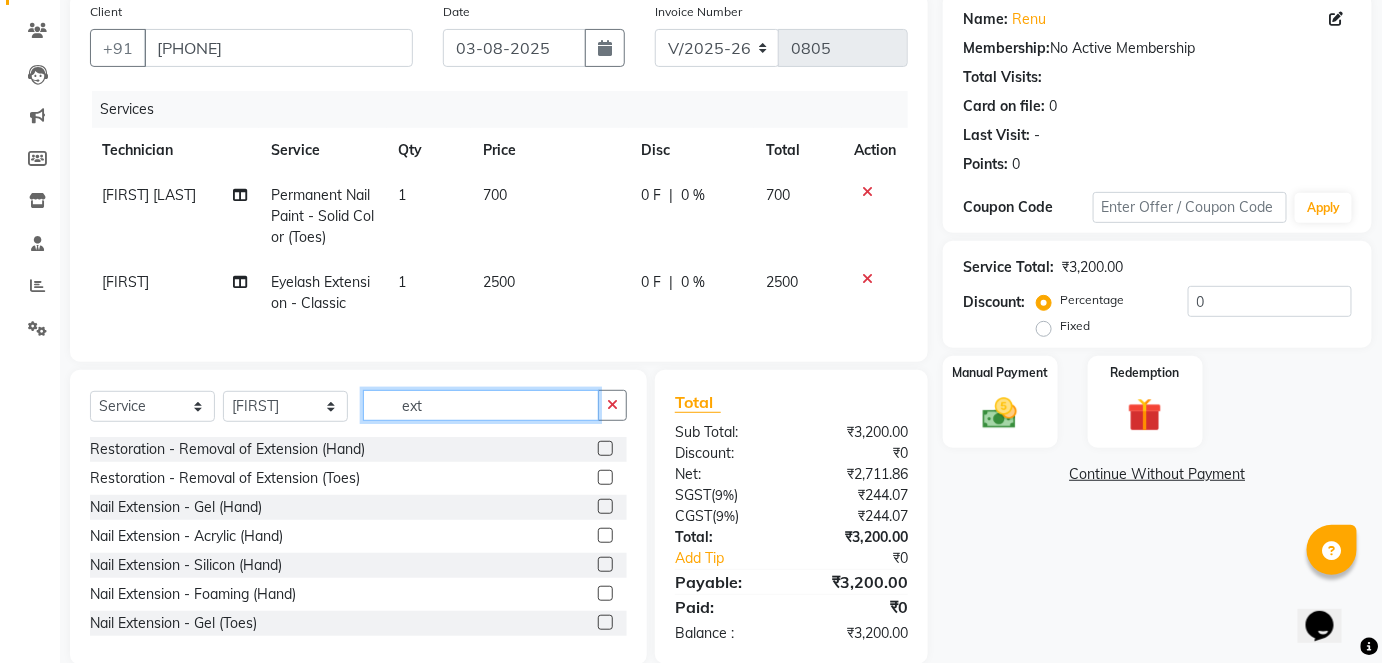 scroll, scrollTop: 202, scrollLeft: 0, axis: vertical 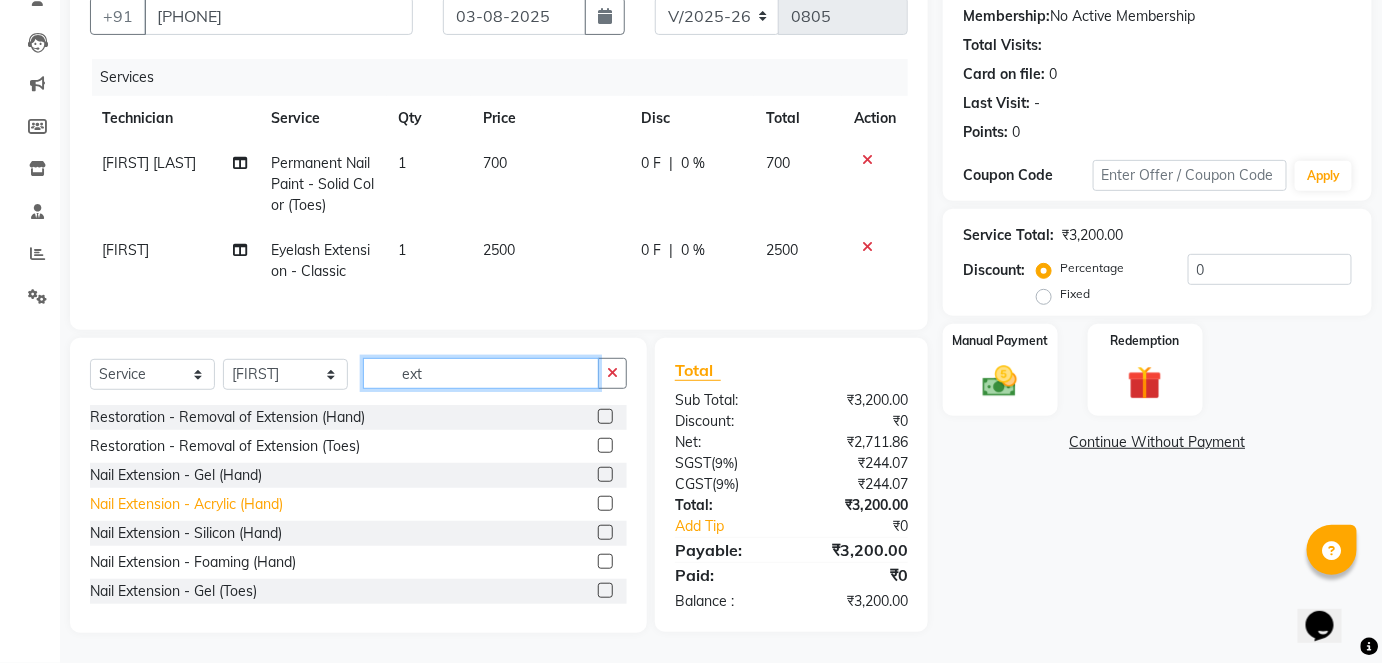 type on "ext" 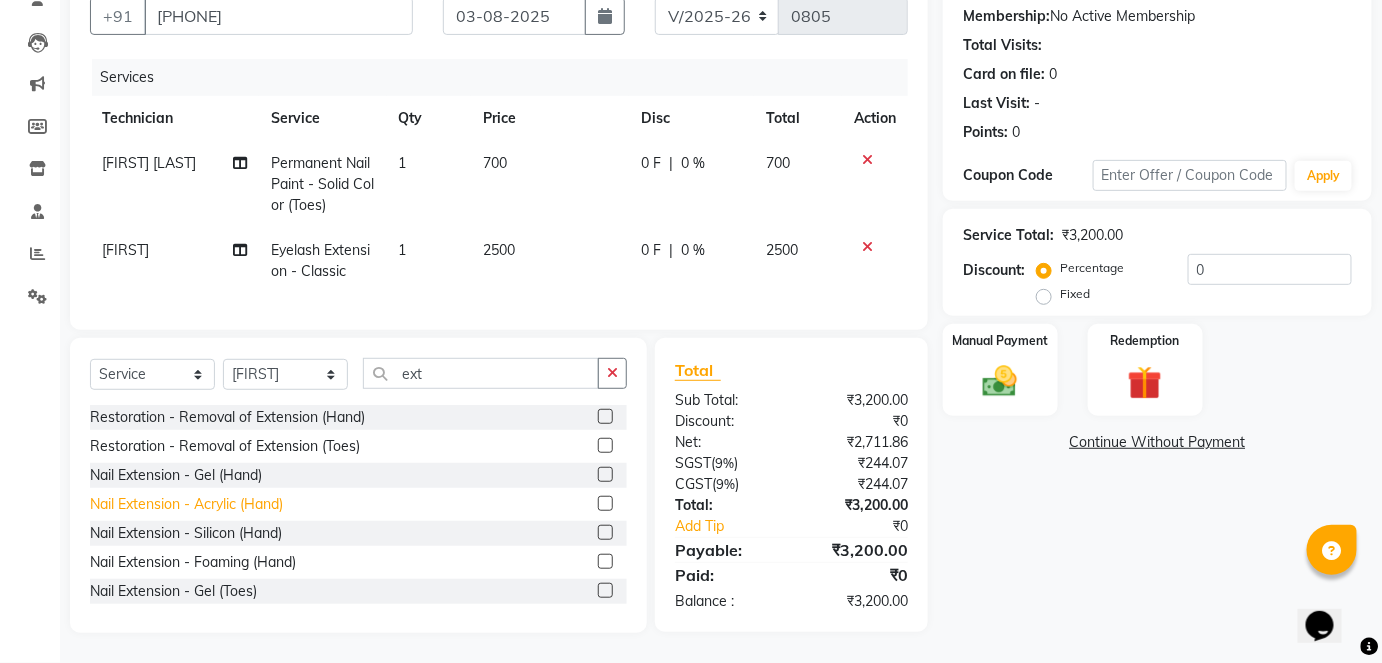 click on "Nail Extension - Acrylic (Hand)" 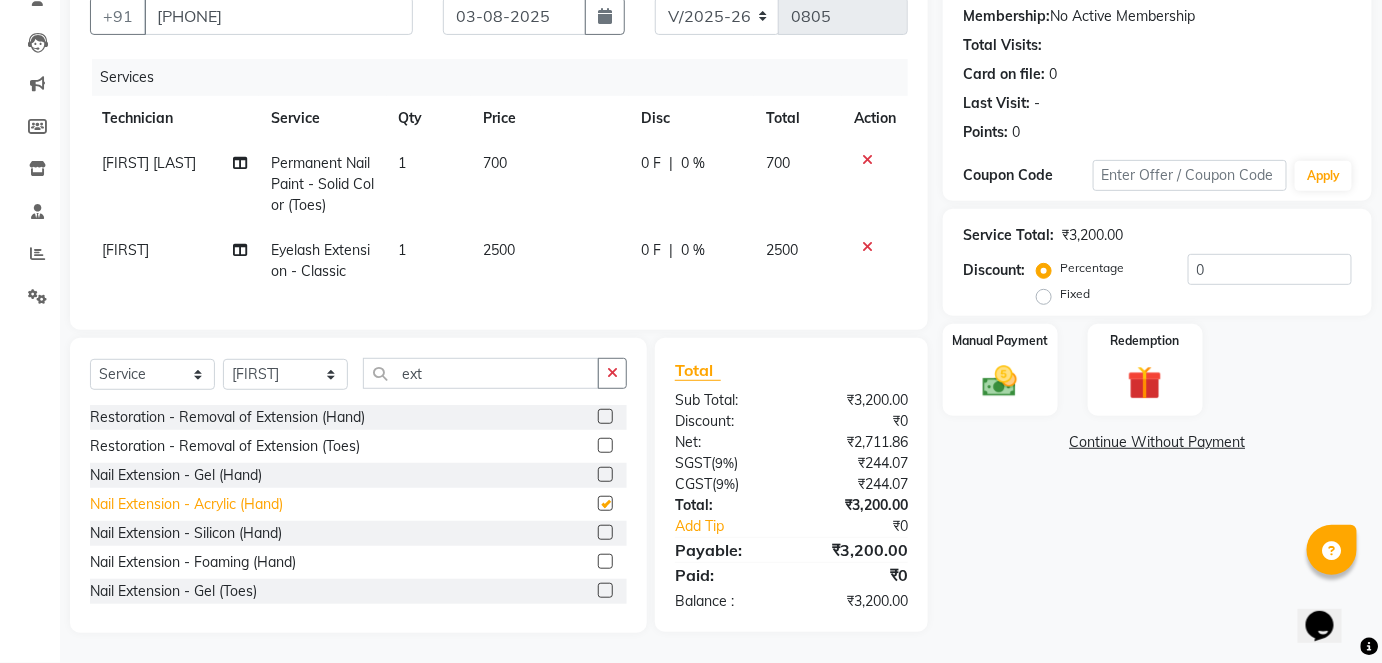 checkbox on "false" 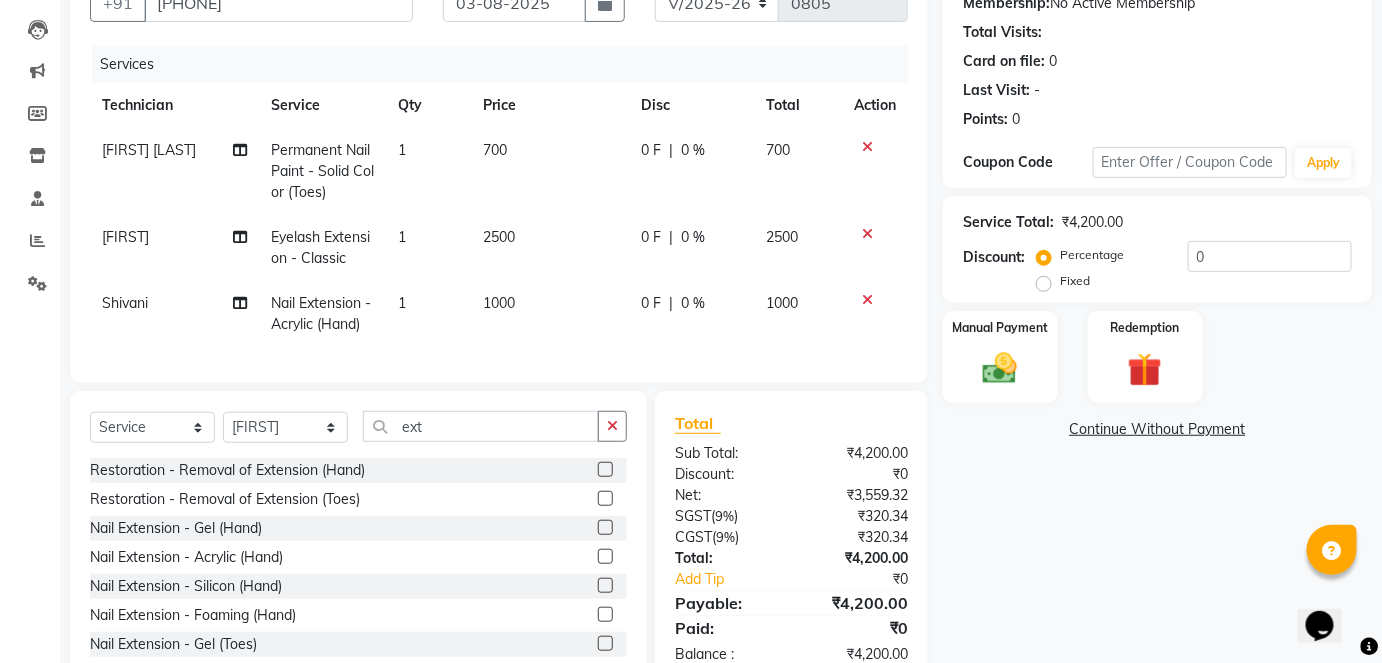 click on "1000" 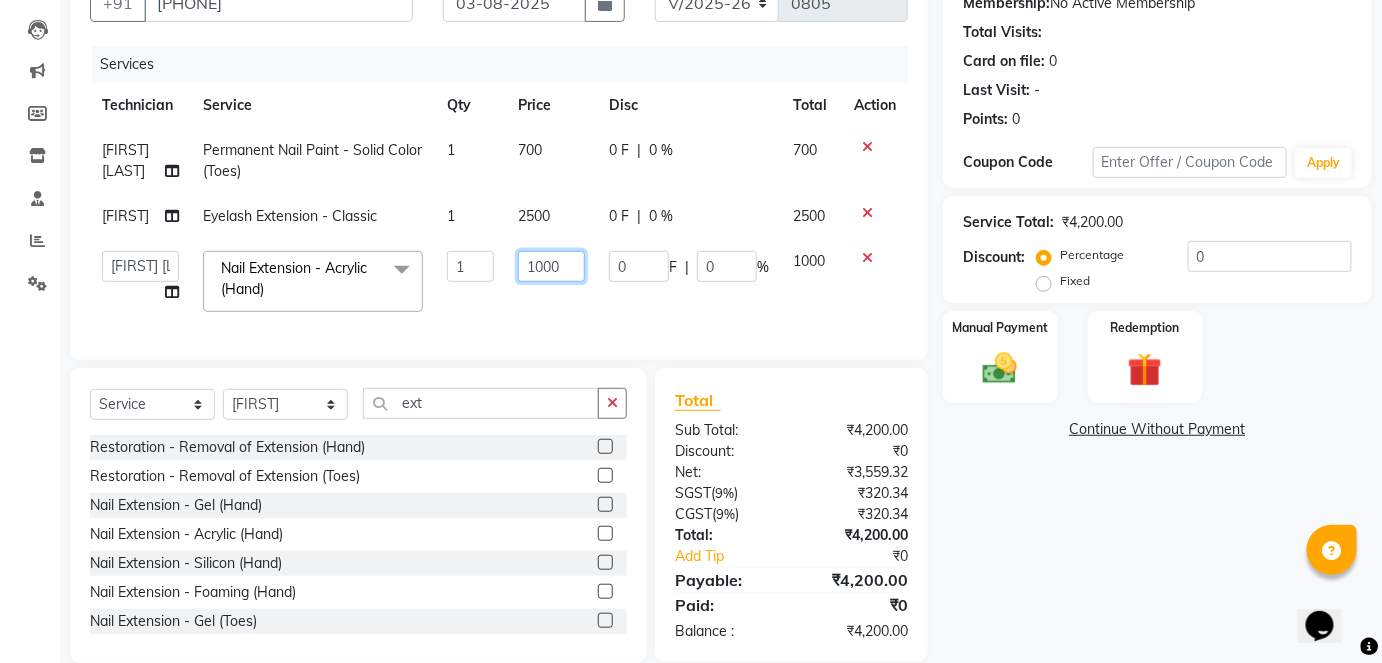 click on "1000" 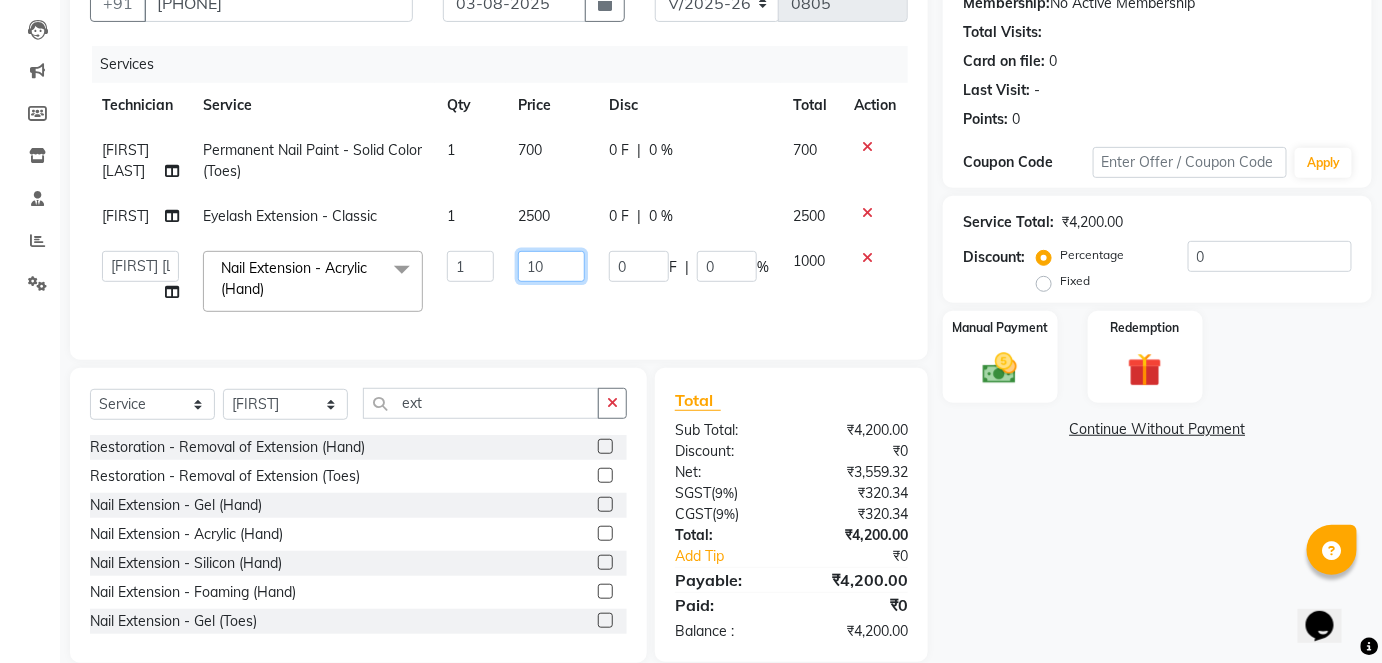 type on "1" 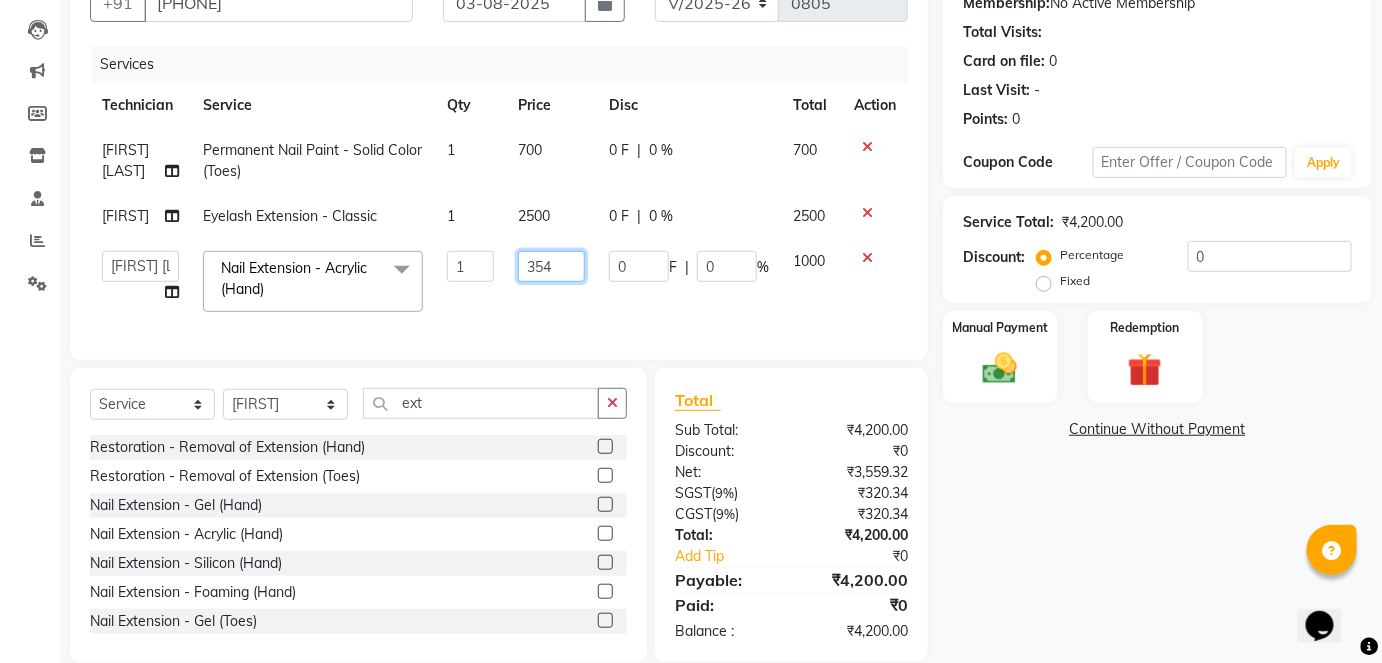 type on "3540" 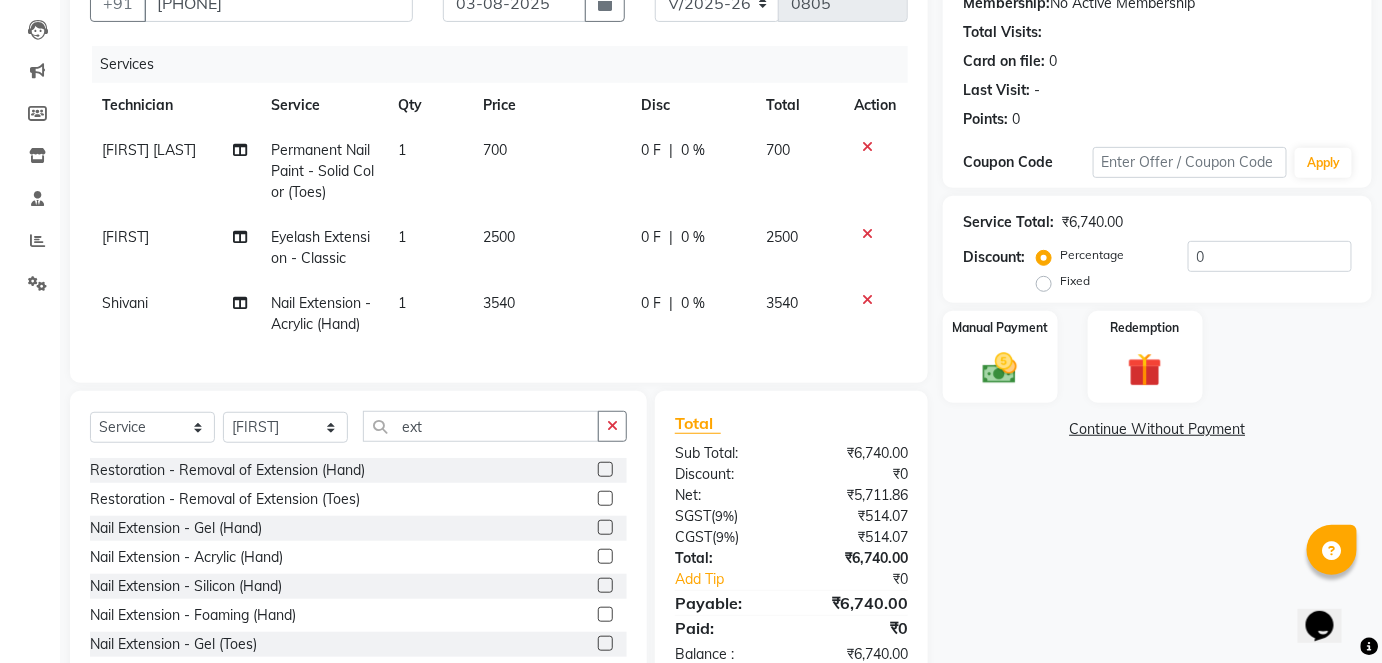 click on "2500" 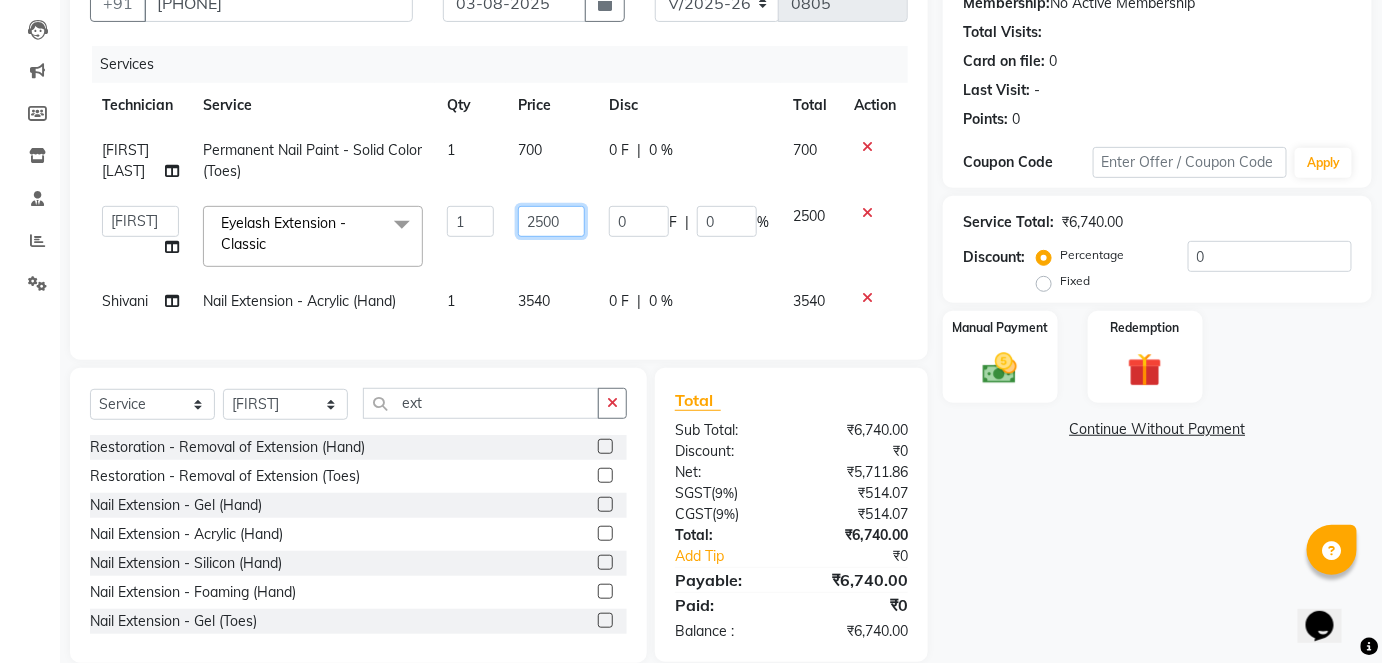 click on "2500" 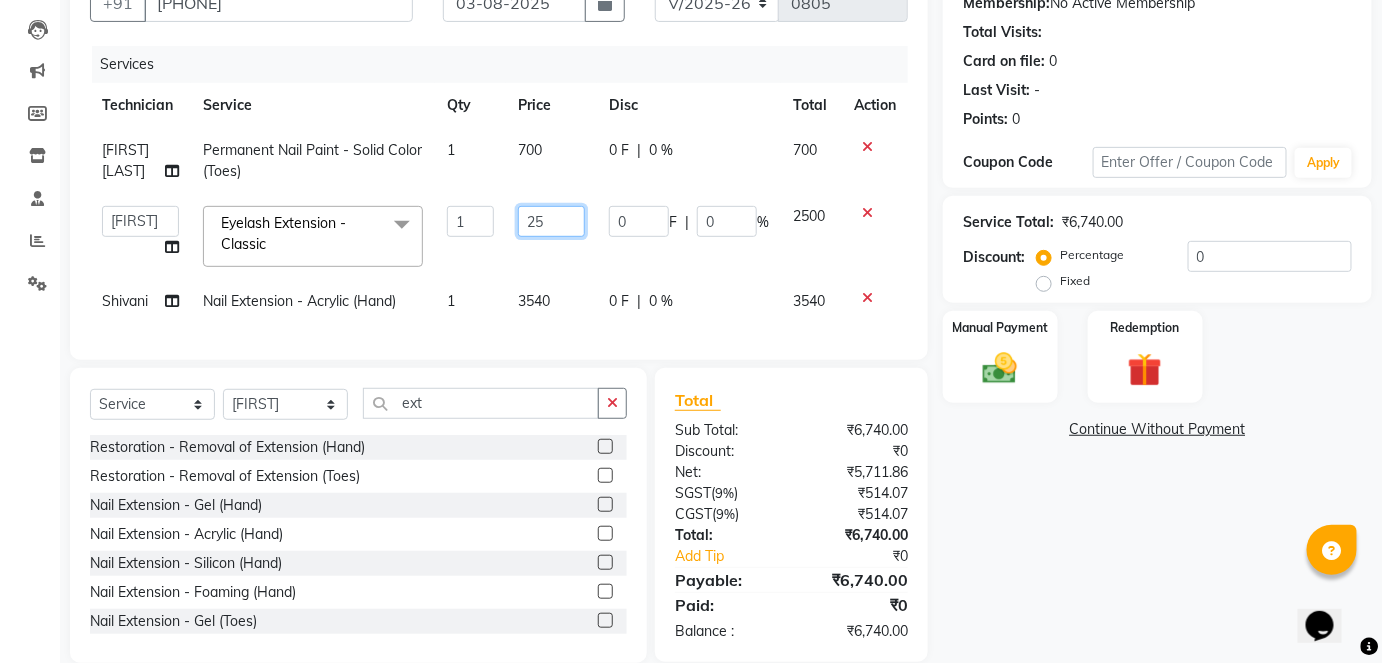 type on "2" 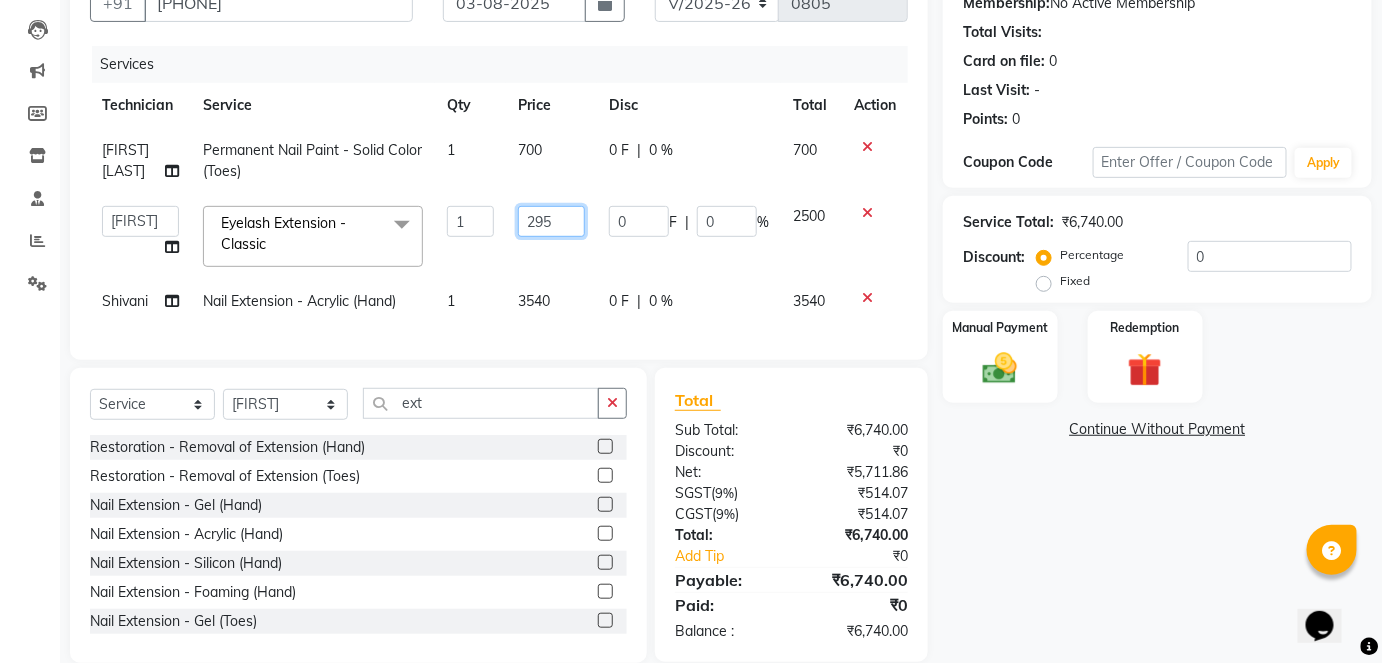 type on "2950" 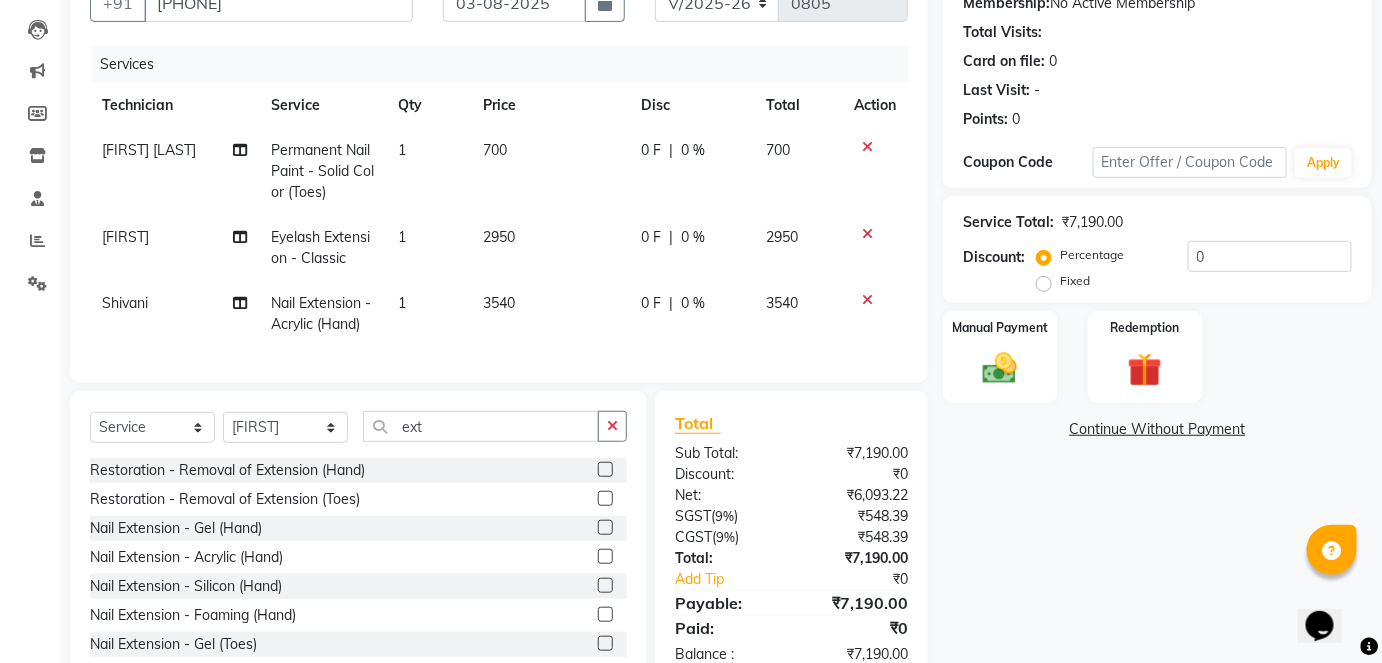click on "[FIRST] [BRAND] [BRAND] [BRAND] [BRAND] 1 700 0 F | 0 % 700 [FIRST] [BRAND] - [BRAND] ( [BRAND] ) 1 2950 0 F | 0 % 2950 [FIRST] [BRAND] - [BRAND] ( [BRAND] ) 1 3540 0 F | 0 % 3540" 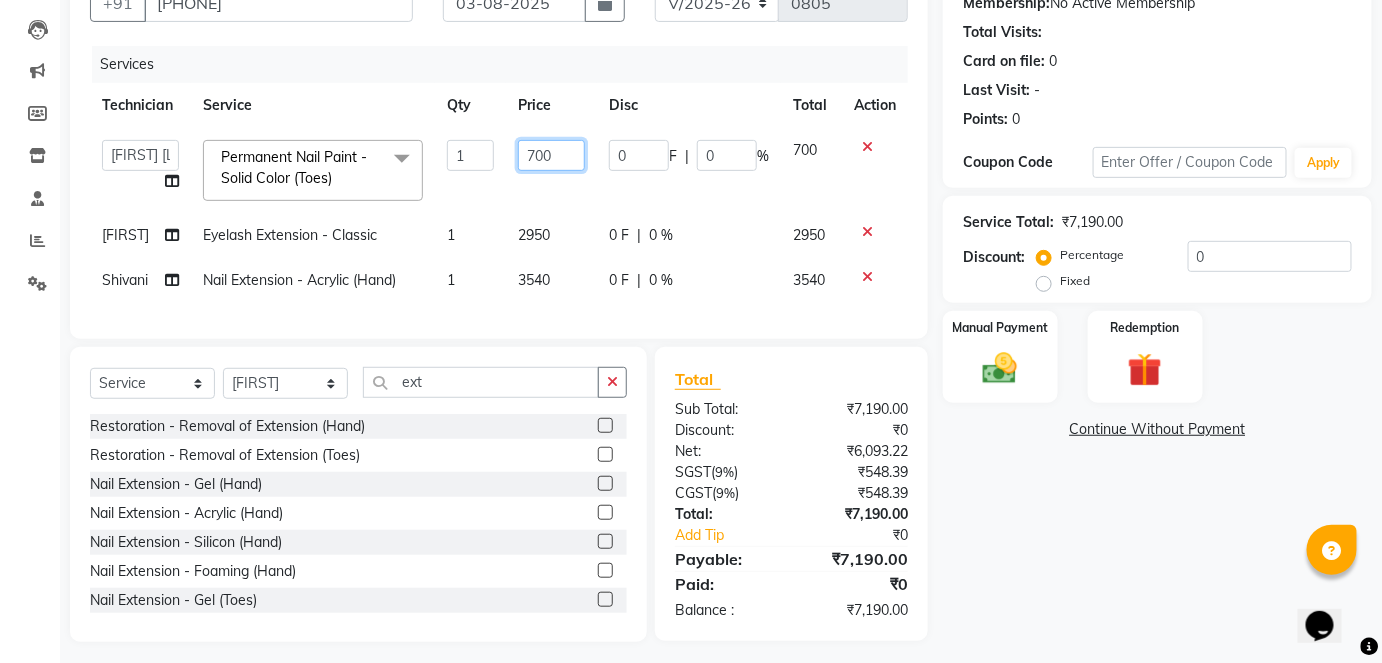 click on "700" 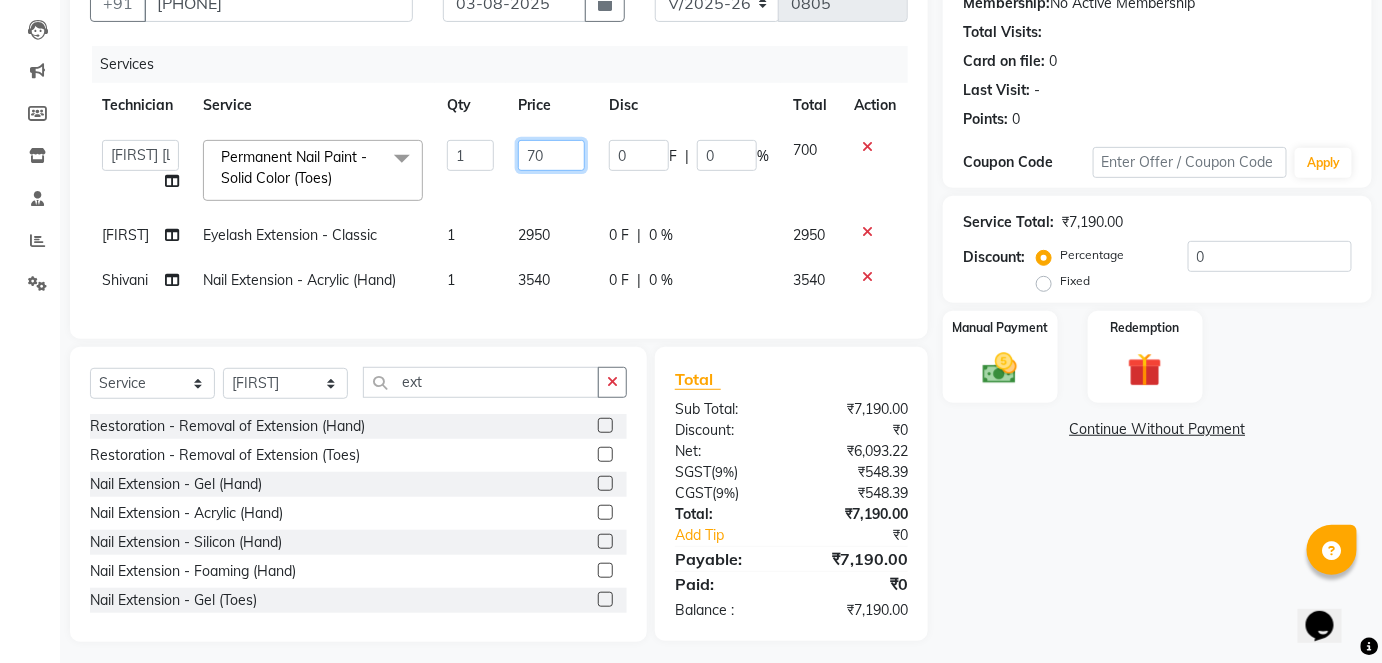 type on "7" 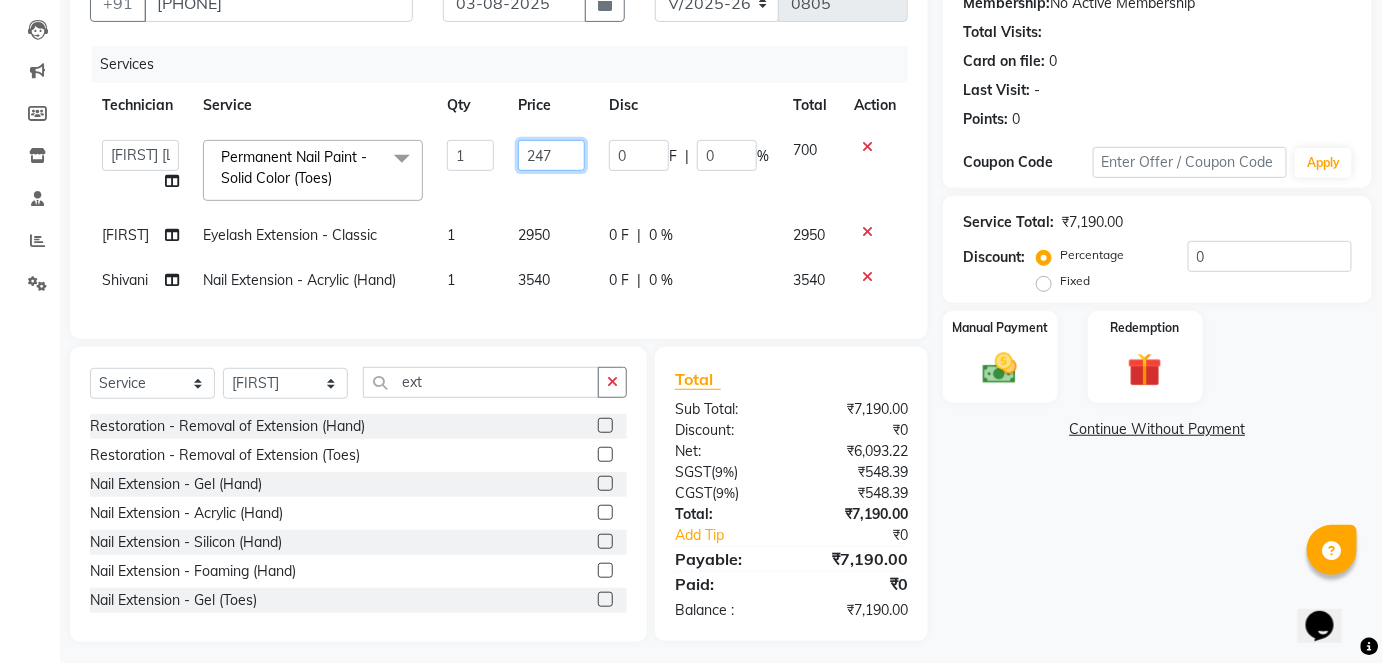 type on "2478" 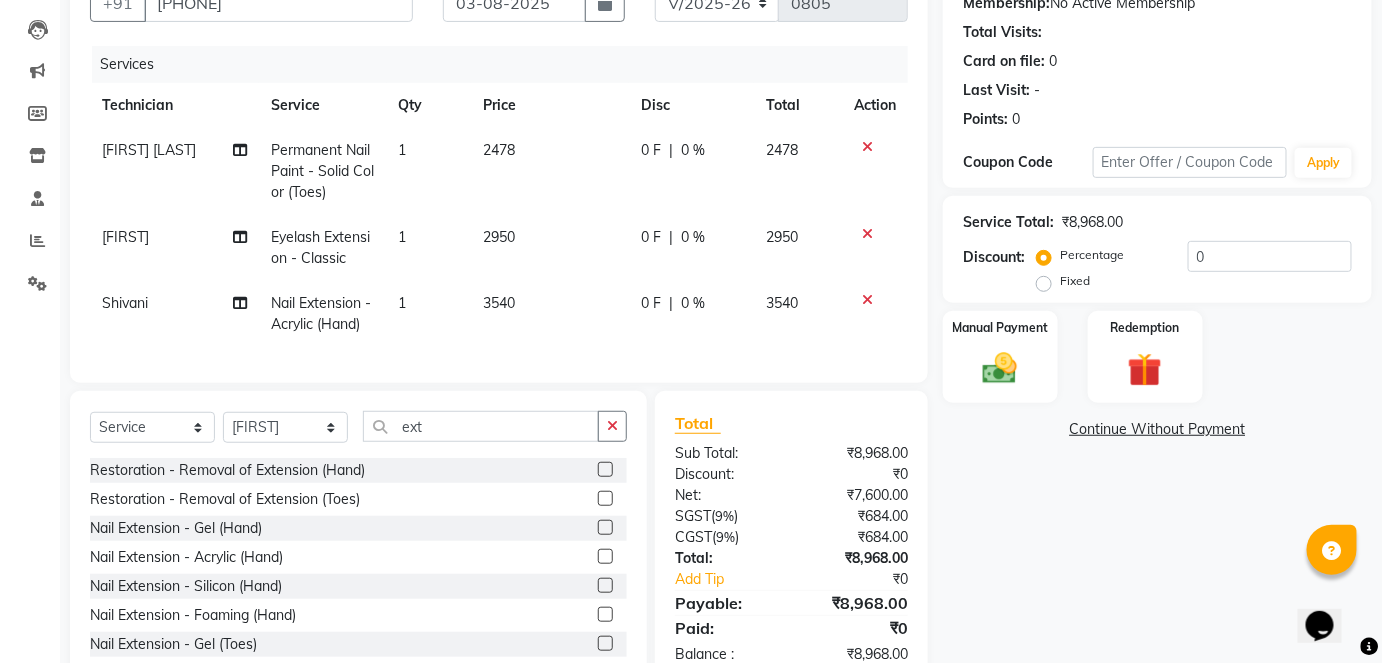 click on "2478" 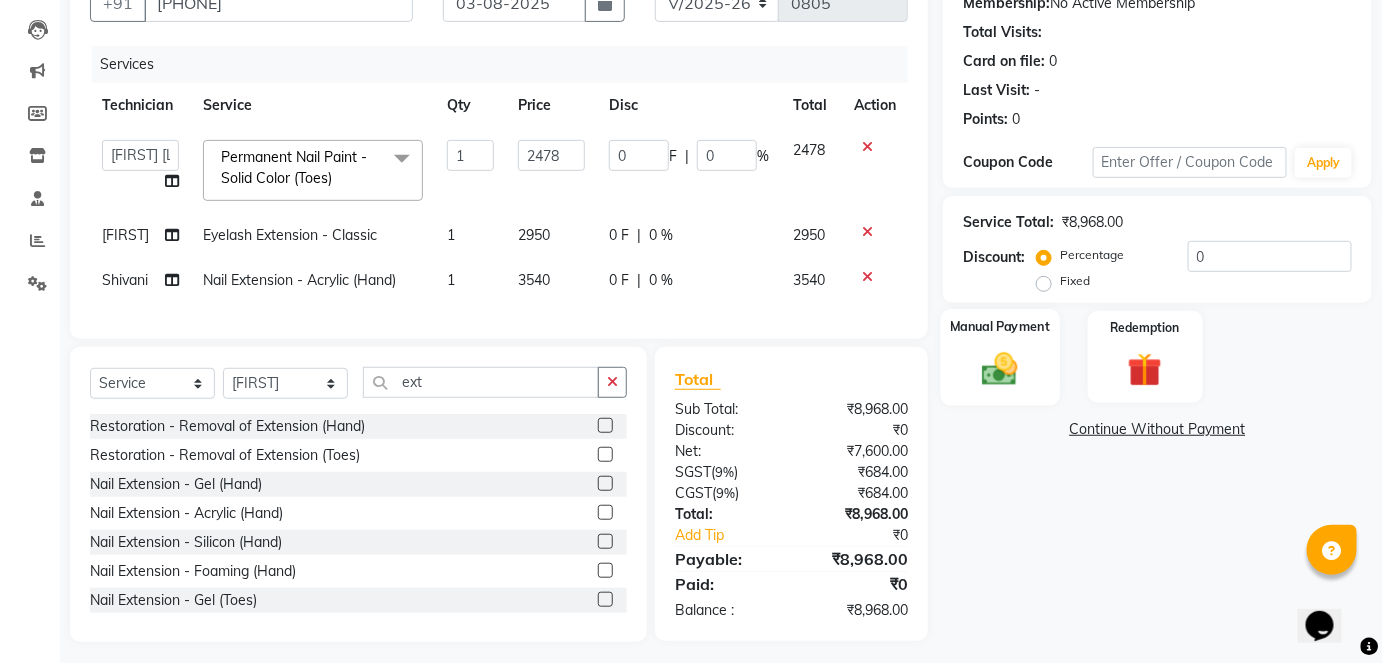 click on "Manual Payment" 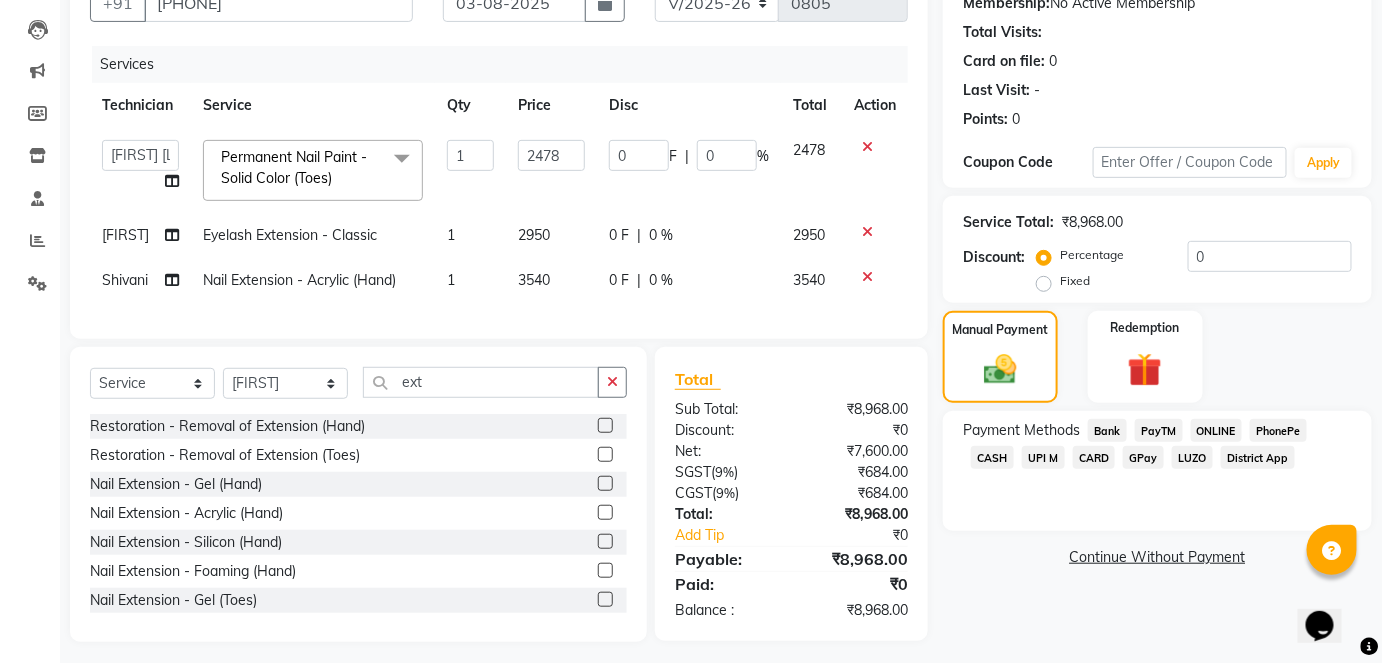 click on "ONLINE" 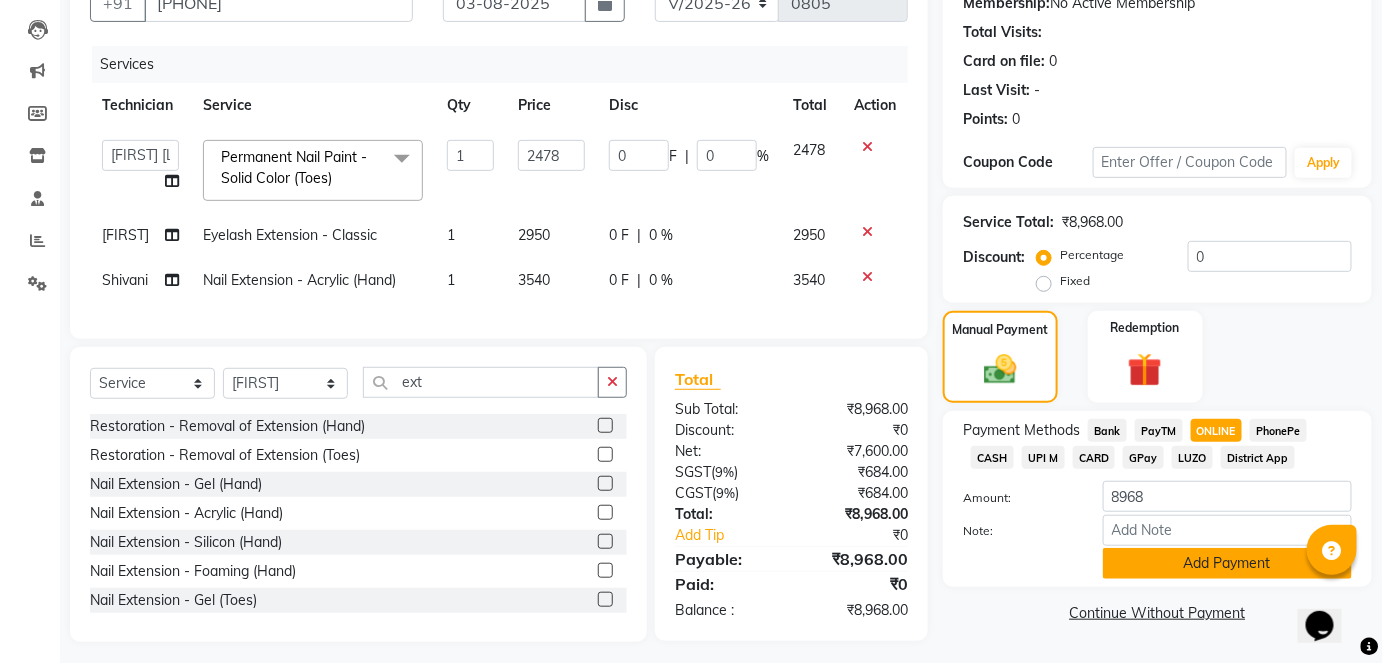 click on "Add Payment" 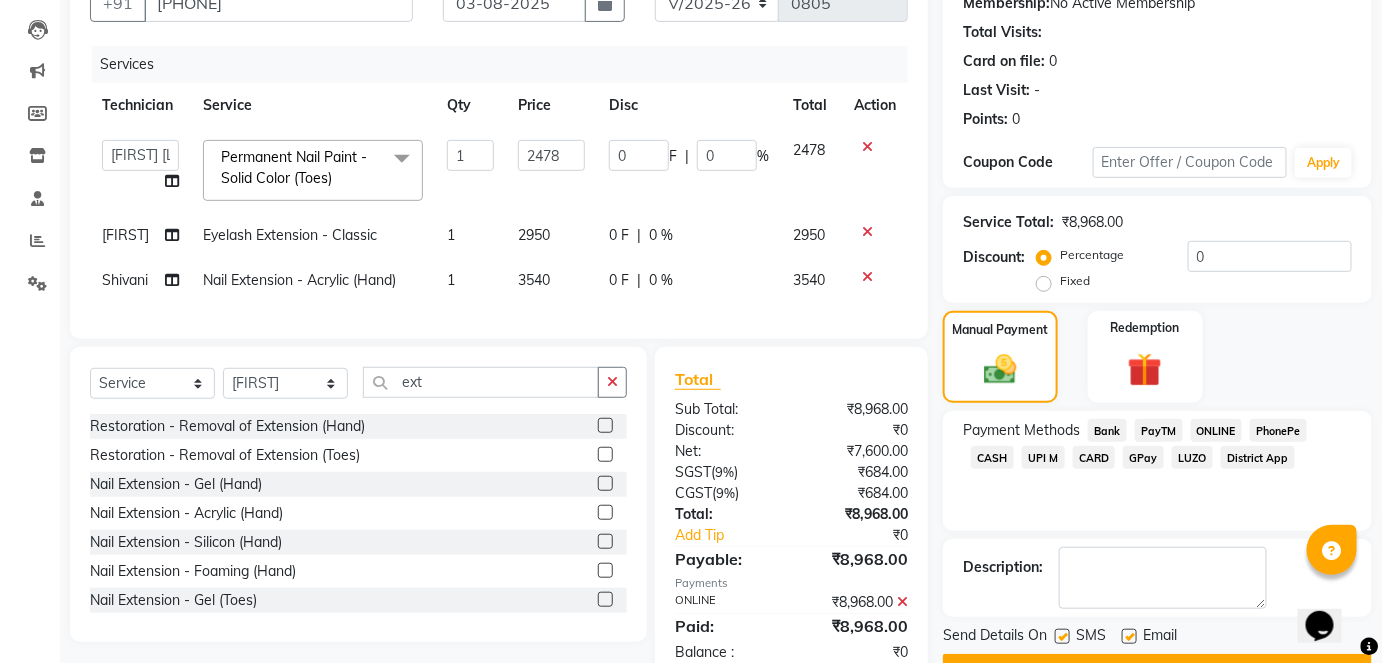 scroll, scrollTop: 264, scrollLeft: 0, axis: vertical 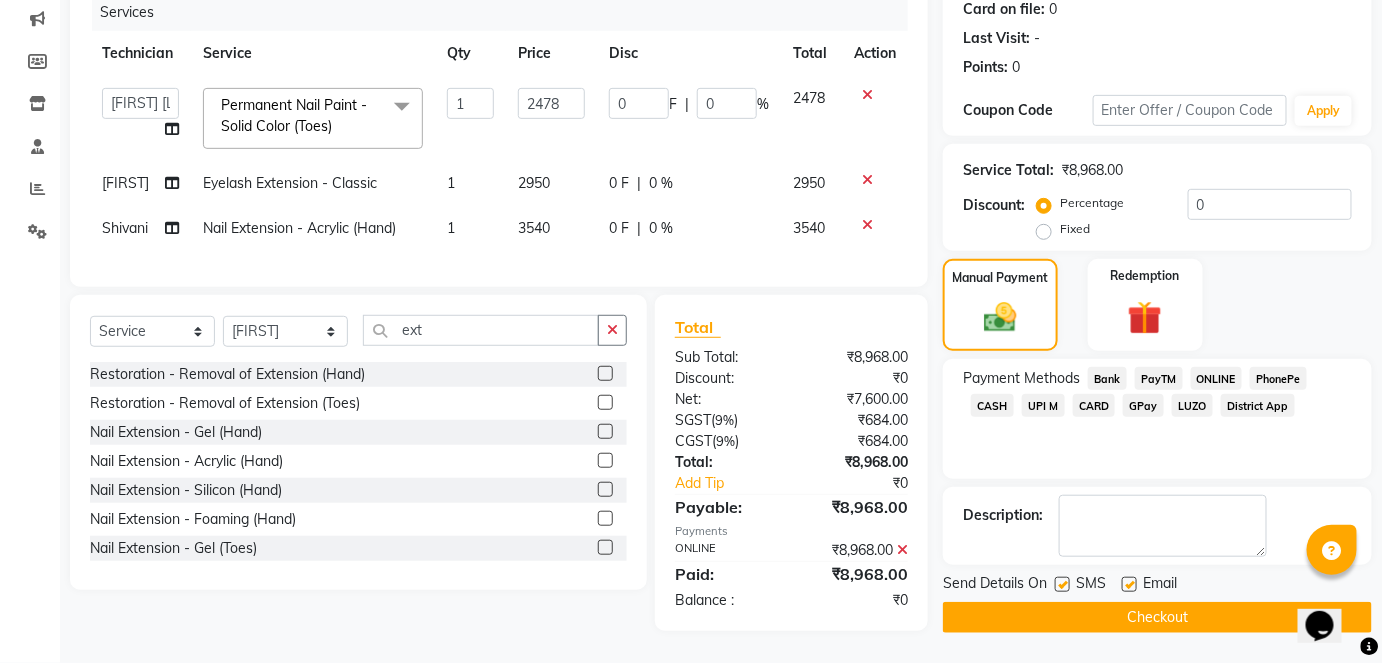click on "Checkout" 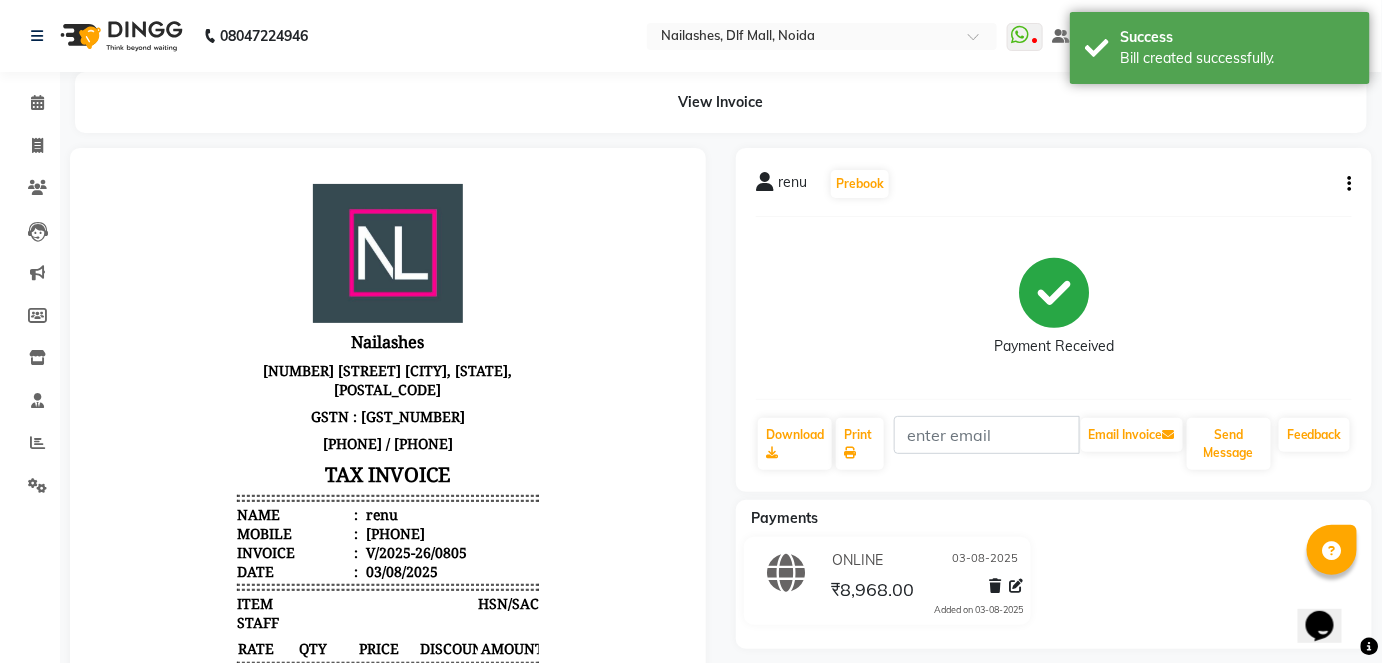 scroll, scrollTop: 0, scrollLeft: 0, axis: both 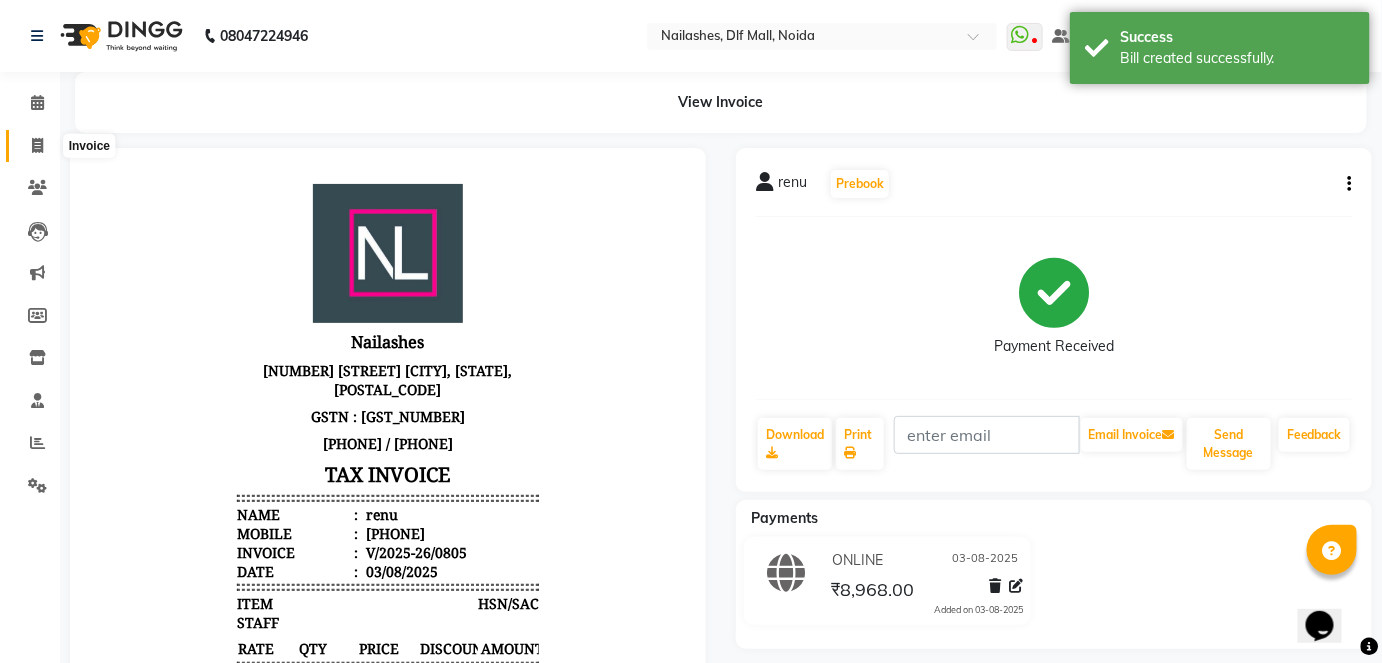 click 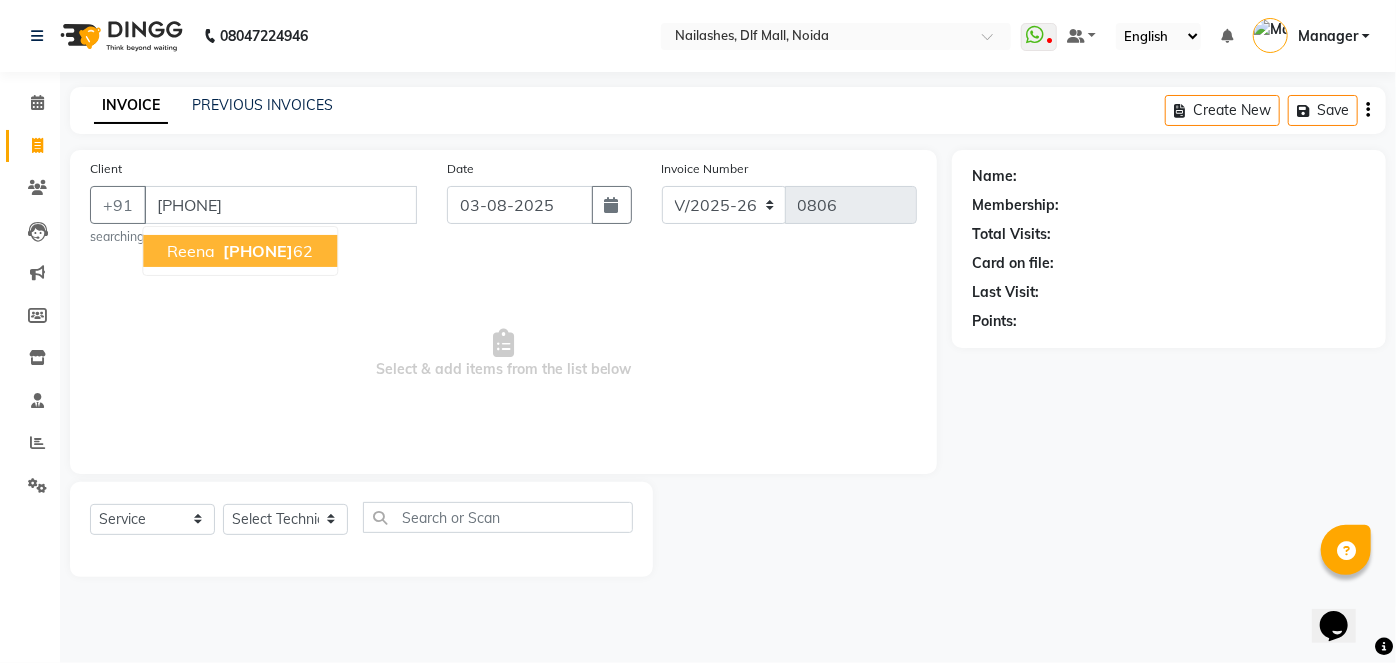 type on "[PHONE]" 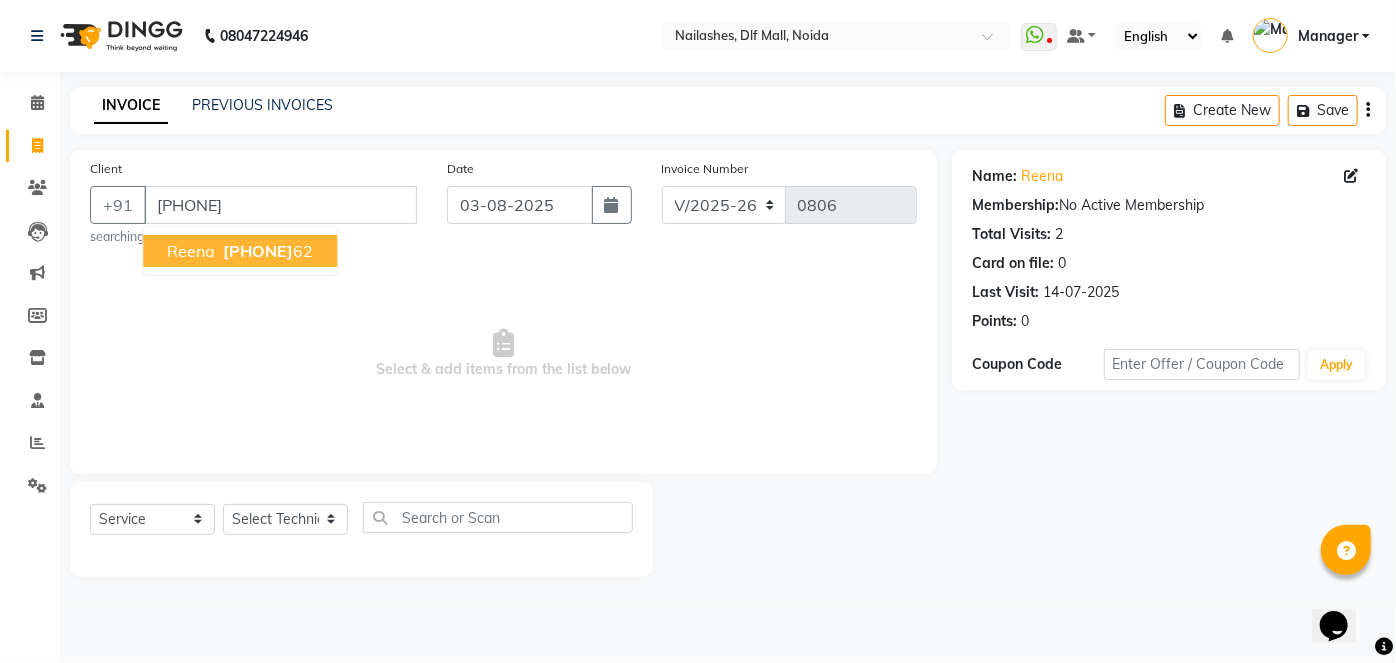 click on "[PHONE]" at bounding box center [258, 251] 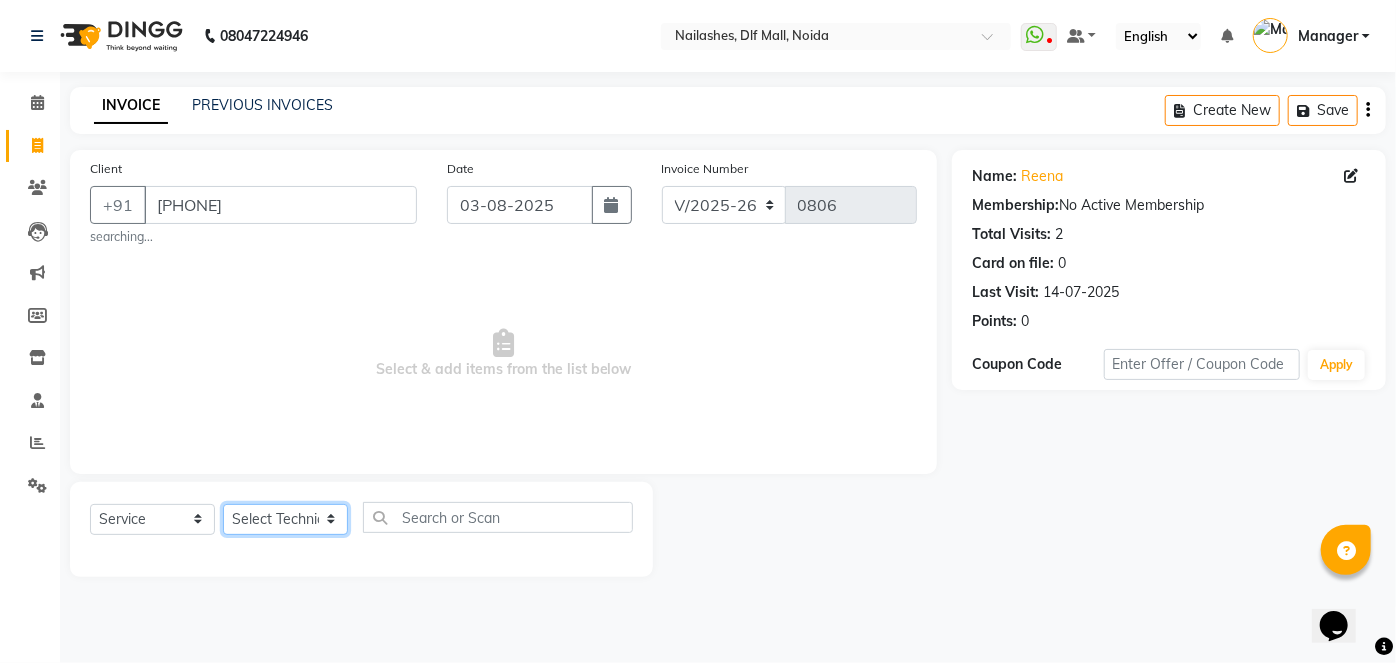 click on "Select Technician [FIRST] [FIRST] Manager [FIRST] [FIRST] [FIRST] [FIRST] [FIRST] [FIRST]" 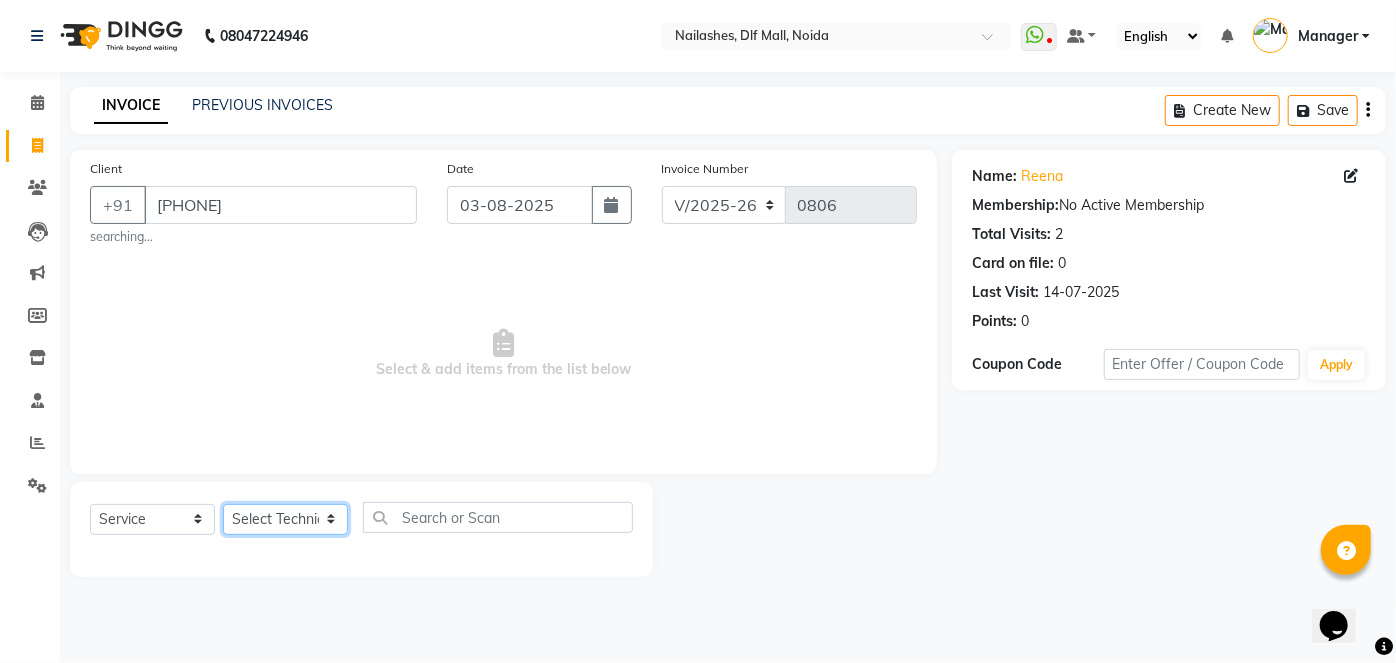 select on "[NUMBER]" 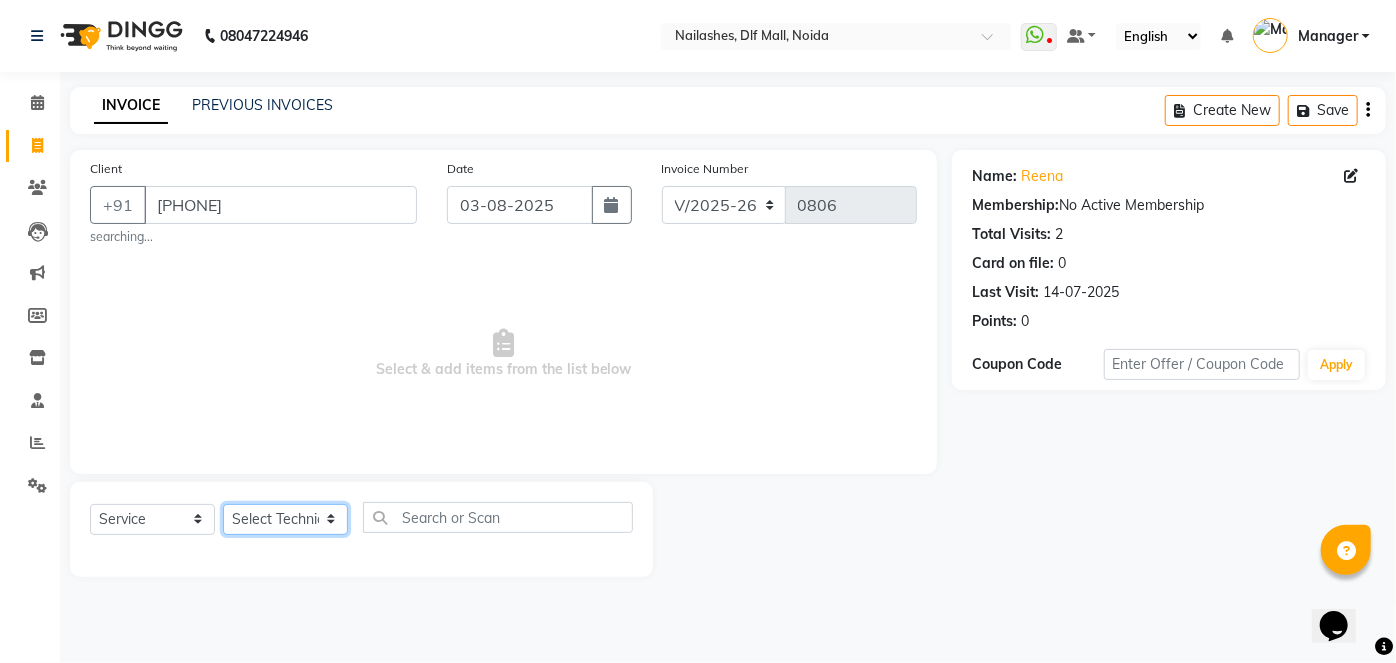 click on "Select Technician [FIRST] [FIRST] Manager [FIRST] [FIRST] [FIRST] [FIRST] [FIRST] [FIRST]" 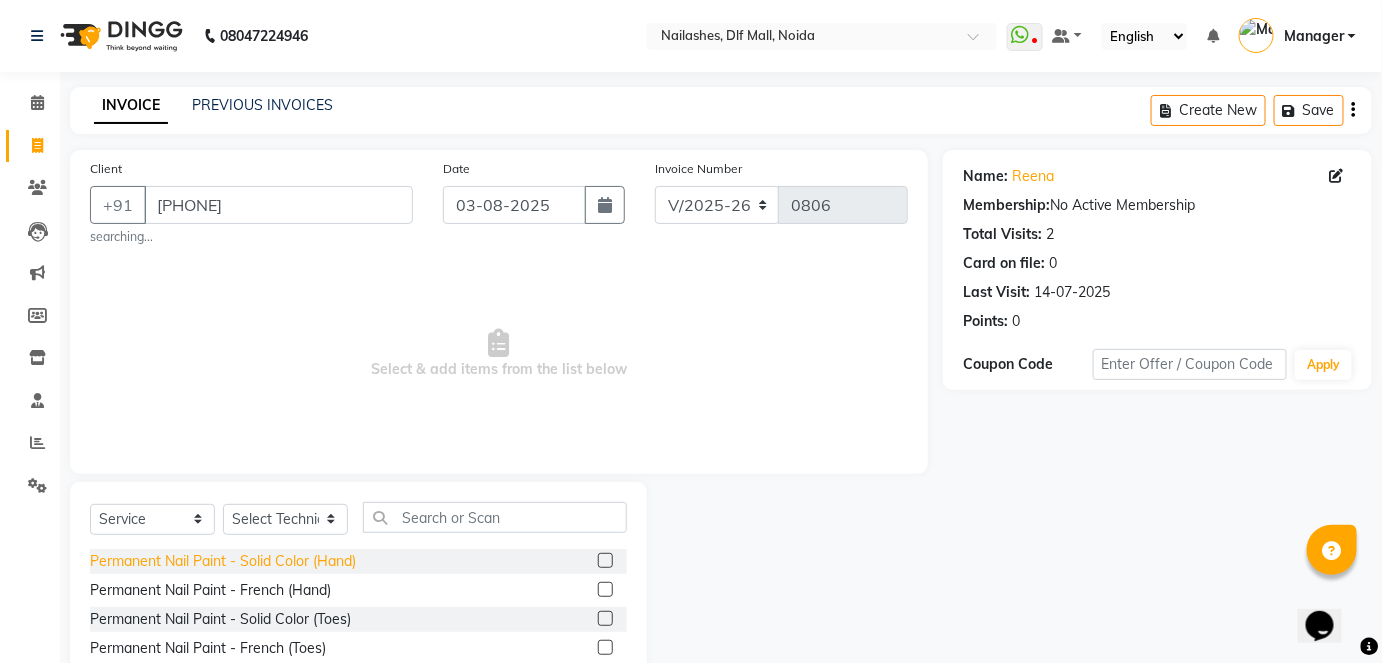 click on "Permanent Nail Paint - Solid Color (Hand)" 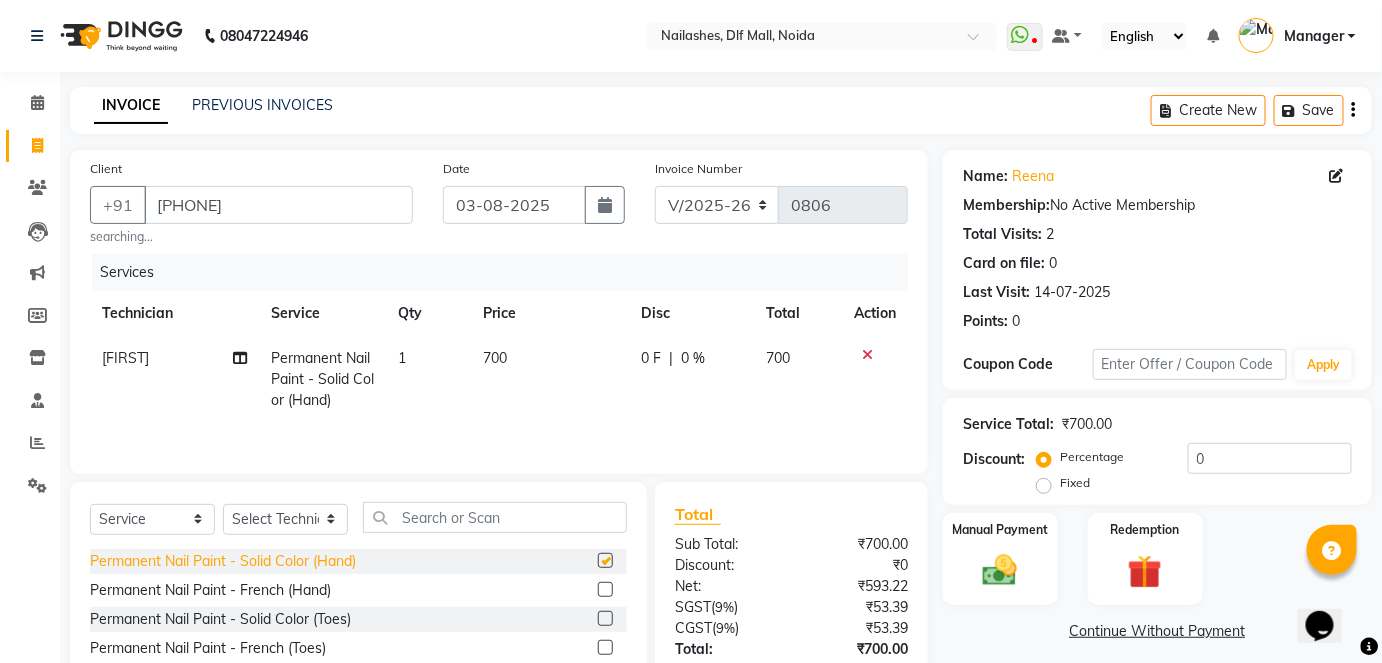 checkbox on "false" 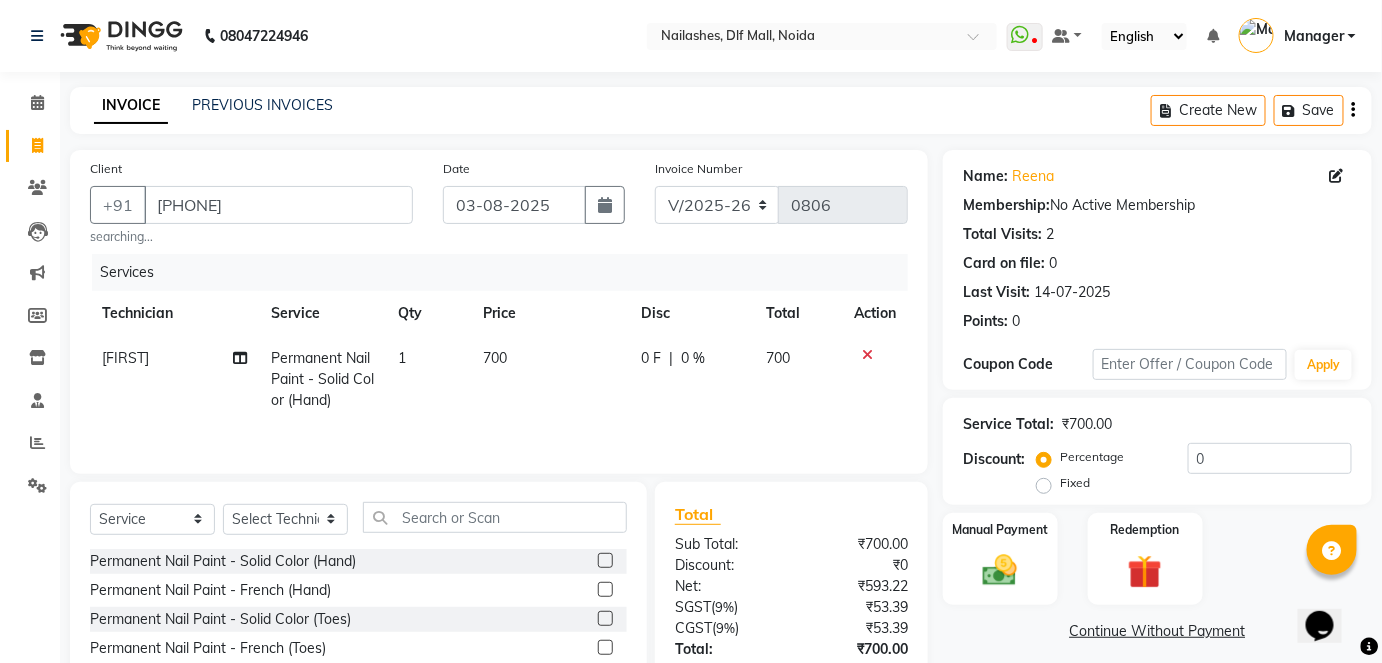 click on "700" 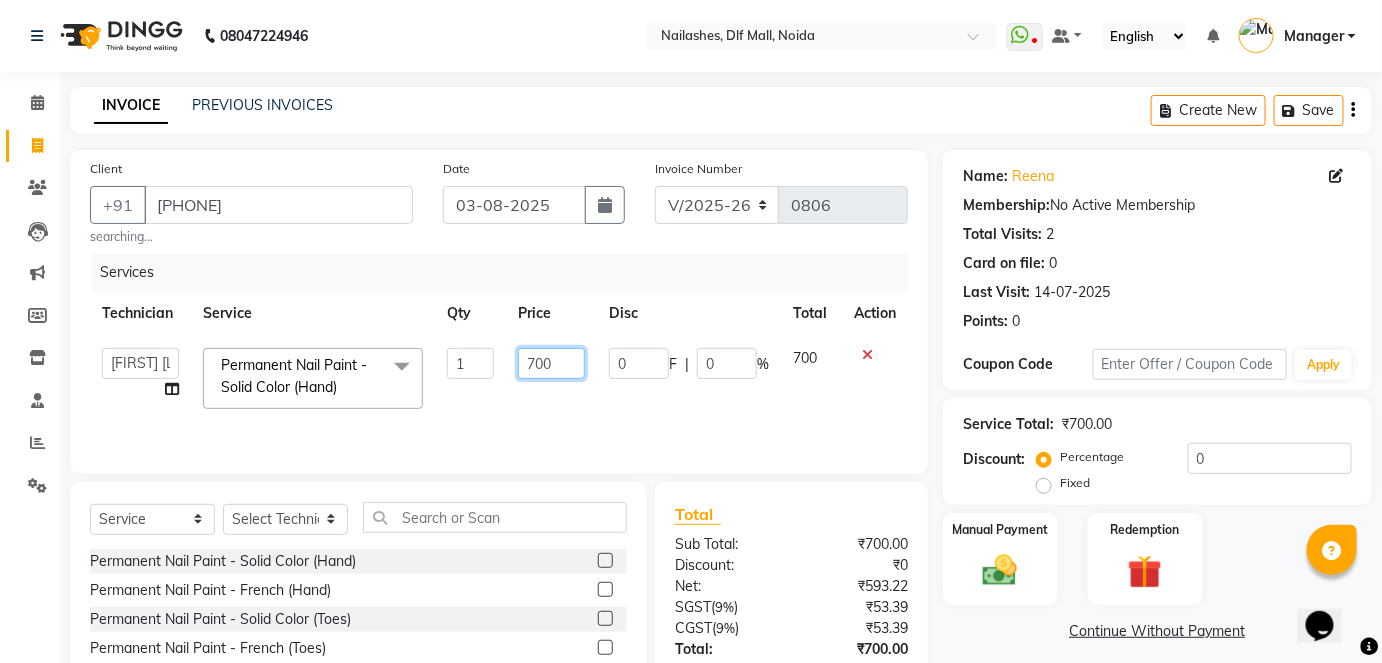click on "700" 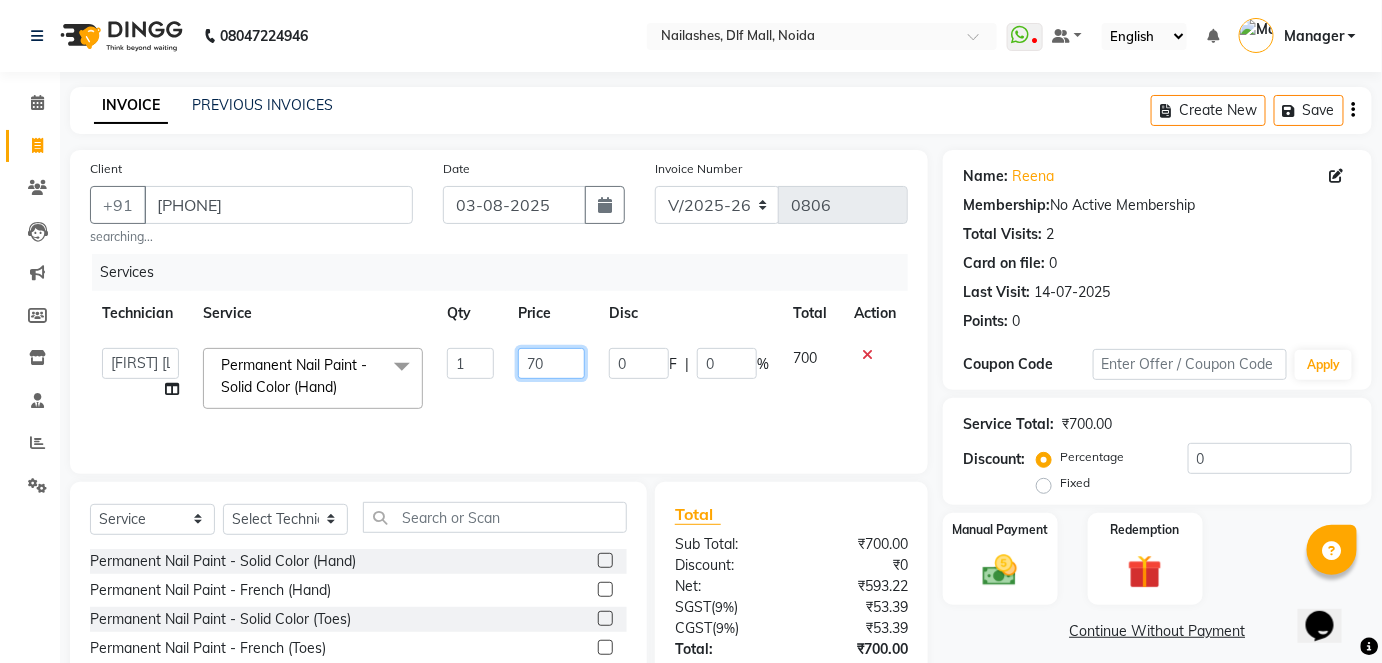 type on "7" 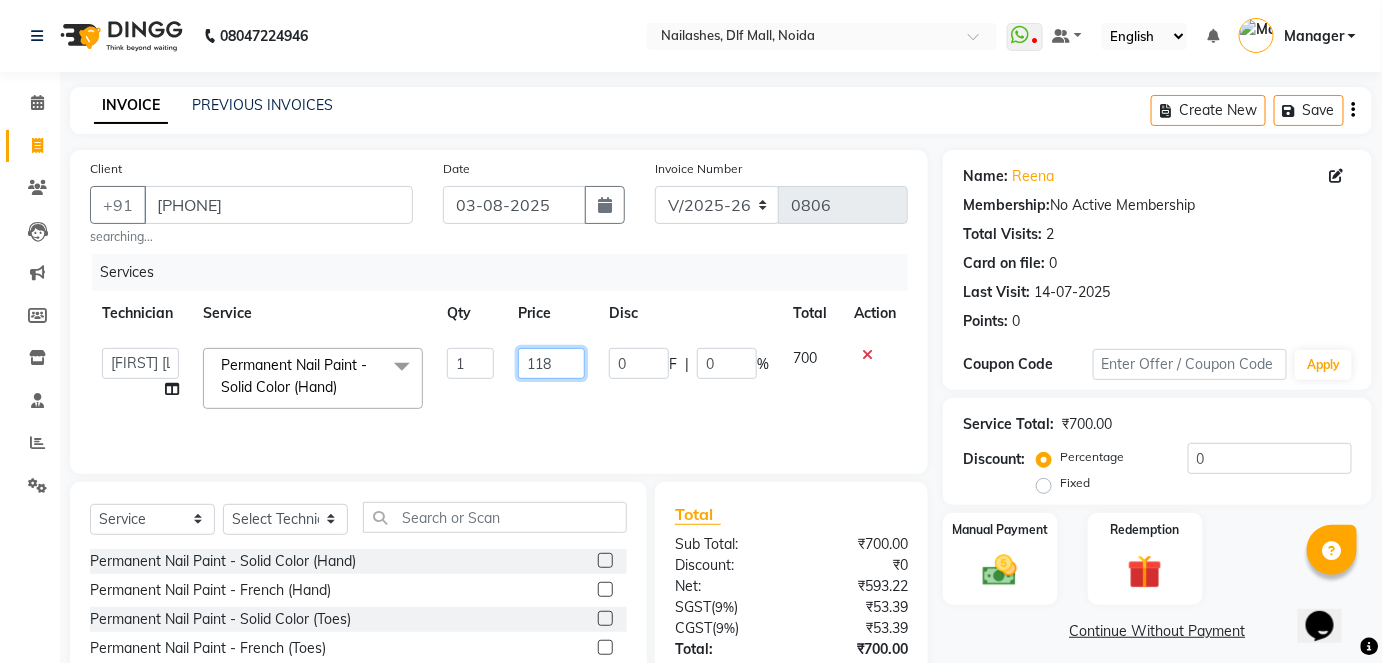 type on "1180" 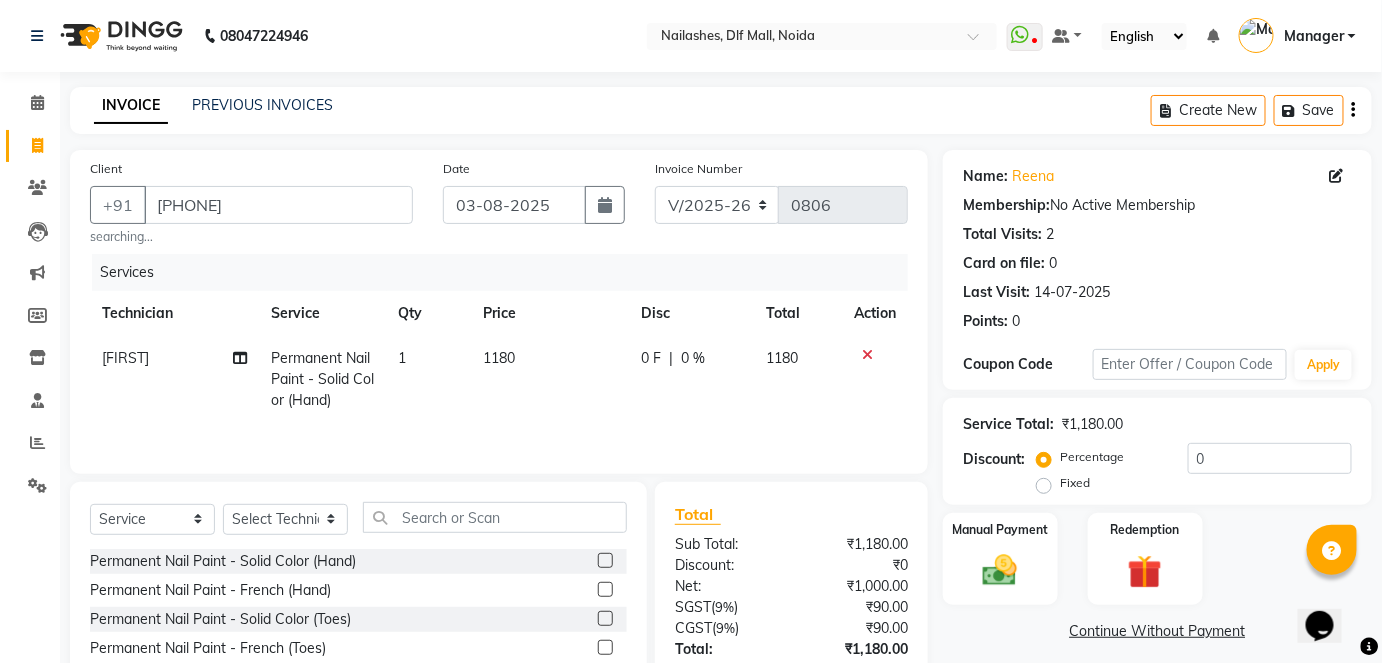 click on "Services Technician Service Qty Price Disc Total Action [FIRST] [BRAND] [BRAND] [BRAND] 1 1180 0 F | 0 % 1180" 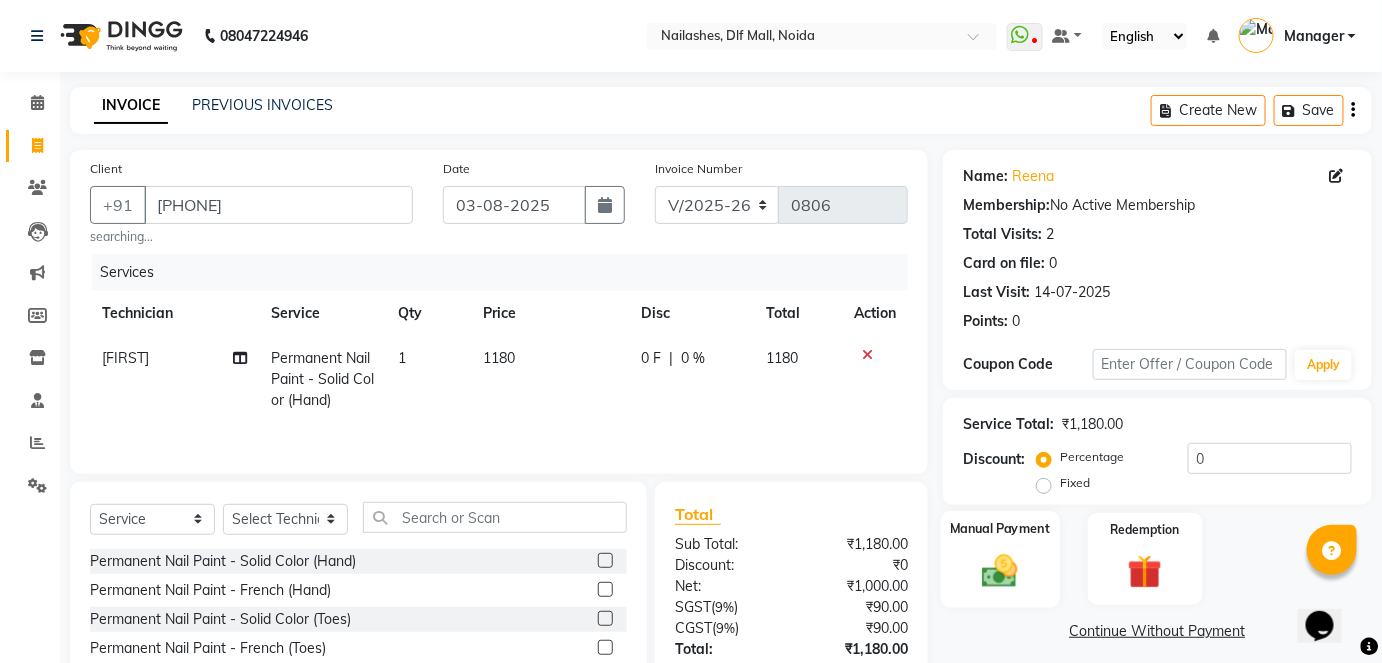 click on "Manual Payment" 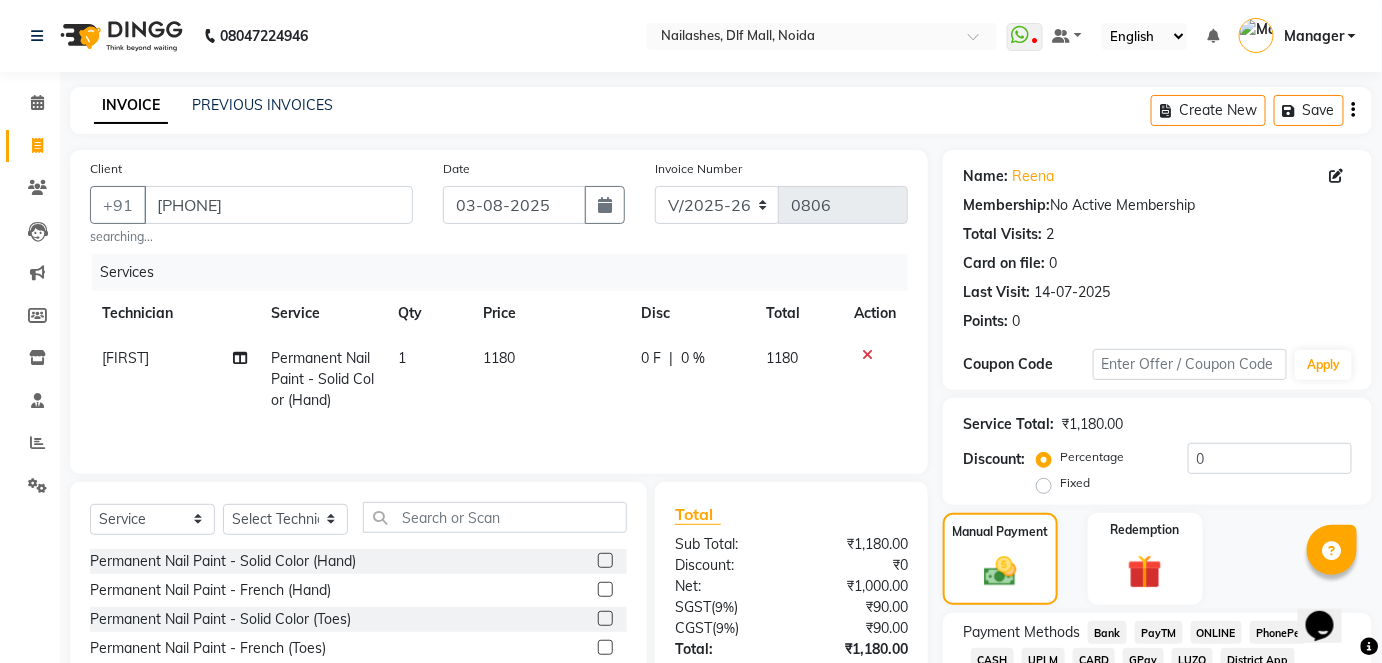 click on "ONLINE" 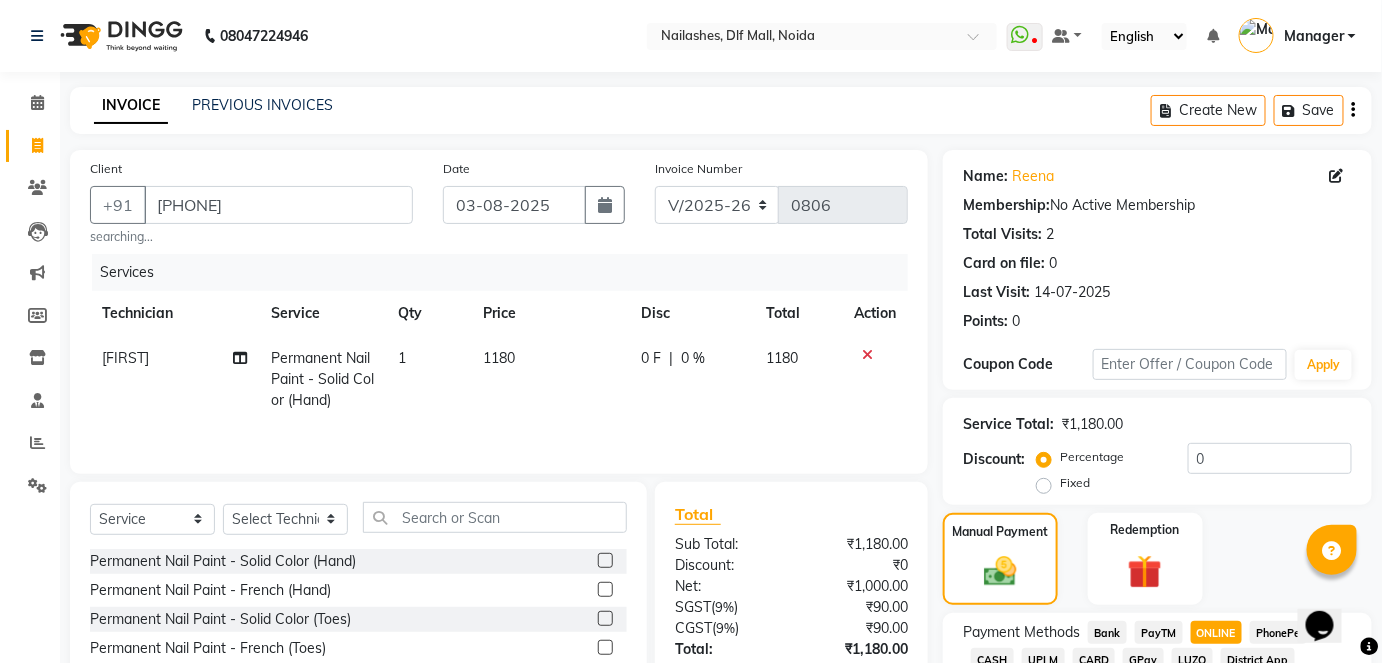 scroll, scrollTop: 196, scrollLeft: 0, axis: vertical 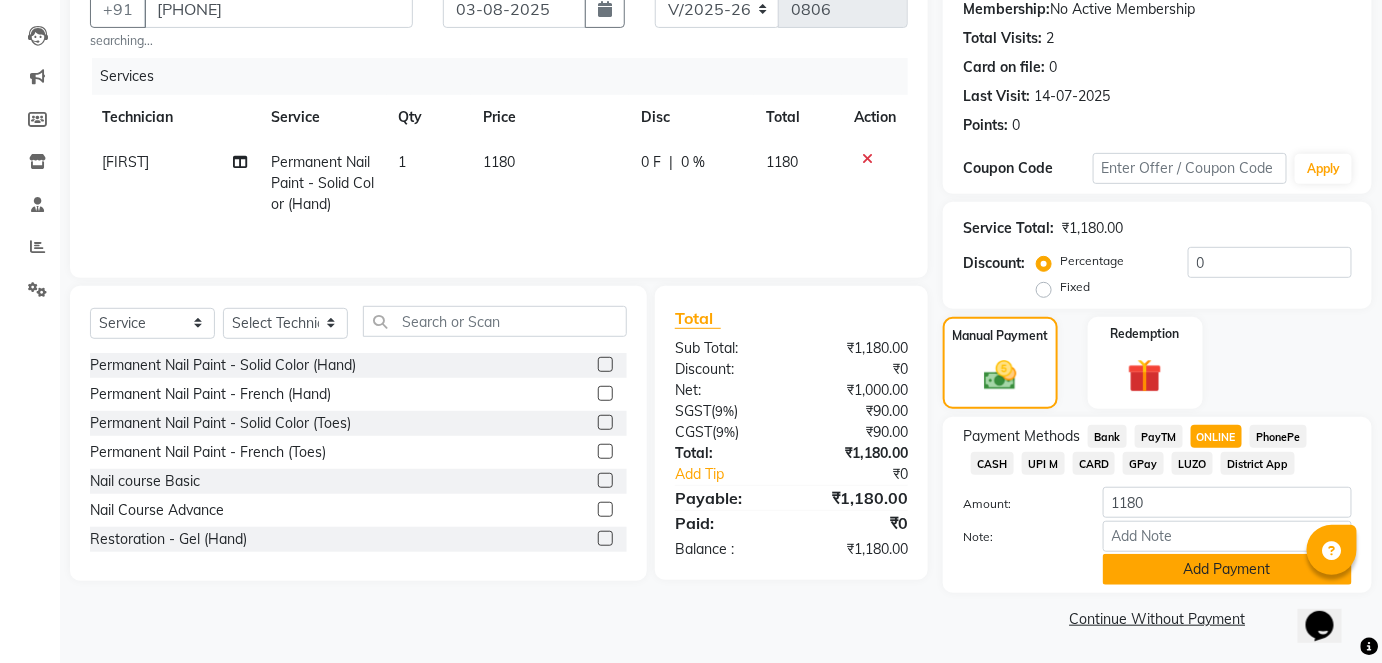 click on "Add Payment" 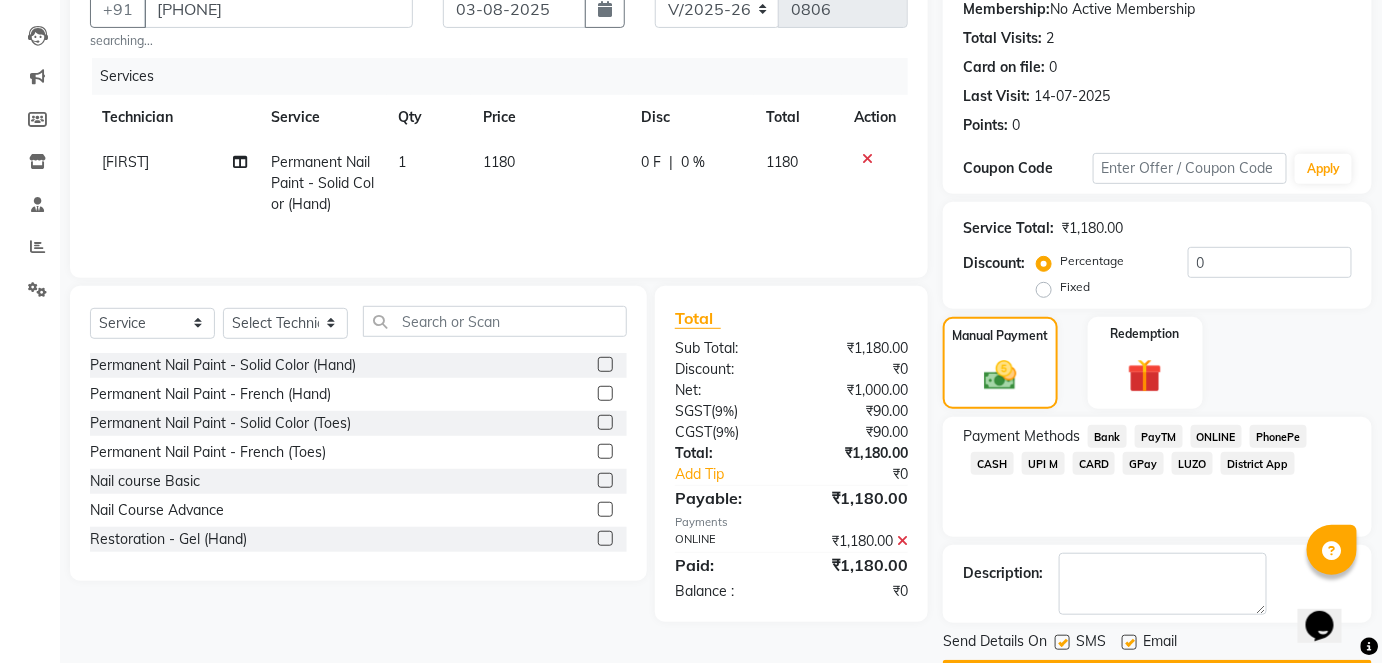 scroll, scrollTop: 252, scrollLeft: 0, axis: vertical 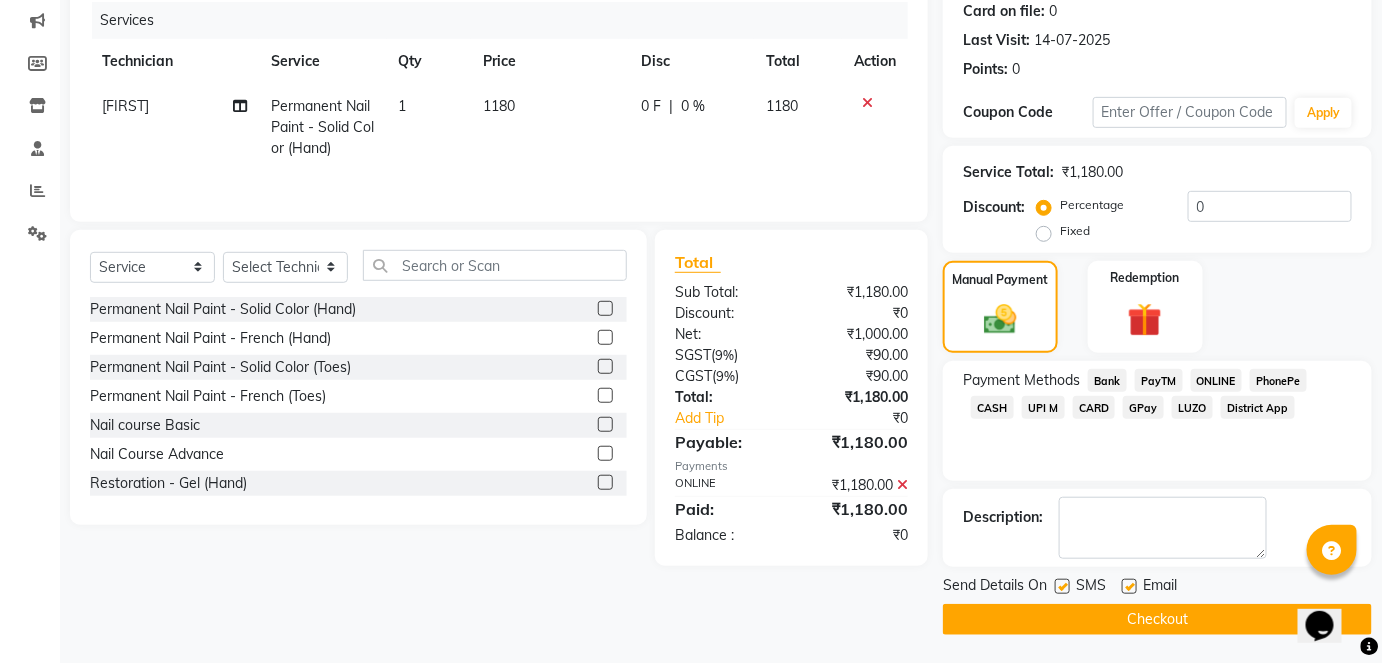 click on "Checkout" 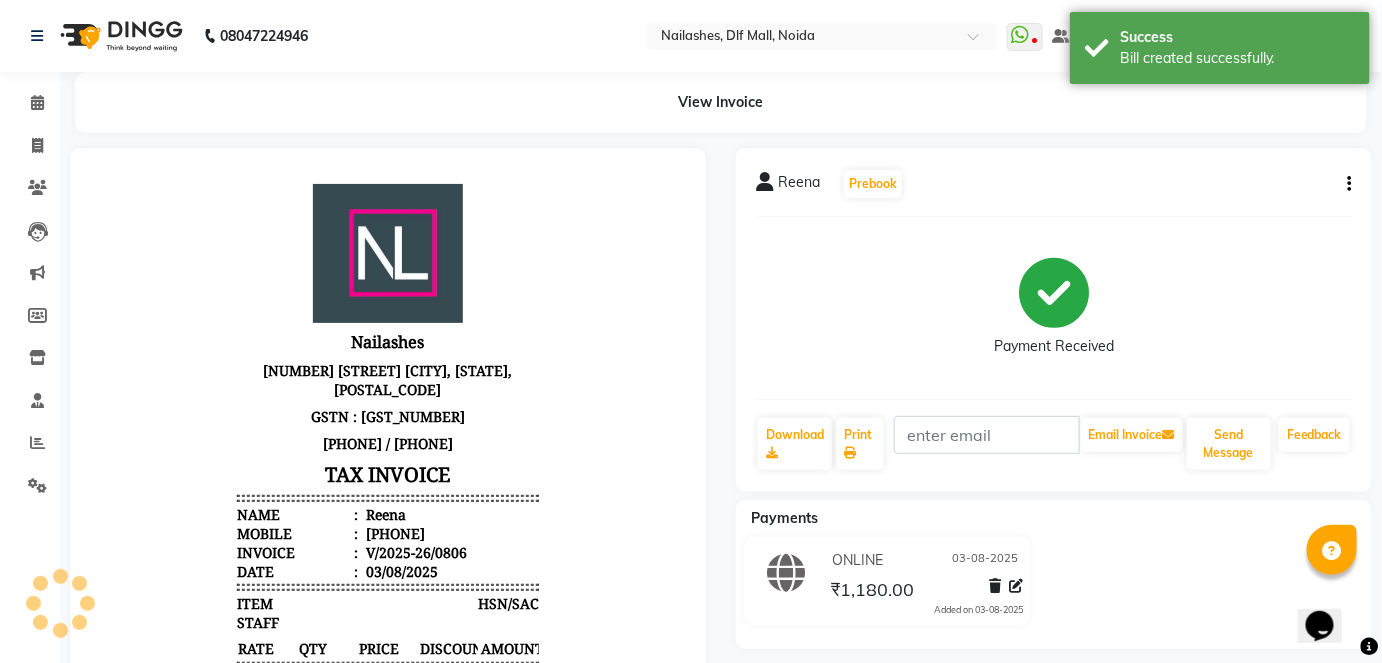 scroll, scrollTop: 0, scrollLeft: 0, axis: both 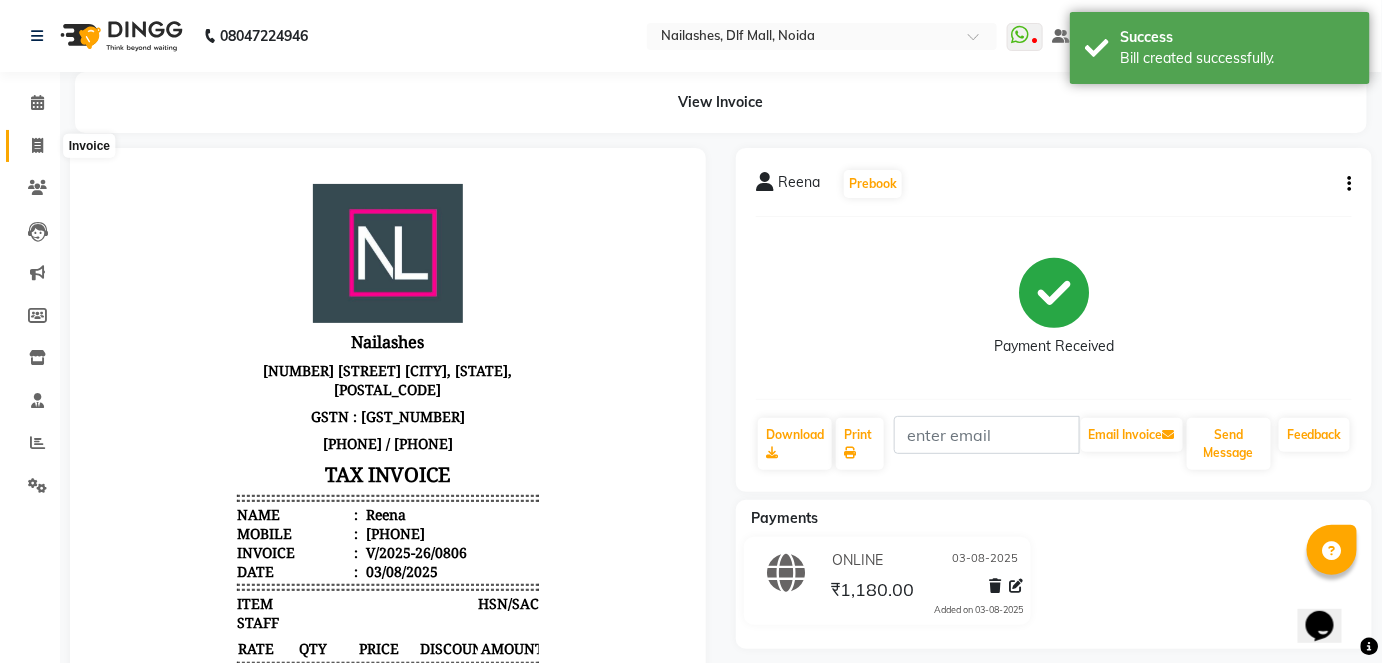click 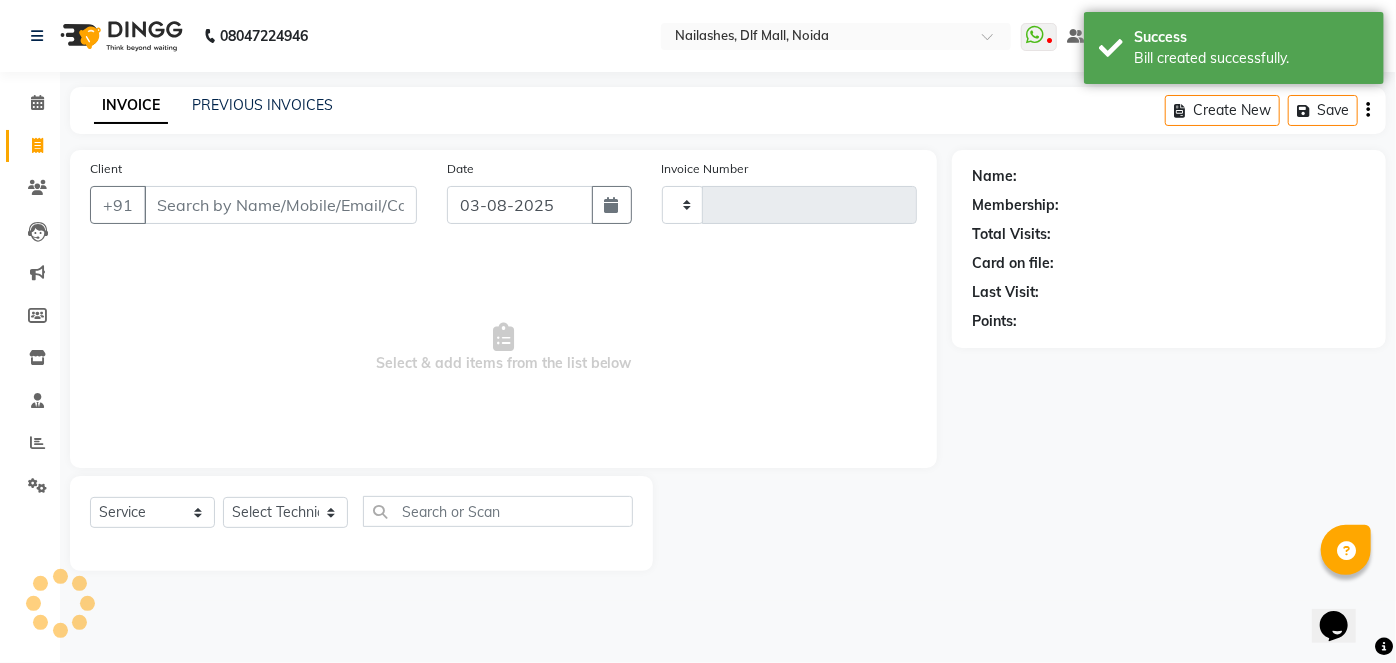 type on "0807" 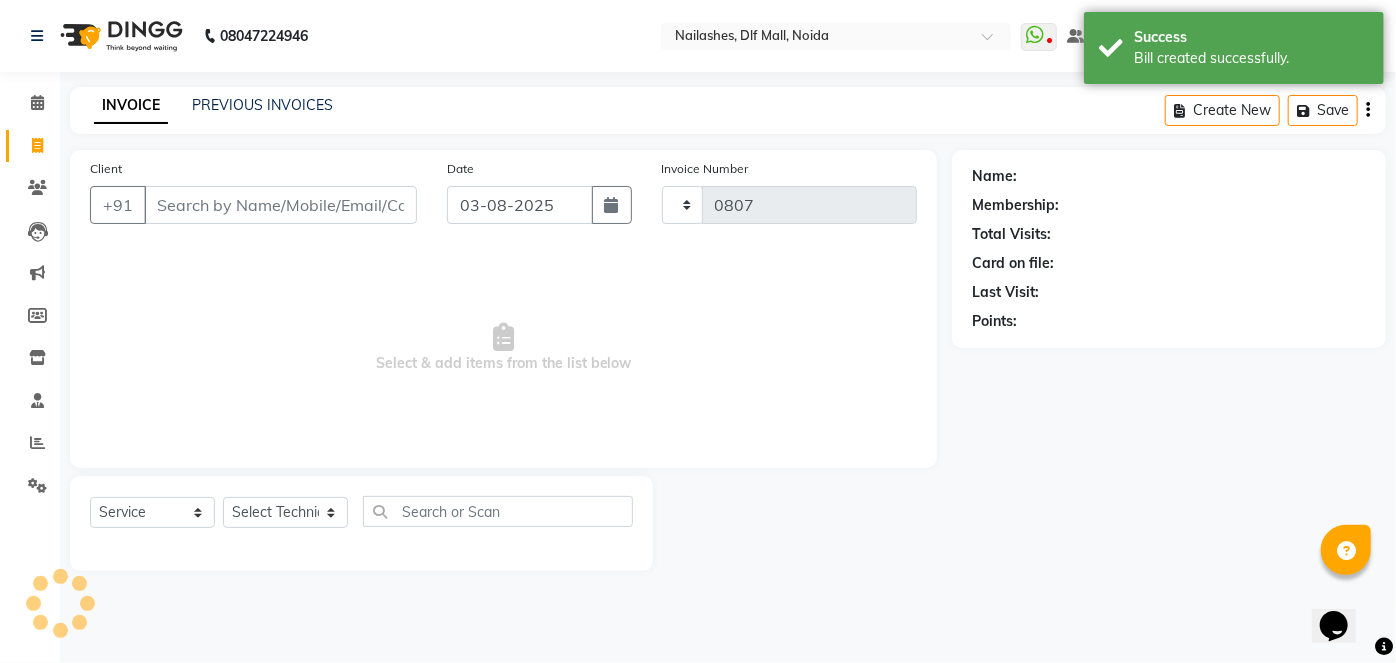 select on "5188" 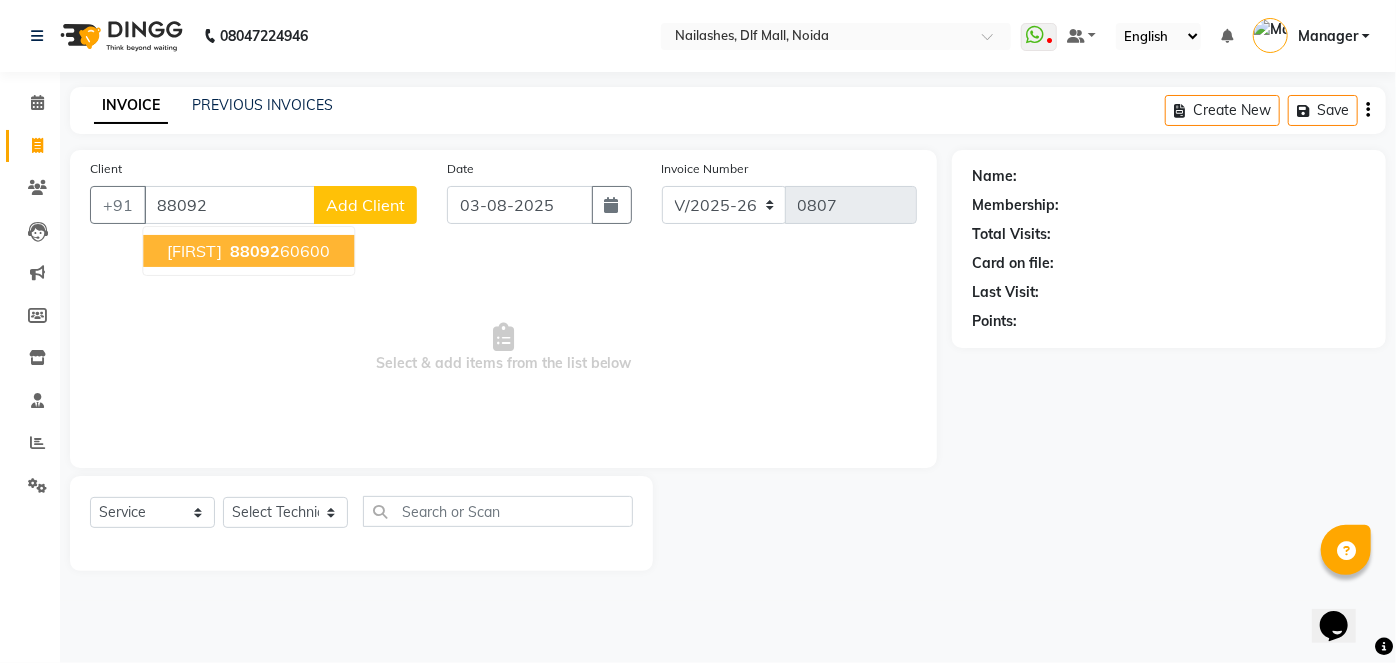 click on "88092" at bounding box center (255, 251) 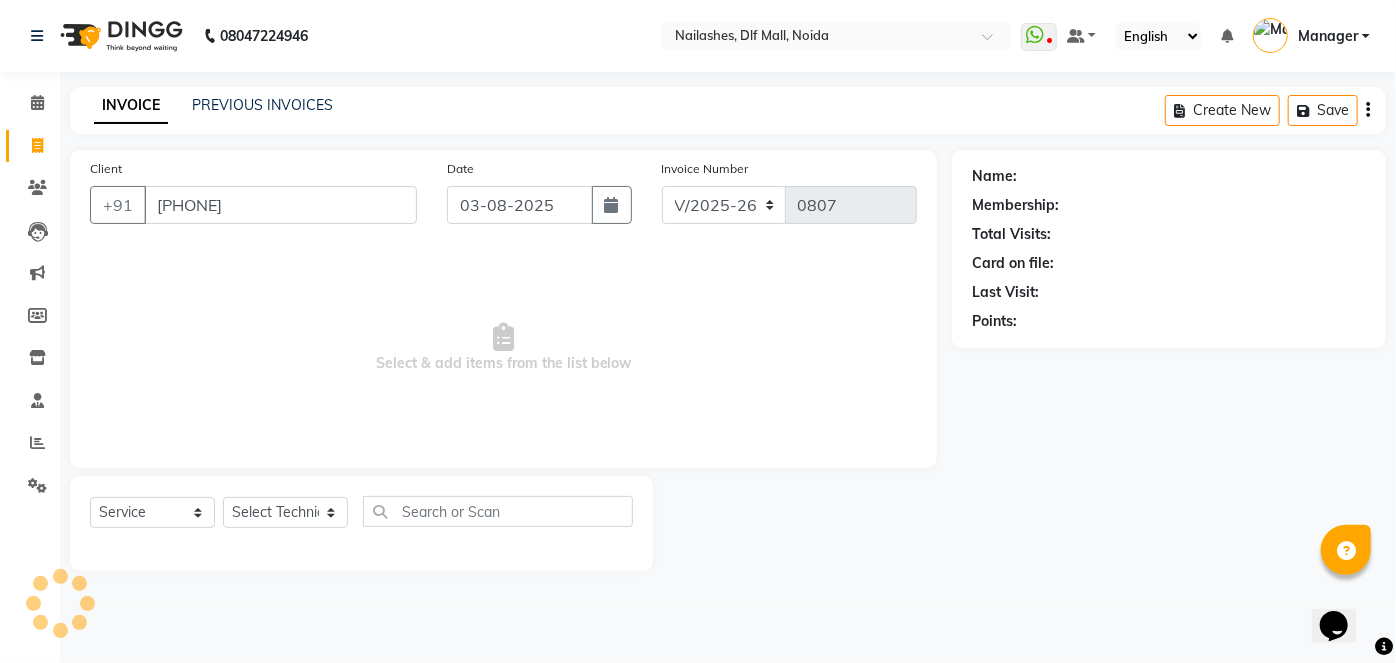 type on "[PHONE]" 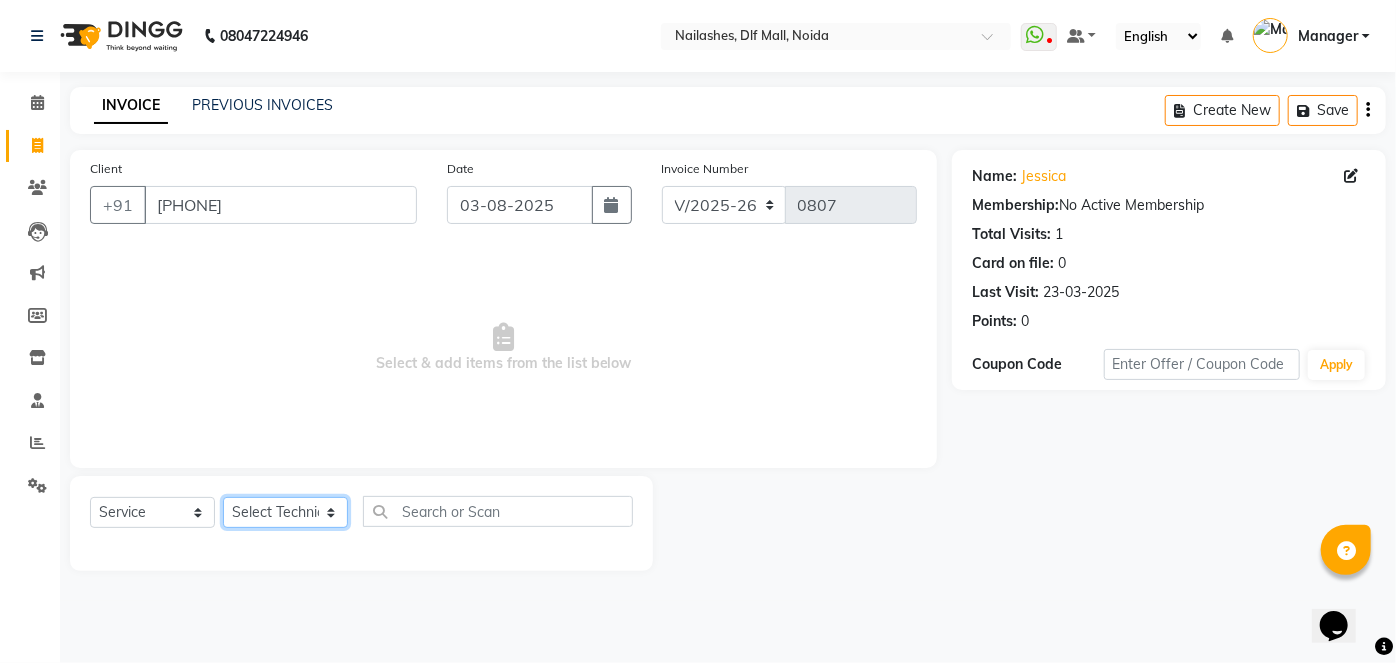 click on "Select Technician [FIRST] [FIRST] Manager [FIRST] [FIRST] [FIRST] [FIRST] [FIRST] [FIRST]" 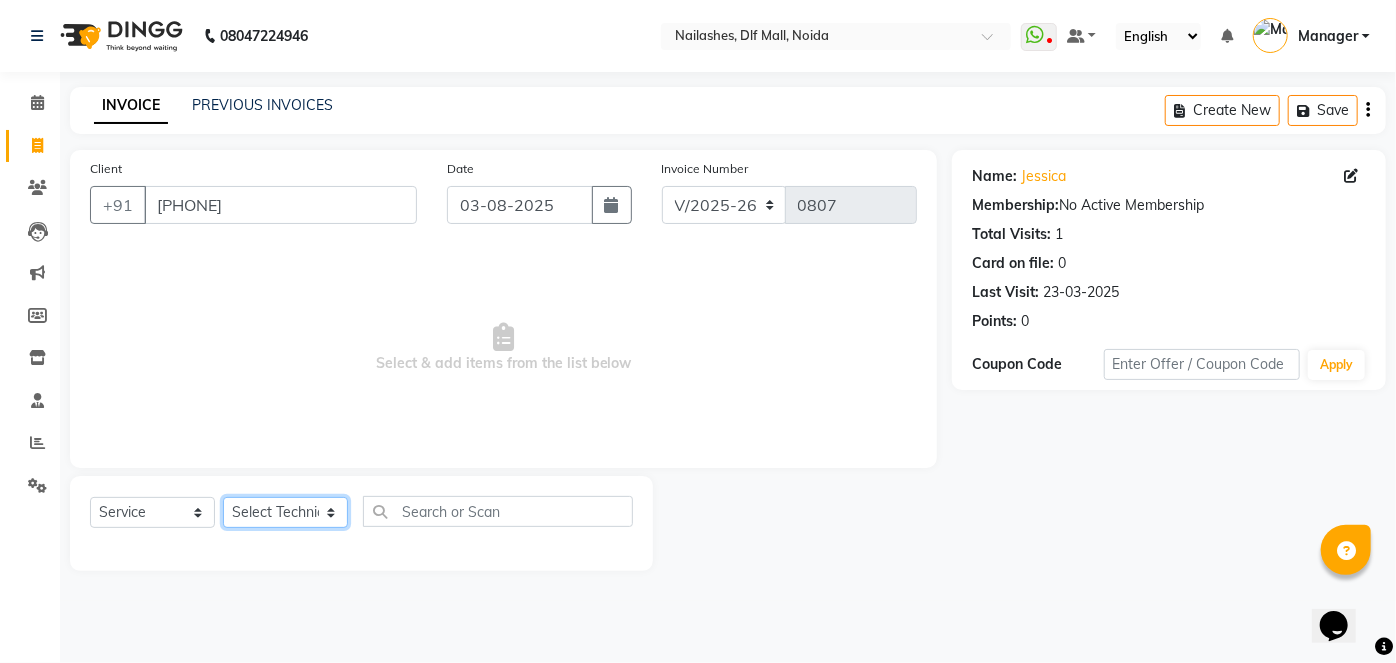 select on "35800" 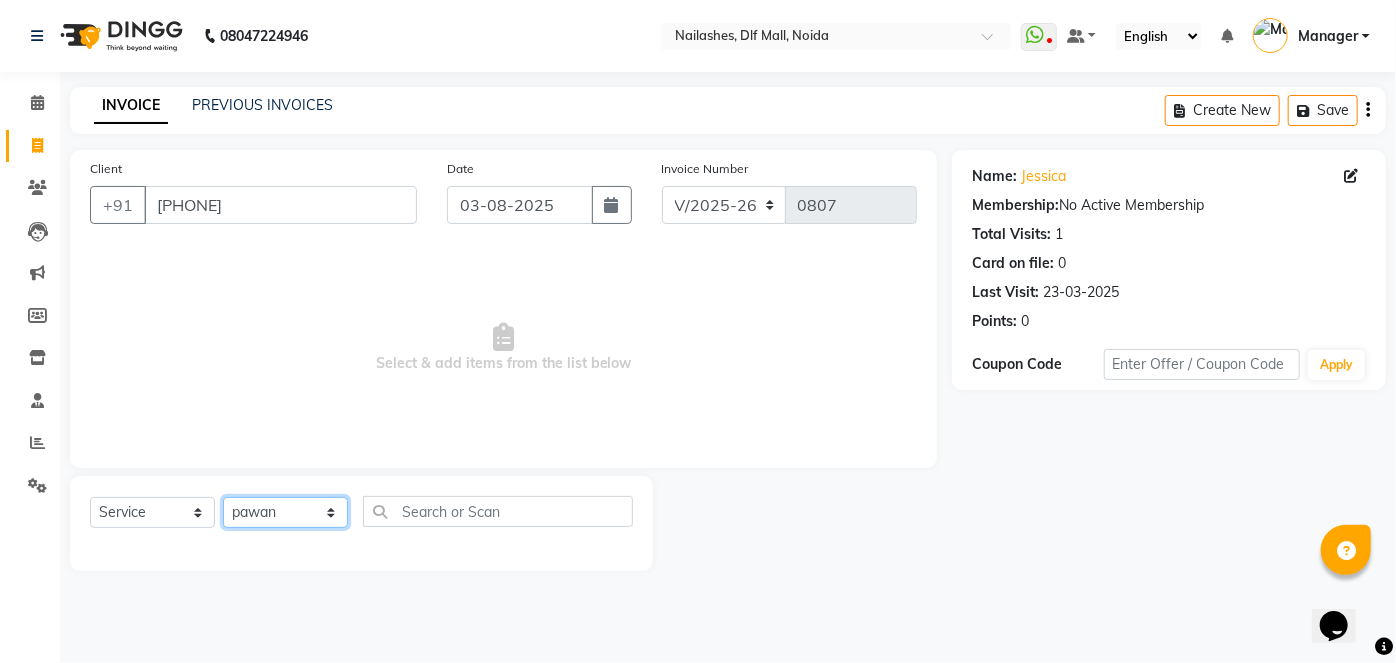 click on "Select Technician [FIRST] [FIRST] Manager [FIRST] [FIRST] [FIRST] [FIRST] [FIRST] [FIRST]" 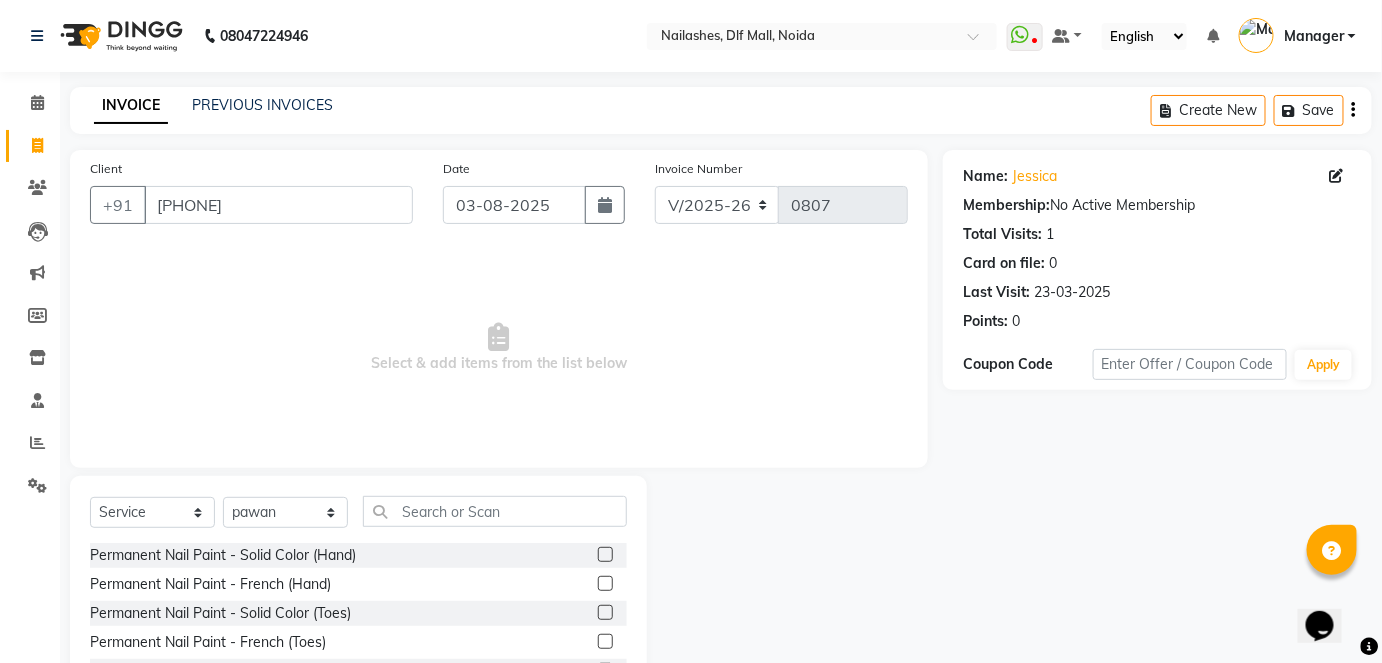 click on "Select Service Product Membership Package Voucher Prepaid Gift Card Select Technician [FIRST] [FIRST] Manager [FIRST] [FIRST] [FIRST] [FIRST] [FIRST] [FIRST] [FIRST] [FIRST] [FIRST] [FIRST] [FIRST] [FIRST] [FIRST] [FIRST] [FIRST] [FIRST] [FIRST] [FIRST] [FIRST] [FIRST] [FIRST] [FIRST] [FIRST] [FIRST] [FIRST] [FIRST] [FIRST] [FIRST] [FIRST] [FIRST] [FIRST] [FIRST] [FIRST] [FIRST] [FIRST] [FIRST] [FIRST] [FIRST] [FIRST] [FIRST] [FIRST] [FIRST] [FIRST] [FIRST] [FIRST] [FIRST] [FIRST] [FIRST] [FIRST] [FIRST] [FIRST] [FIRST]" 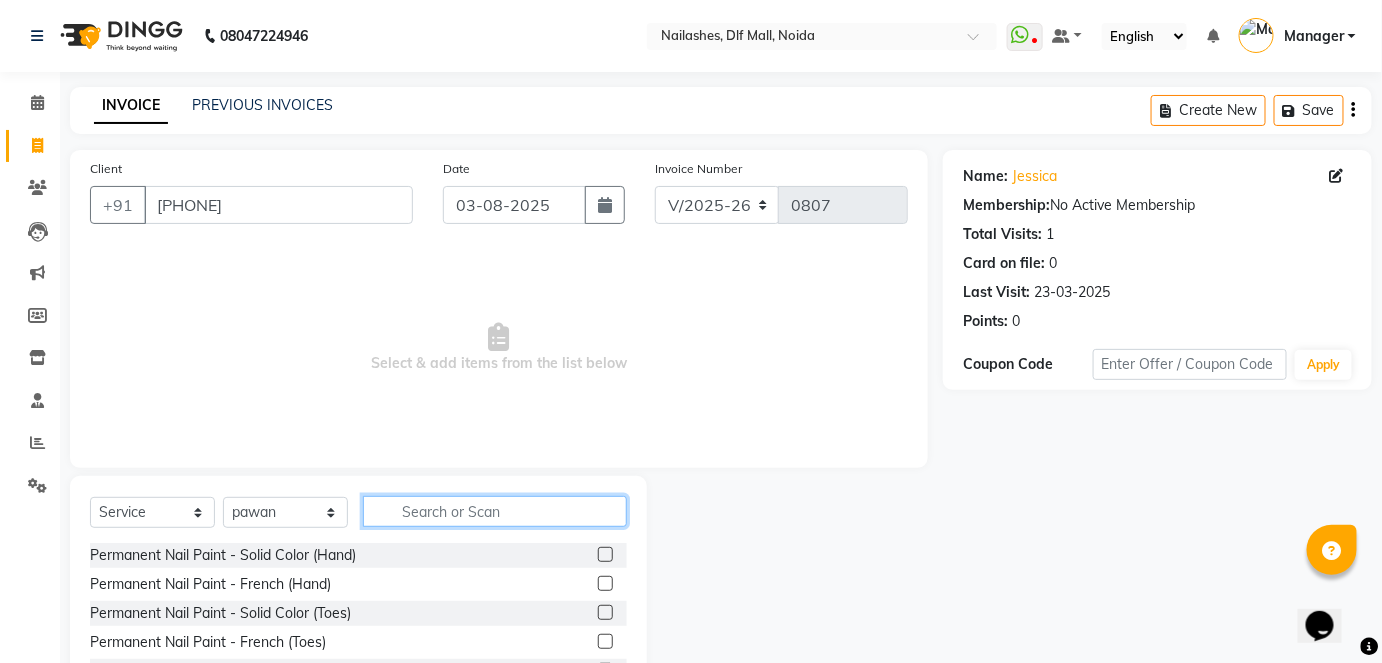 click 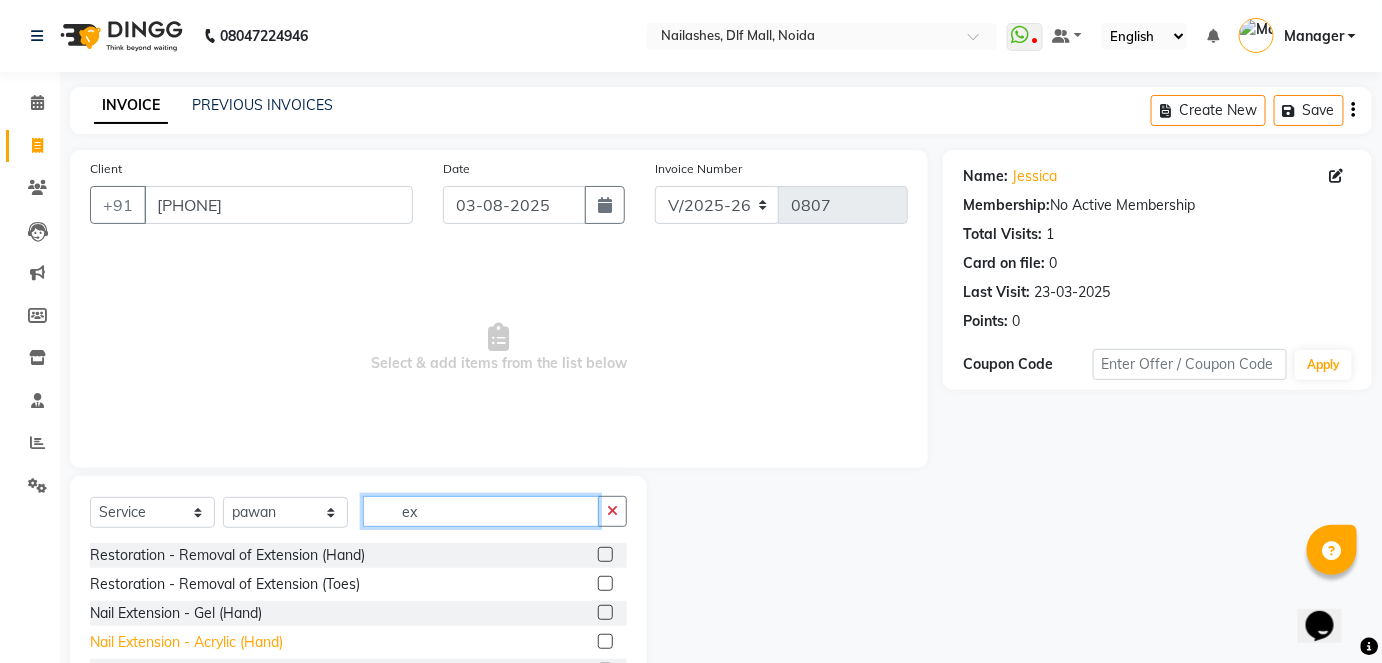 type on "ex" 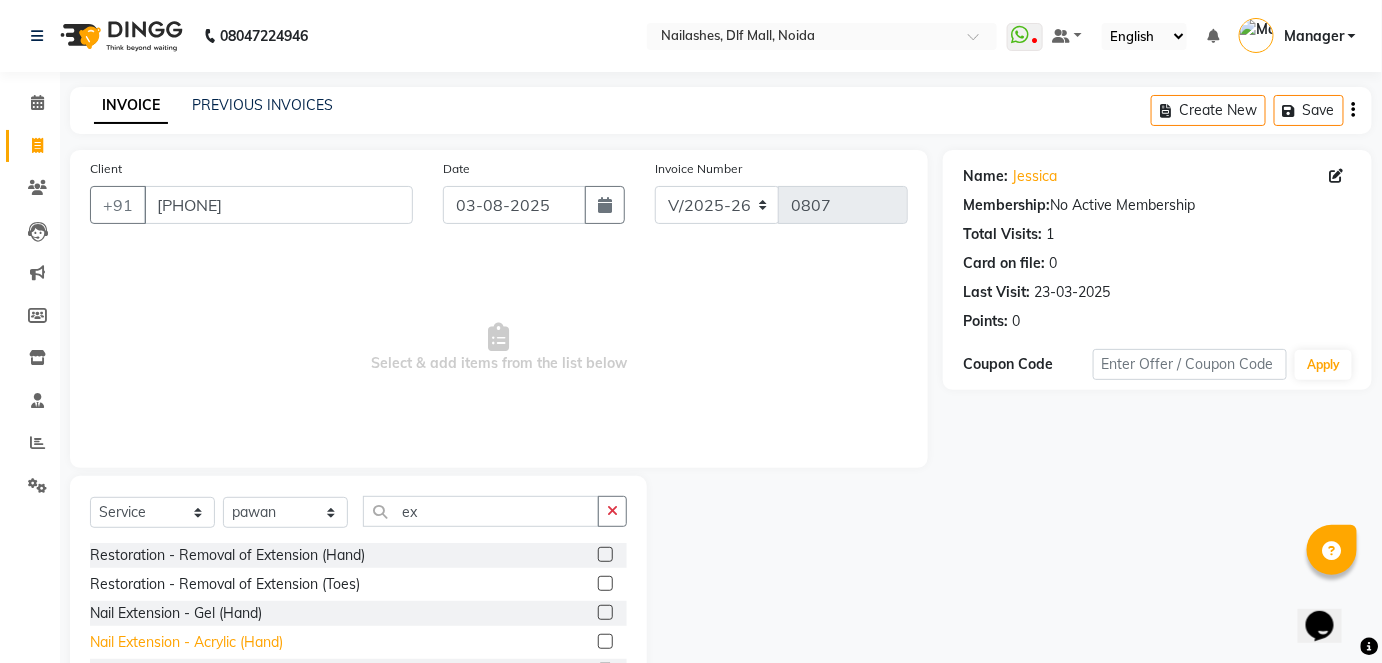 click on "Nail Extension - Acrylic (Hand)" 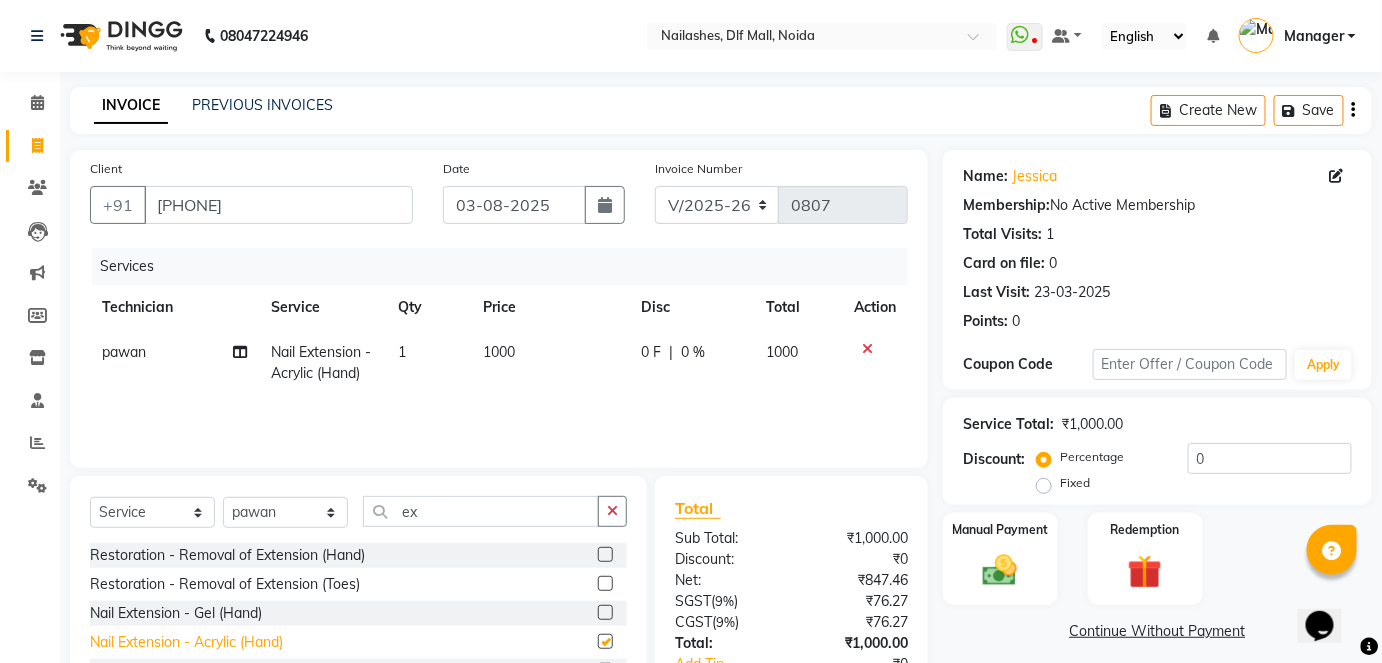 checkbox on "false" 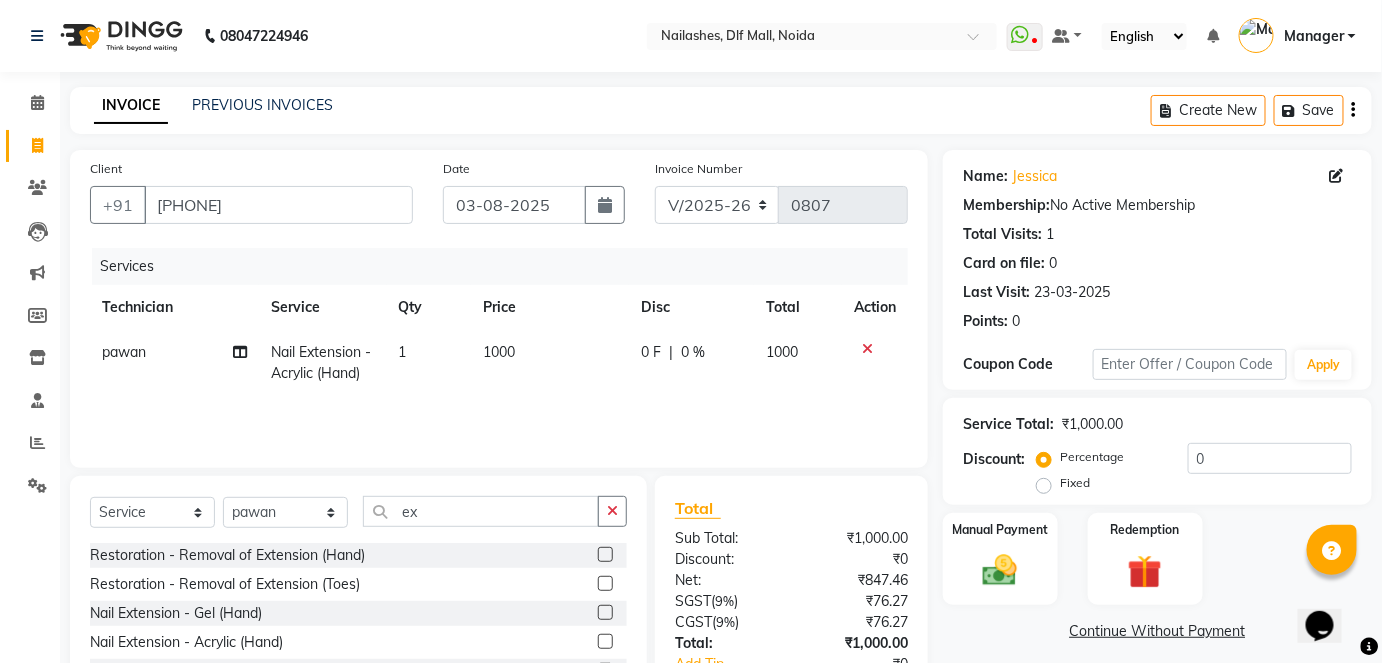 click on "1" 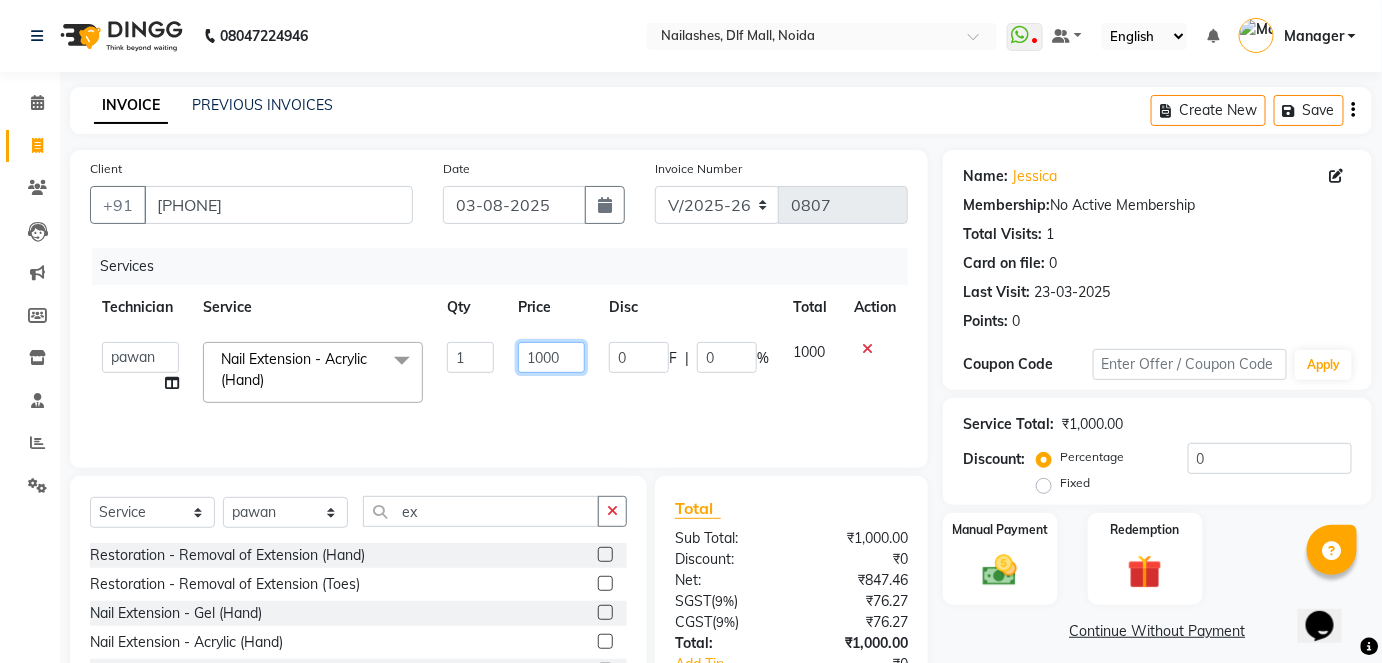 click on "1000" 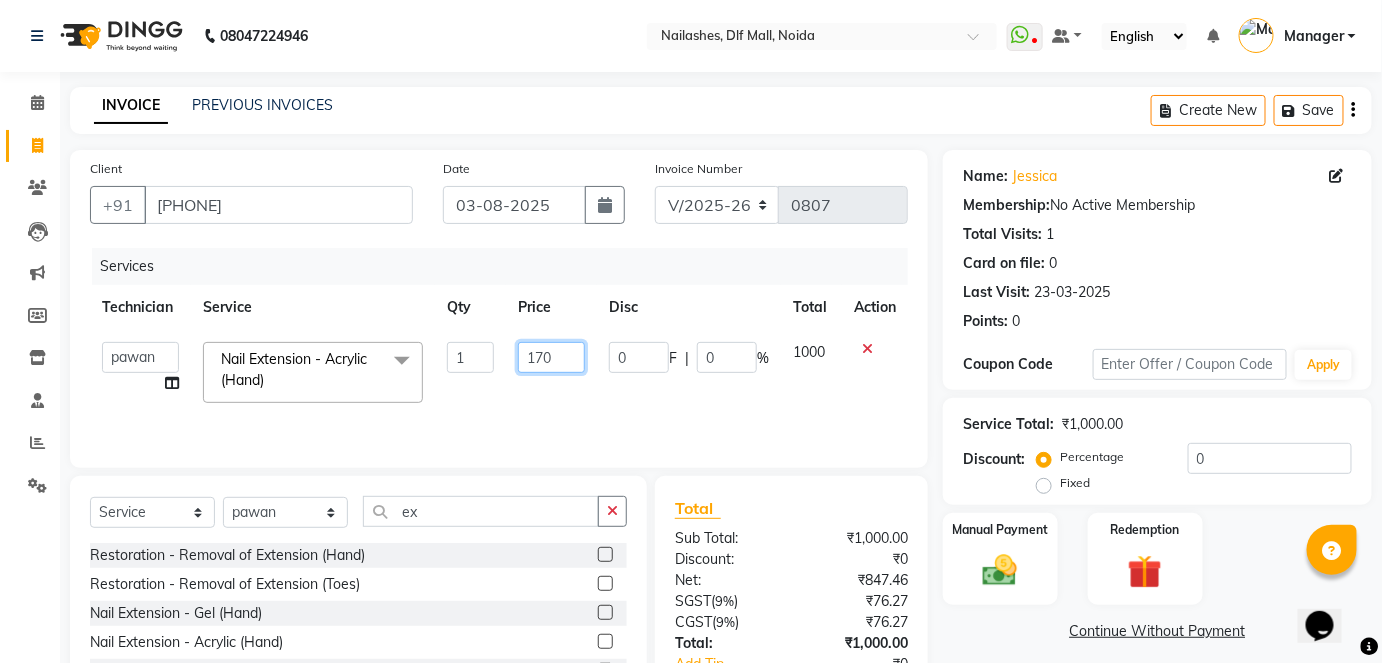 type on "1770" 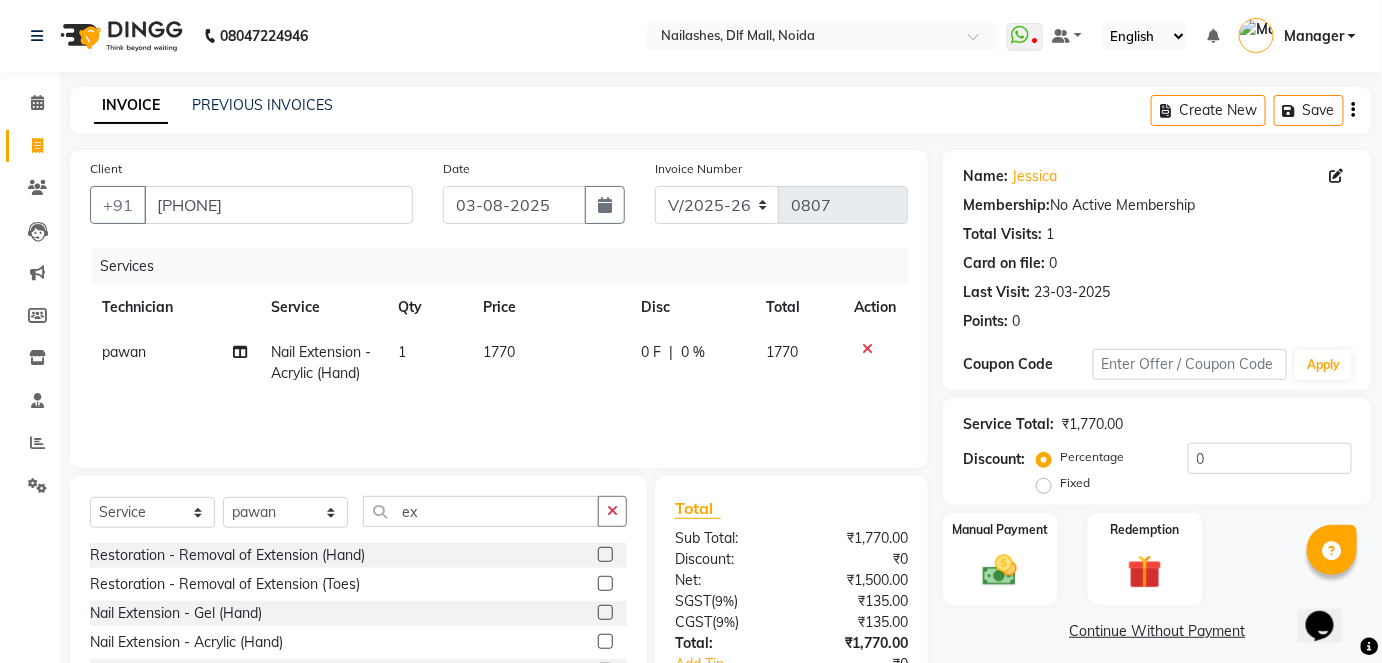 click on "Services Technician Service Qty Price Disc Total Action [FIRST] Nail Extension - Acrylic (Hand) 1 1770 0 F | 0 % 1770" 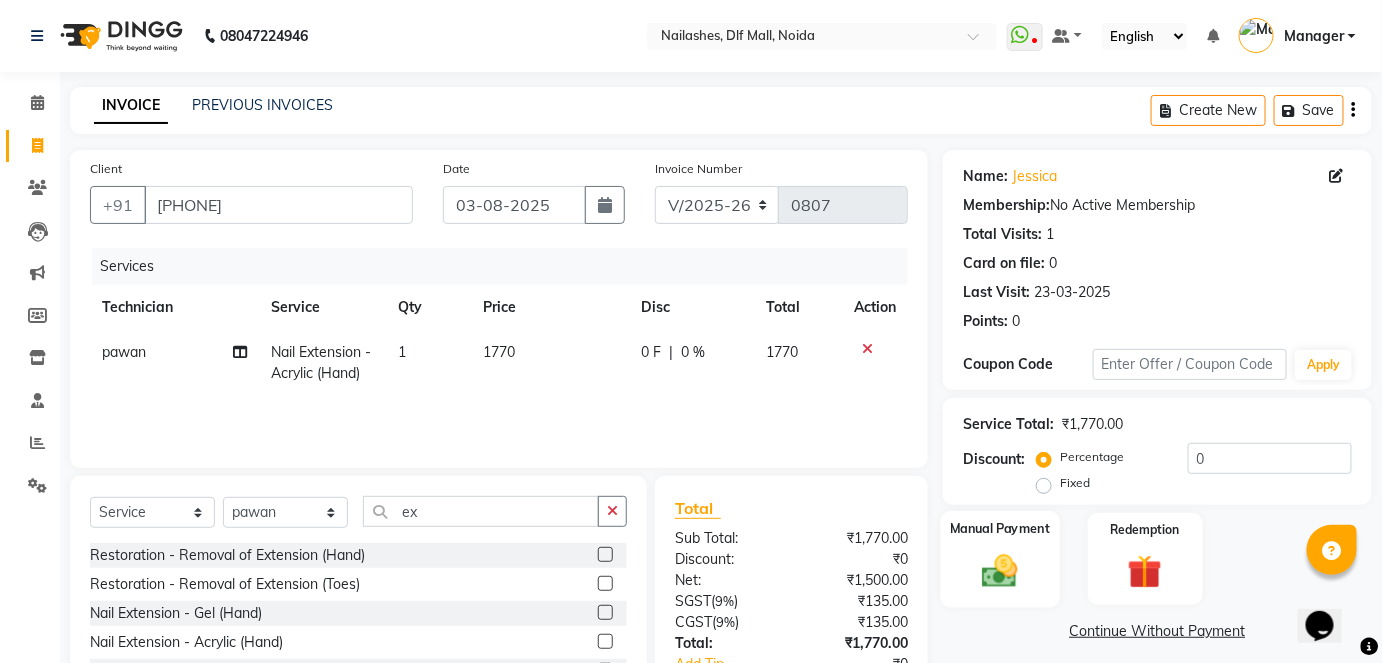click 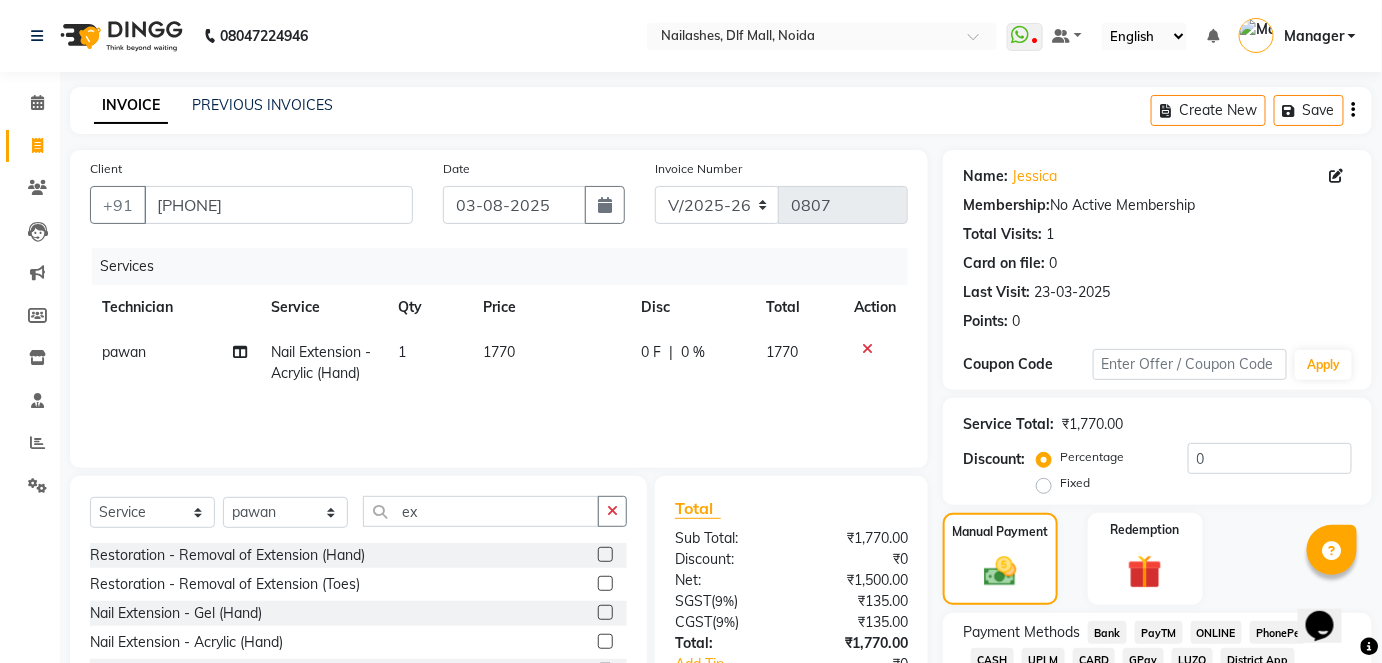 click on "CASH" 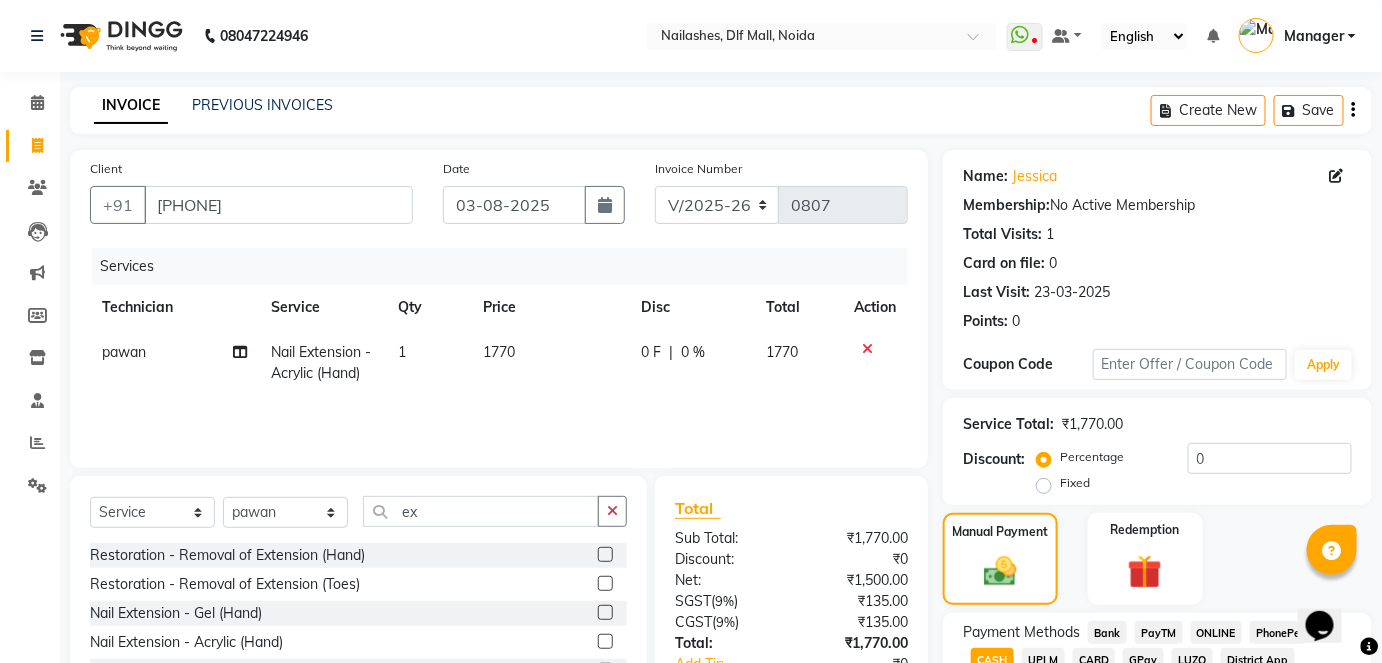 scroll, scrollTop: 196, scrollLeft: 0, axis: vertical 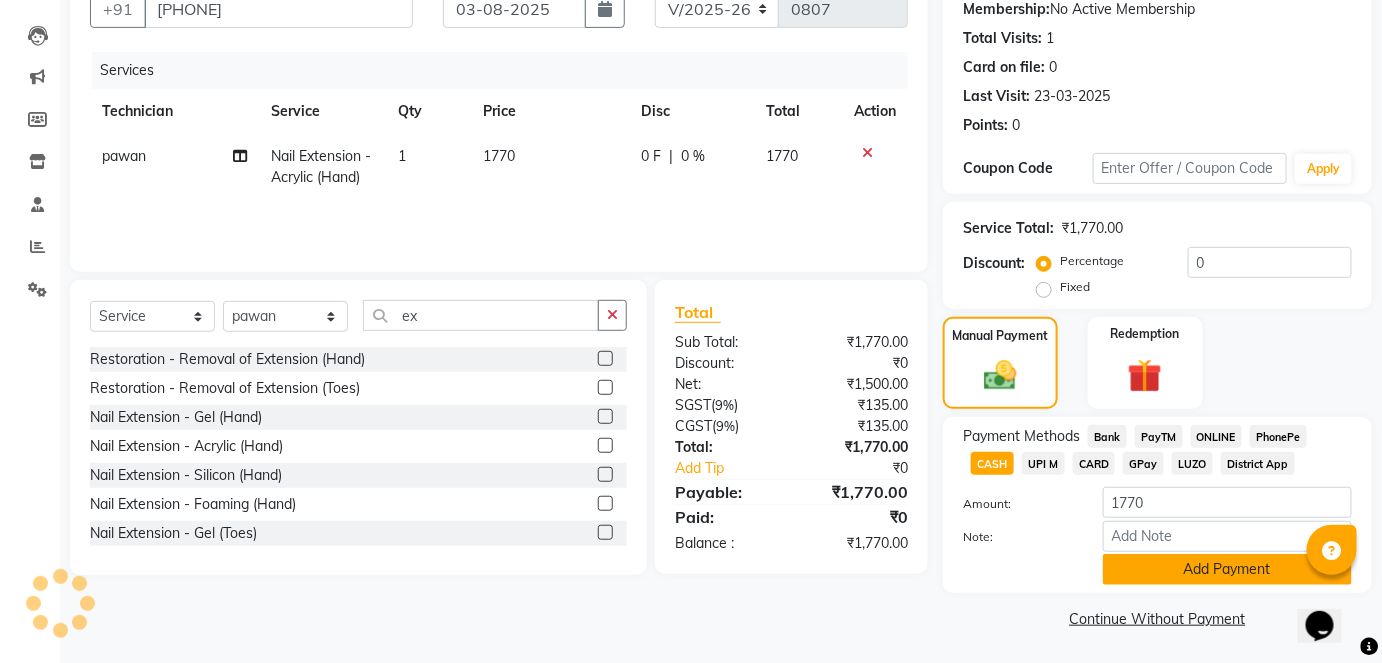 click on "Add Payment" 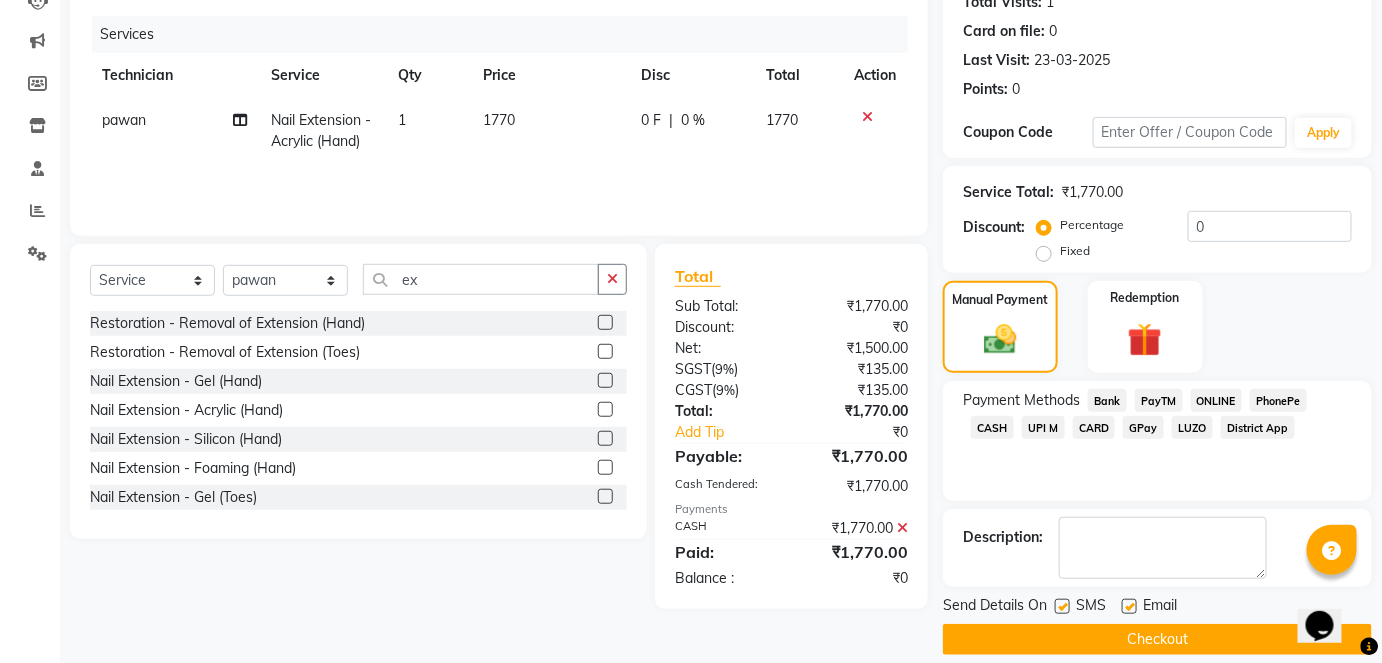 scroll, scrollTop: 252, scrollLeft: 0, axis: vertical 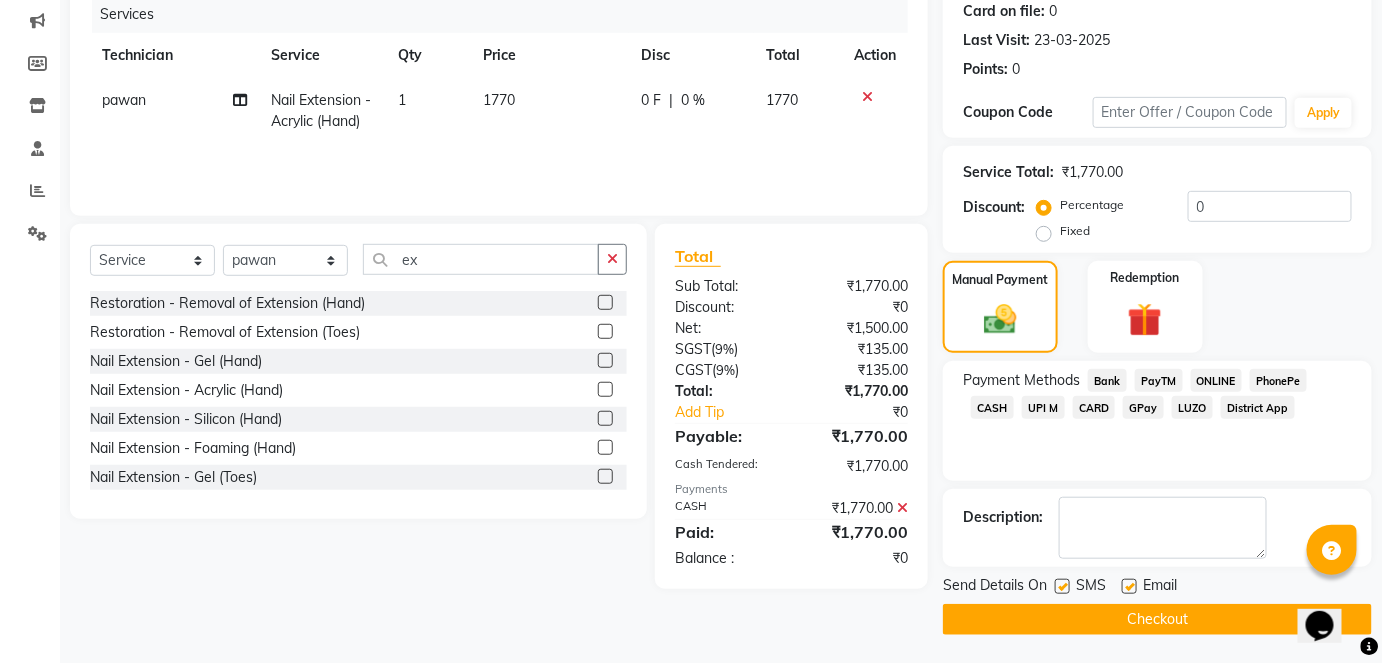 click on "Checkout" 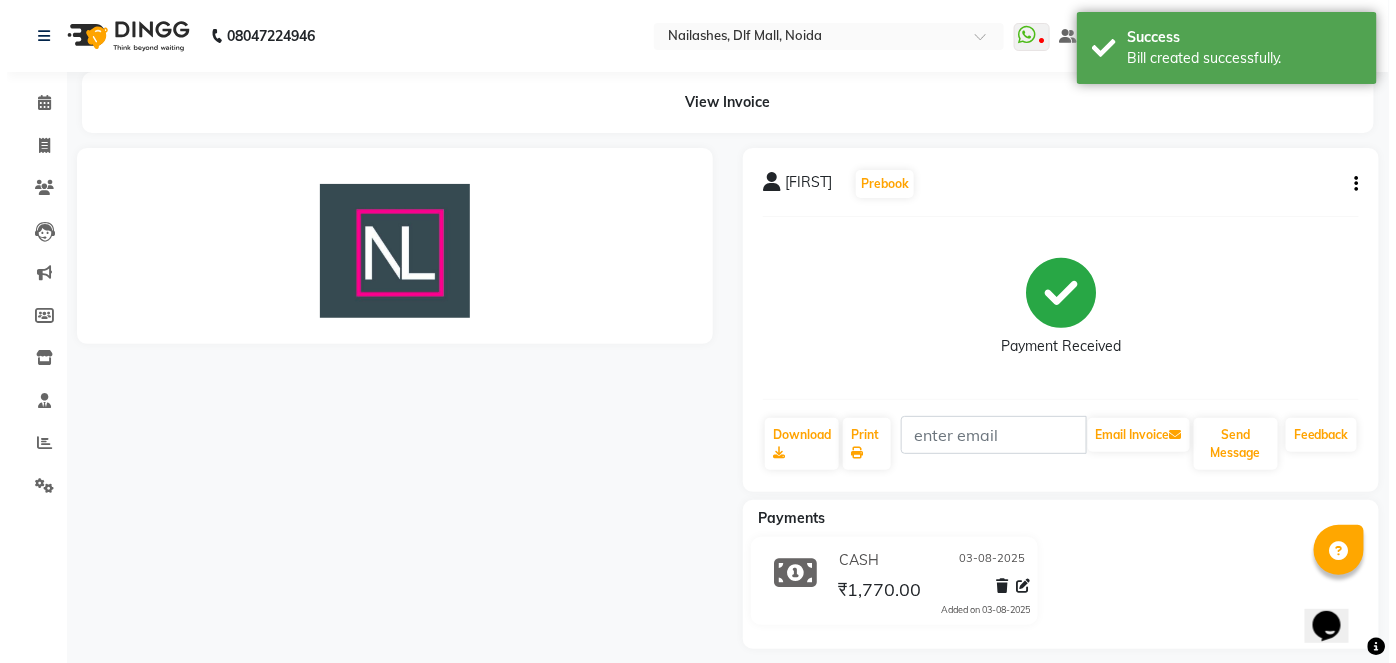 scroll, scrollTop: 0, scrollLeft: 0, axis: both 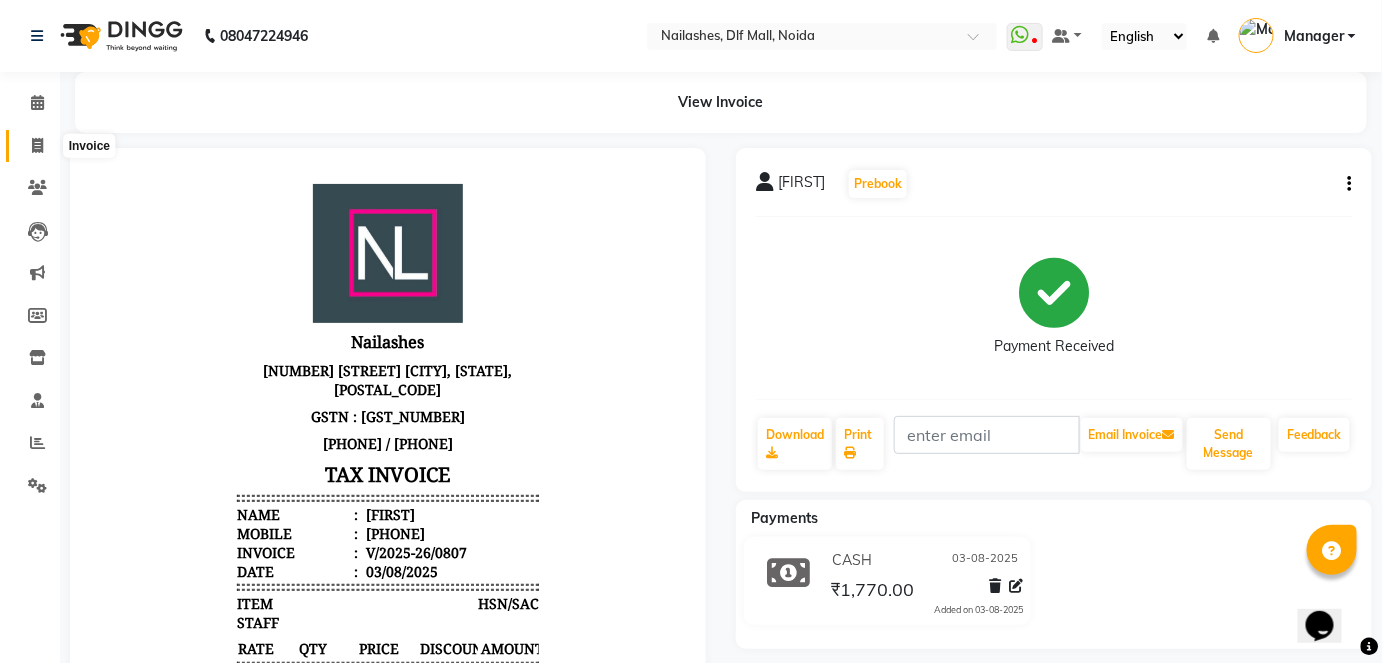 click 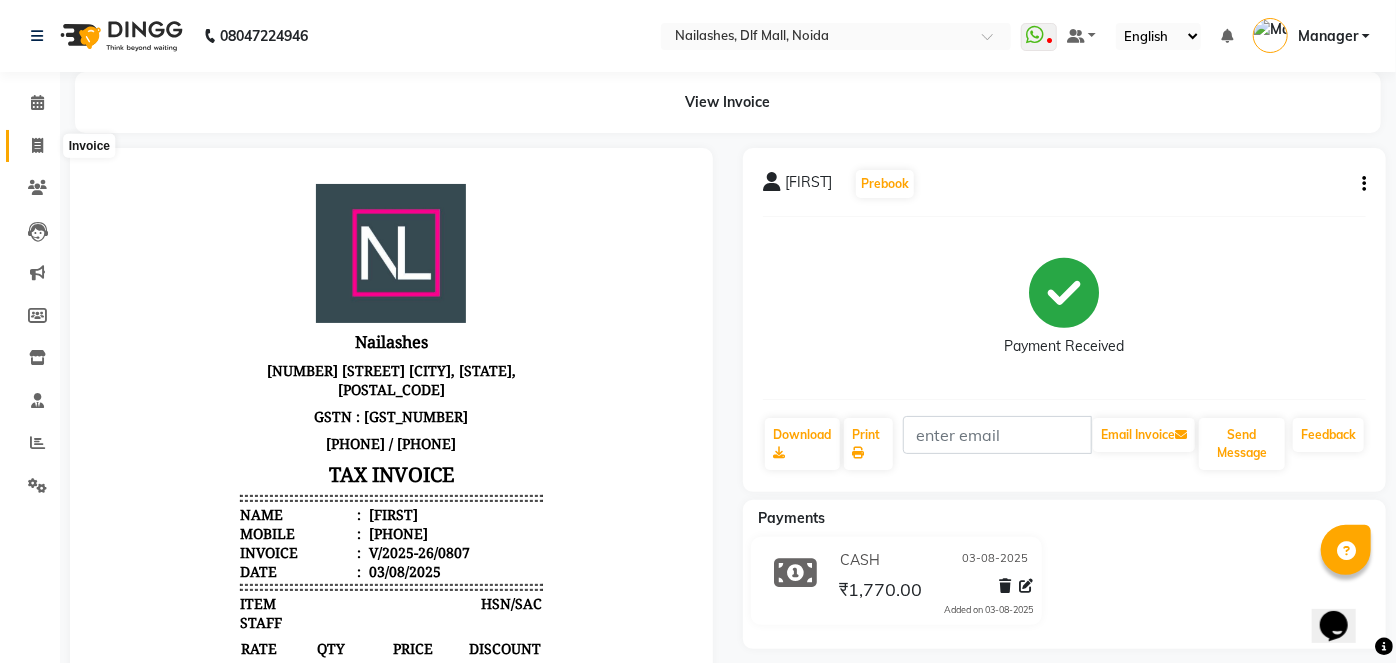 select on "5188" 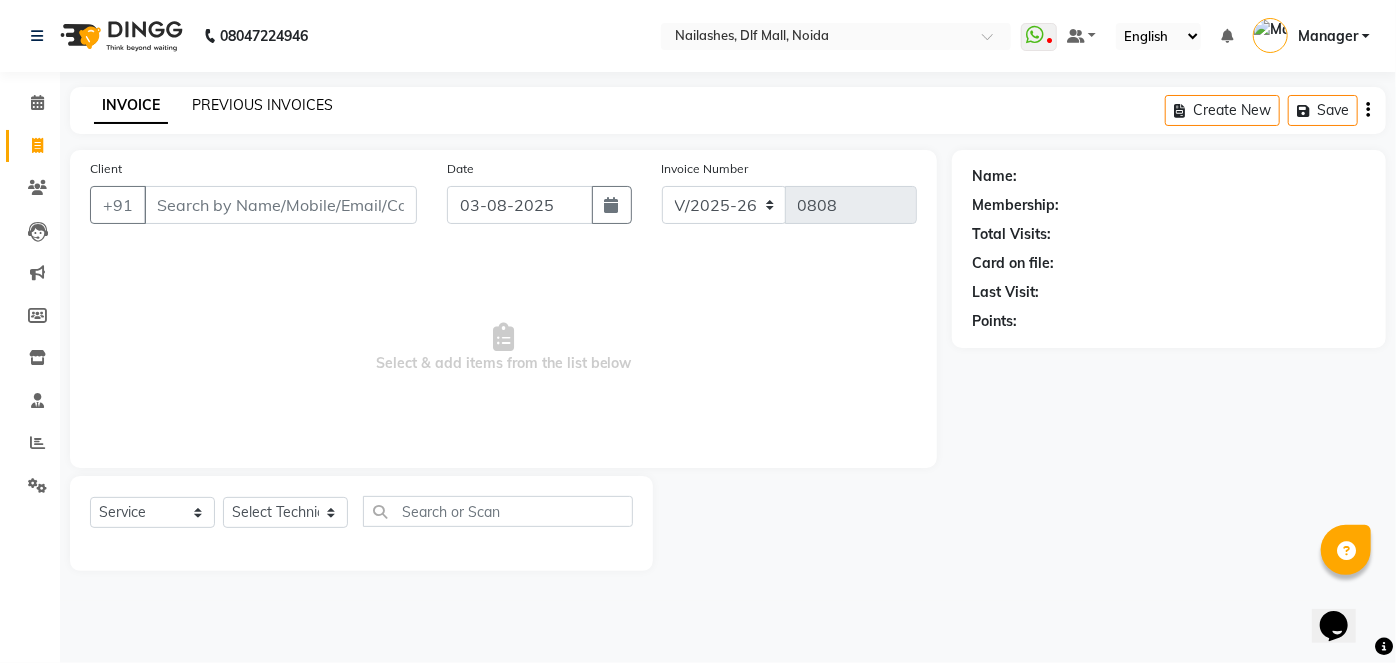 click on "PREVIOUS INVOICES" 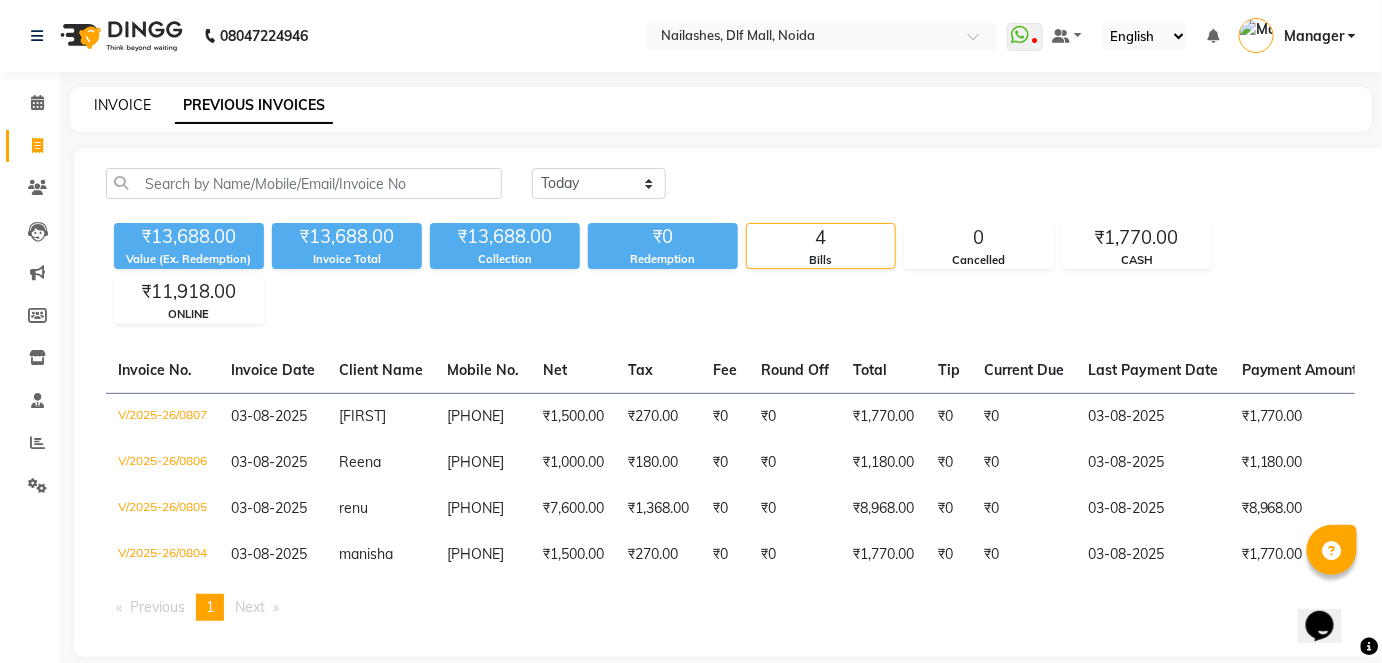 click on "INVOICE" 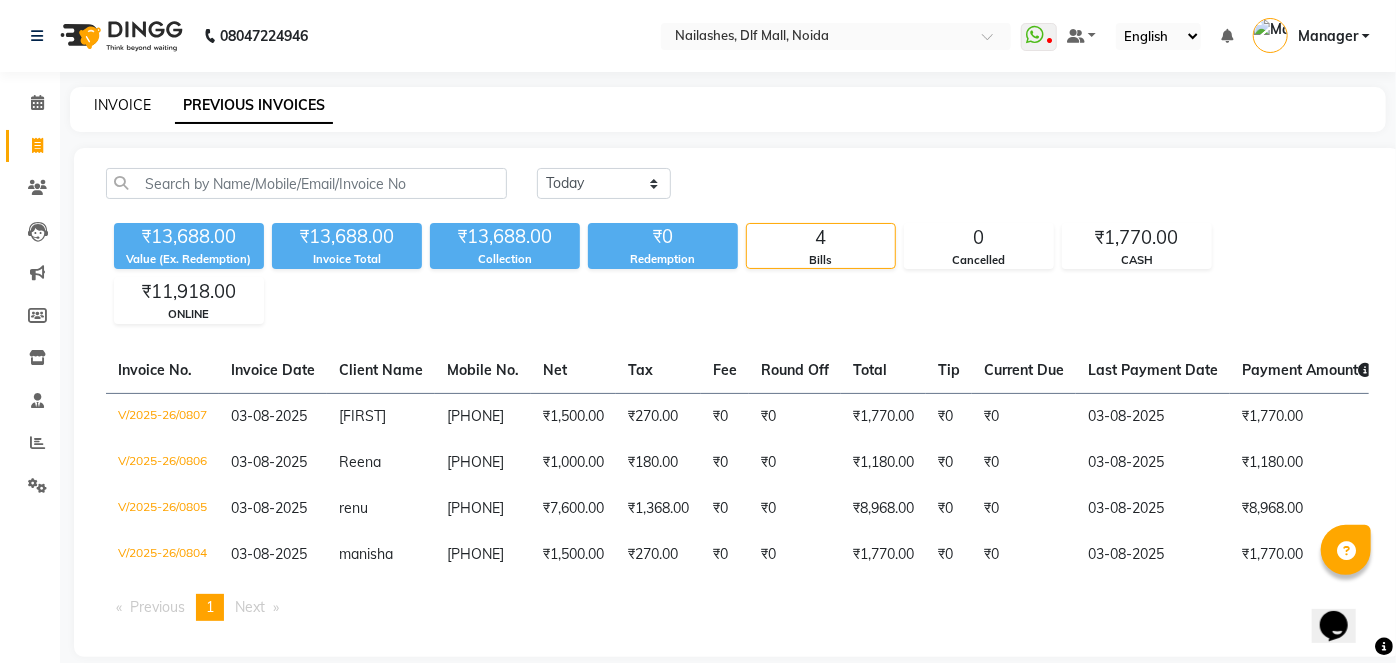 select on "5188" 